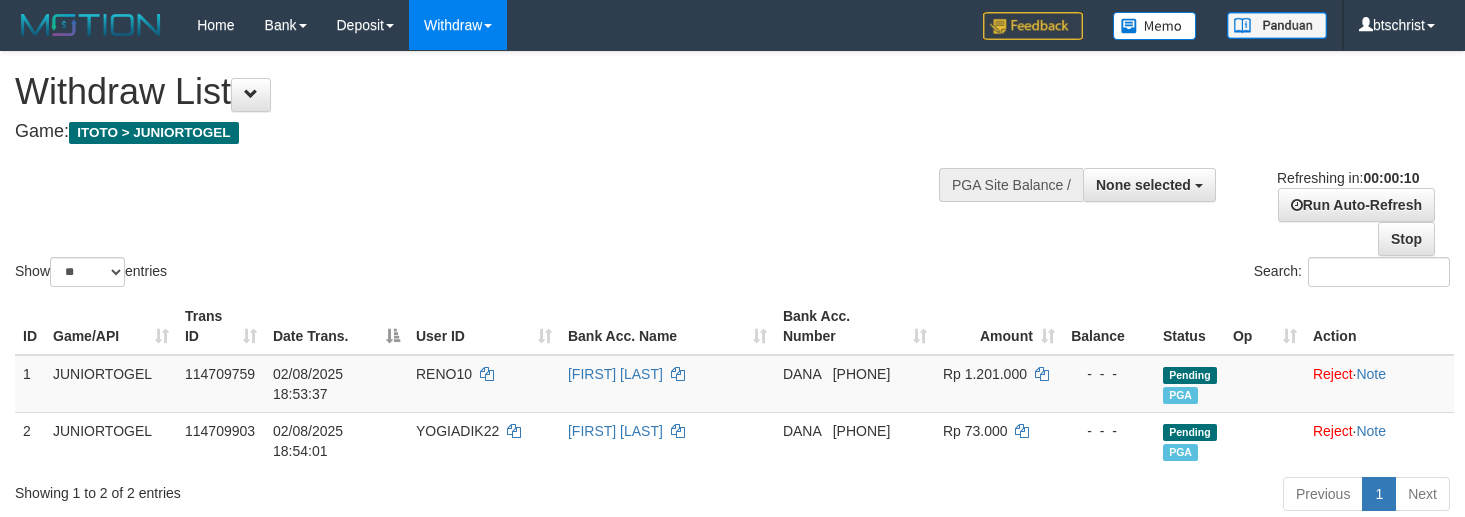 select 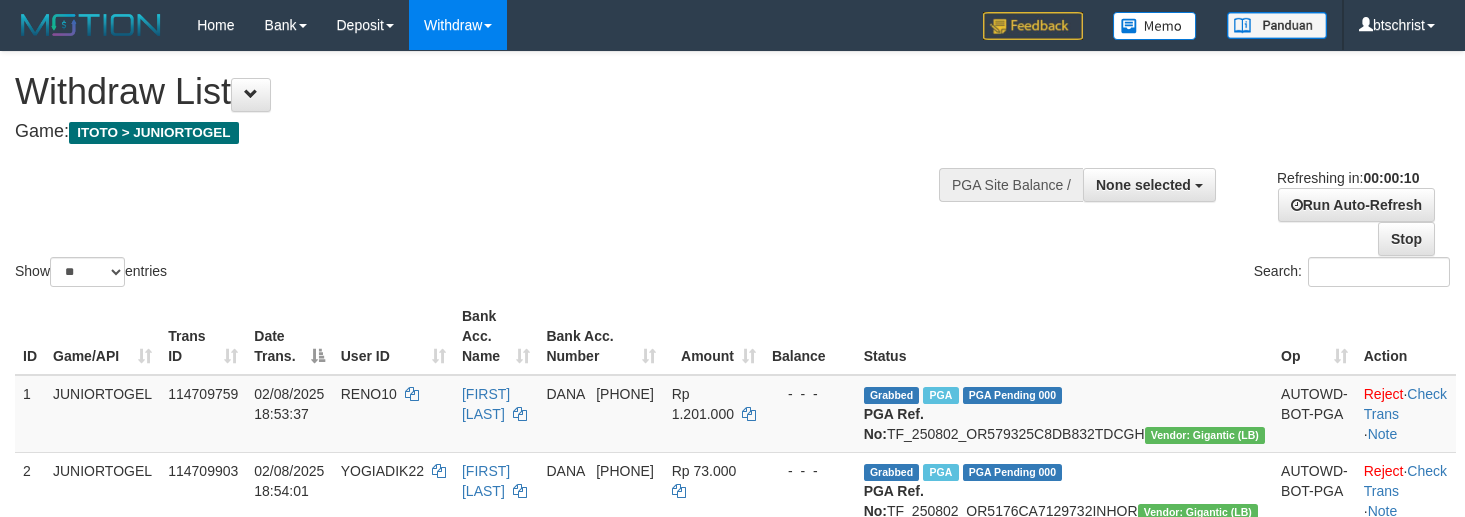 select 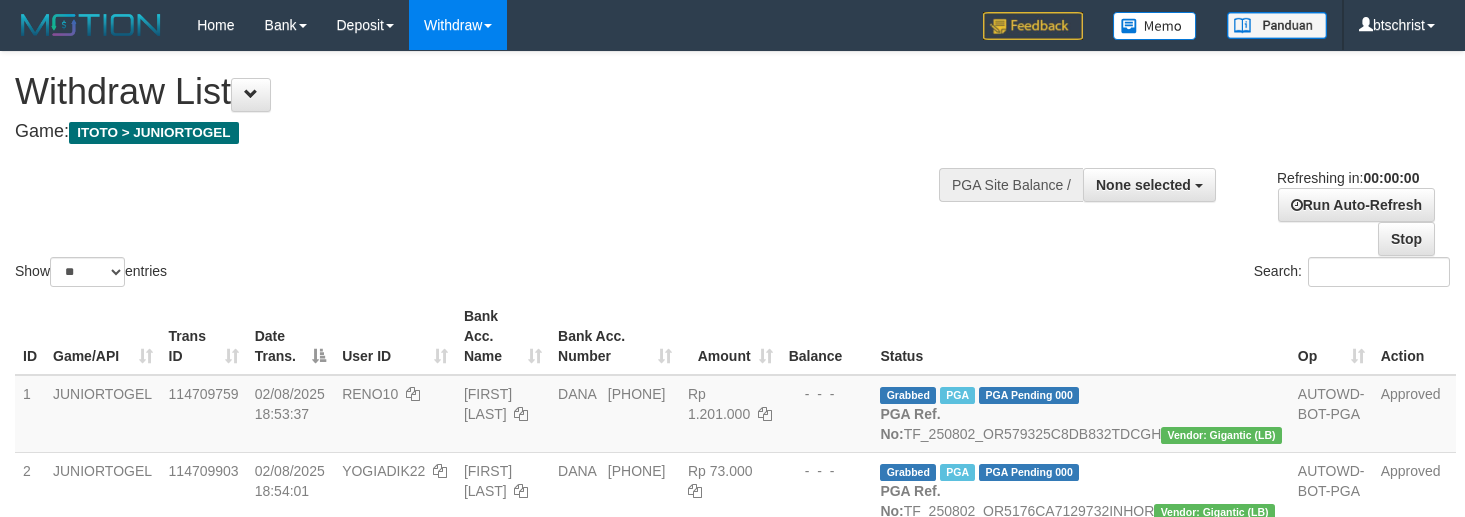 scroll, scrollTop: 0, scrollLeft: 0, axis: both 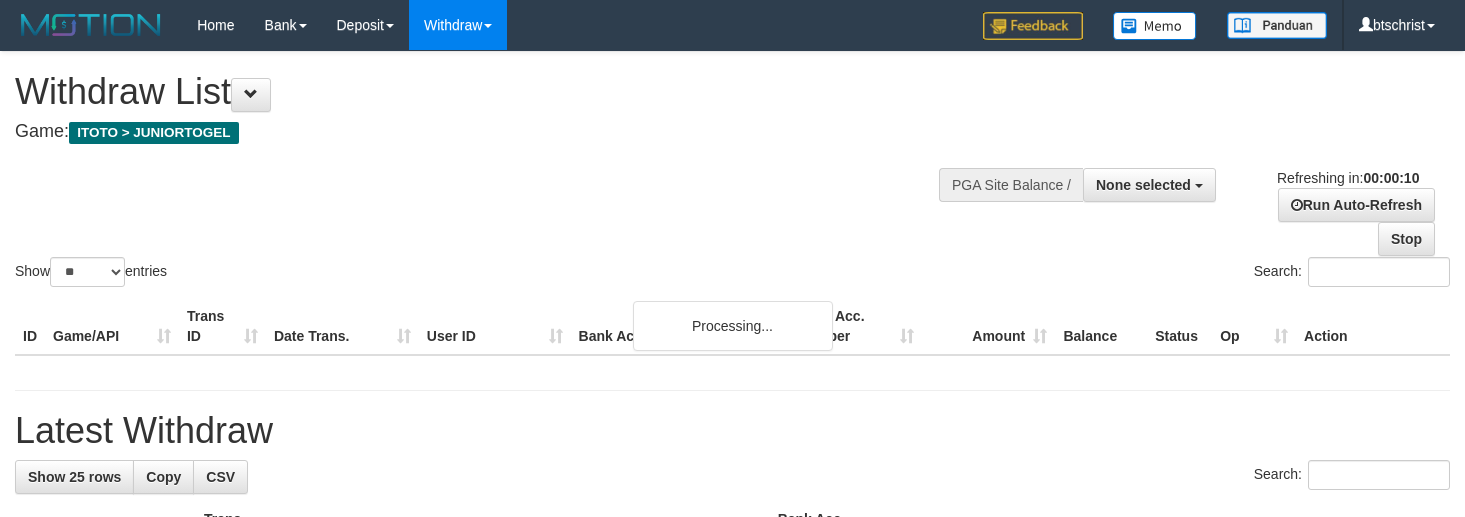 select 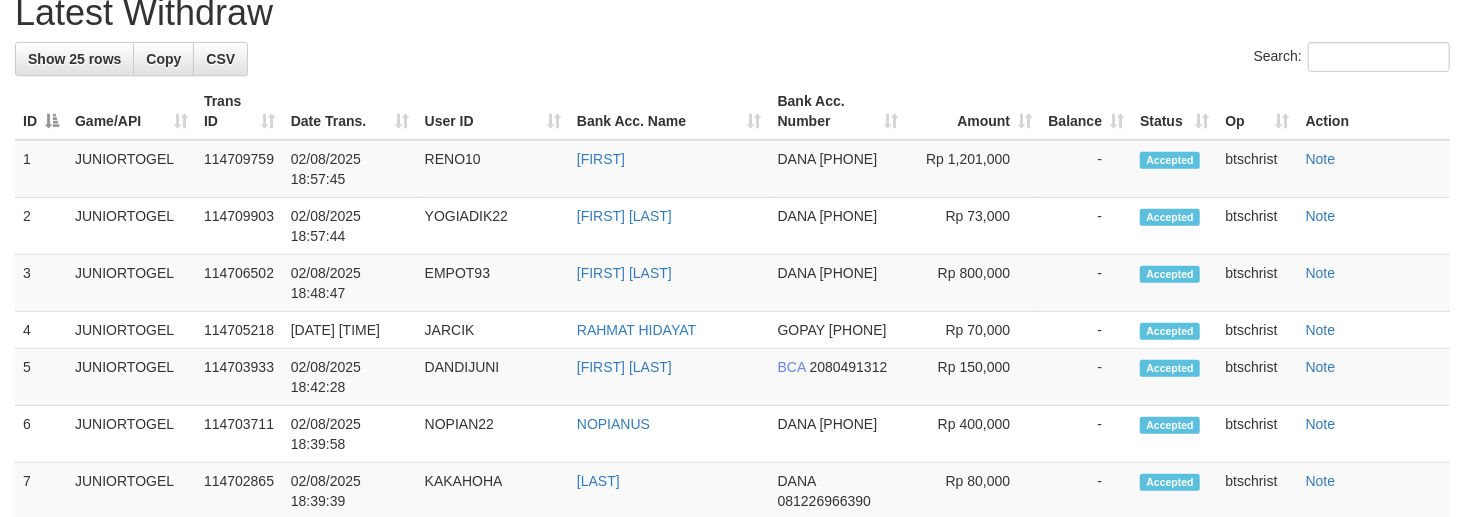 scroll, scrollTop: 533, scrollLeft: 0, axis: vertical 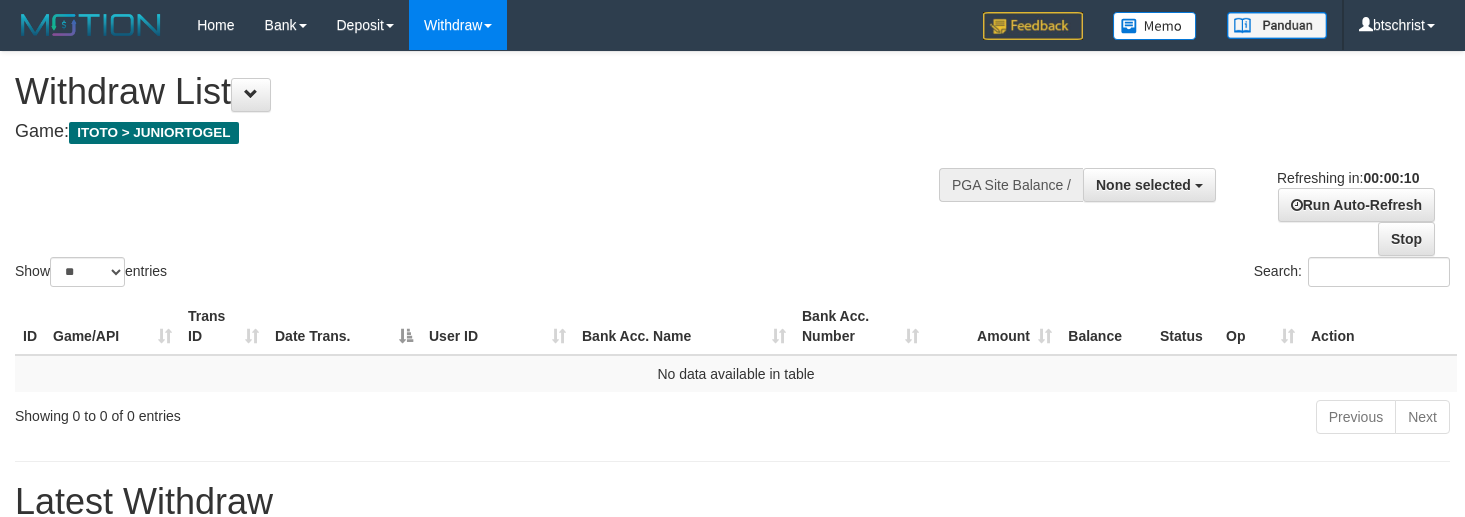 select 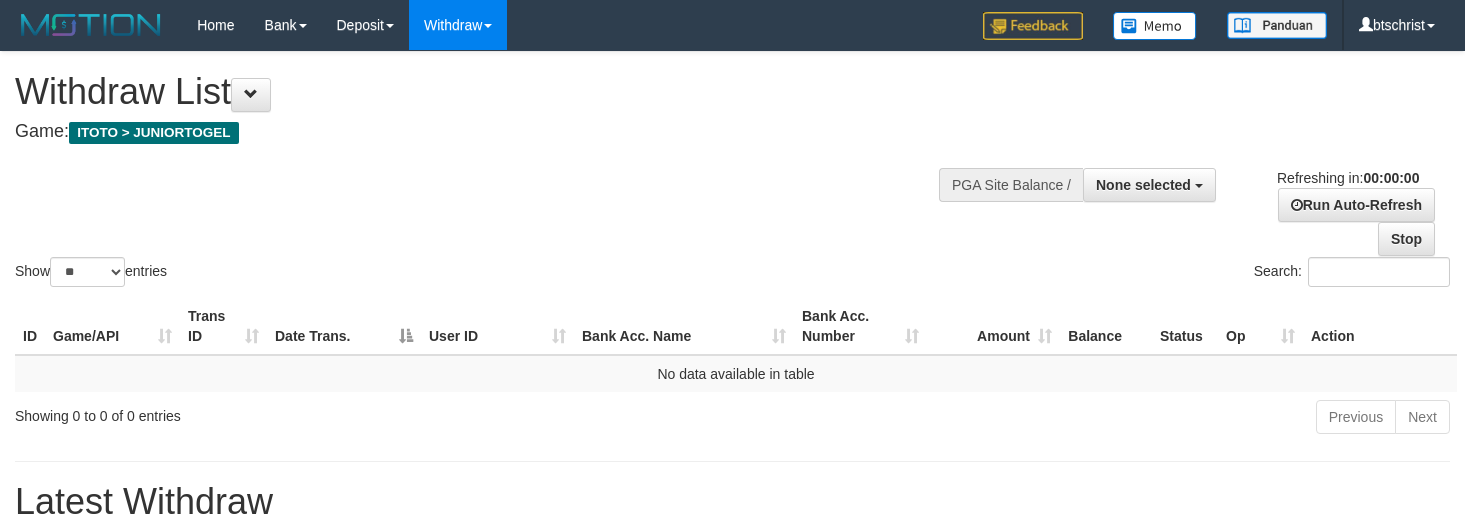 scroll, scrollTop: 0, scrollLeft: 0, axis: both 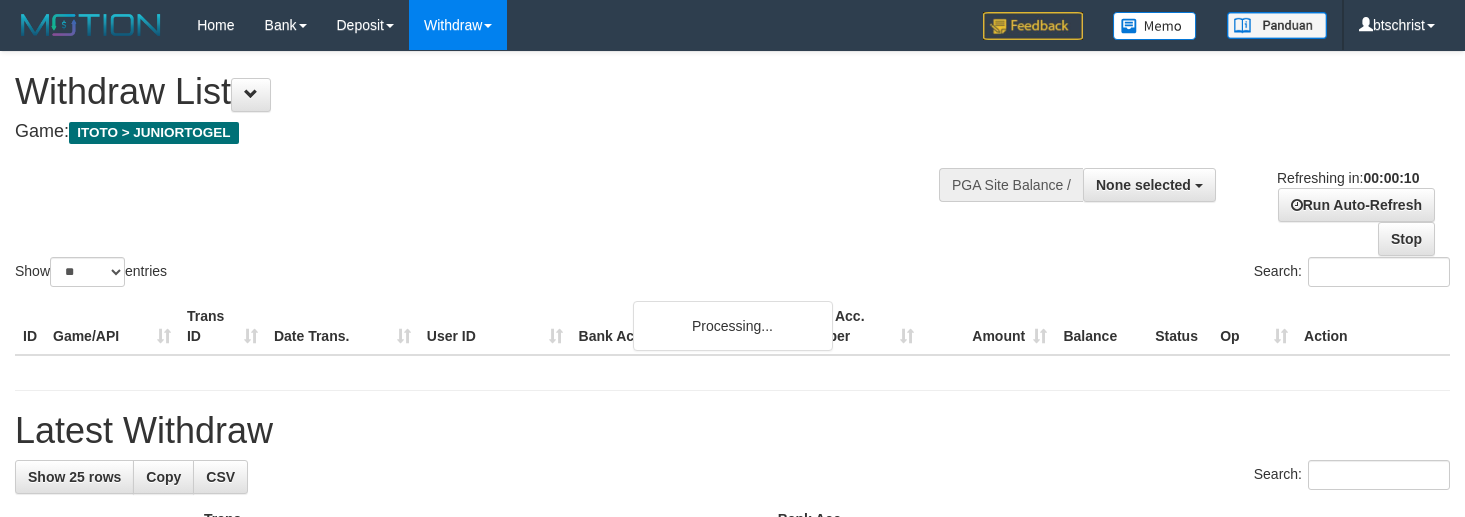select 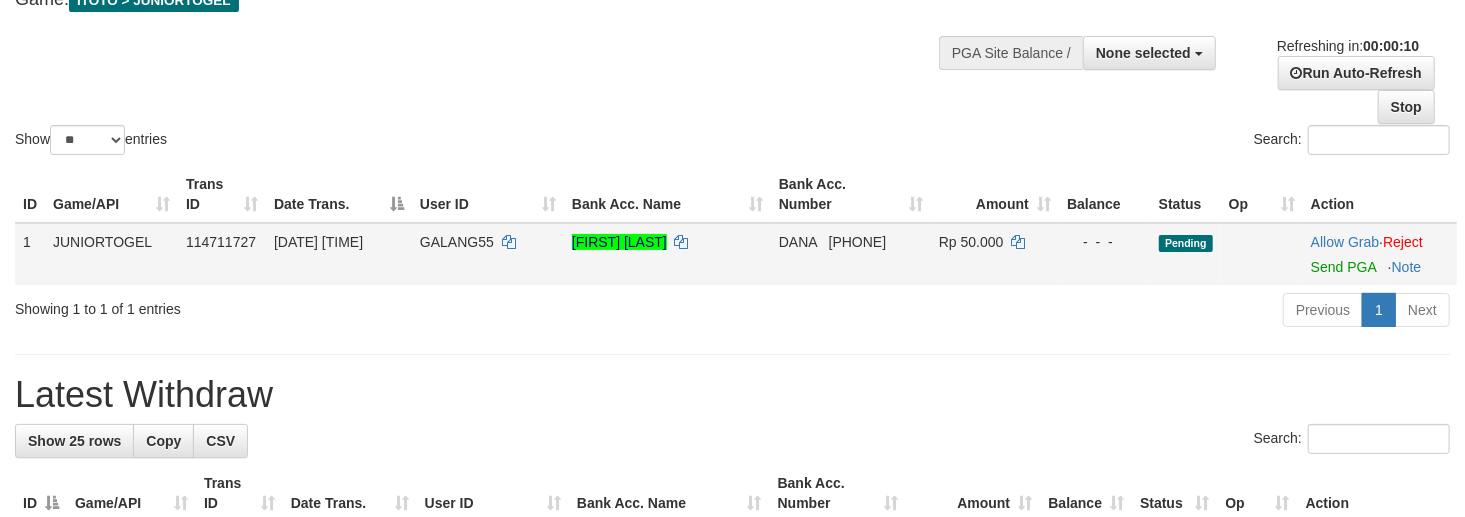 scroll, scrollTop: 133, scrollLeft: 0, axis: vertical 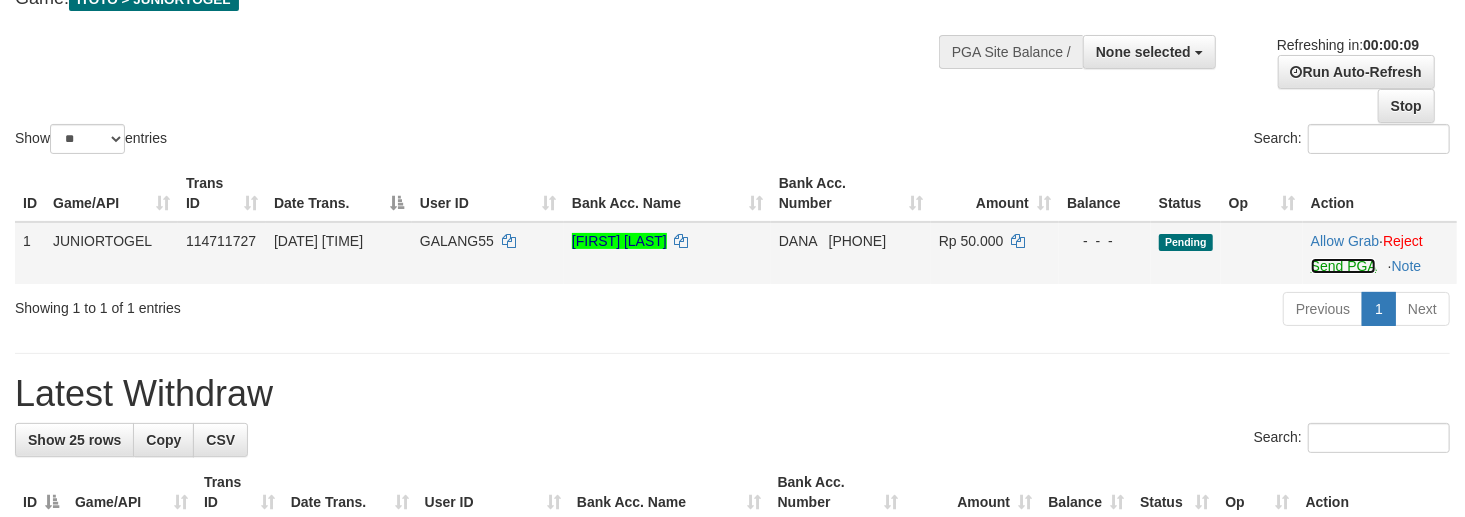 click on "Send PGA" at bounding box center (1343, 266) 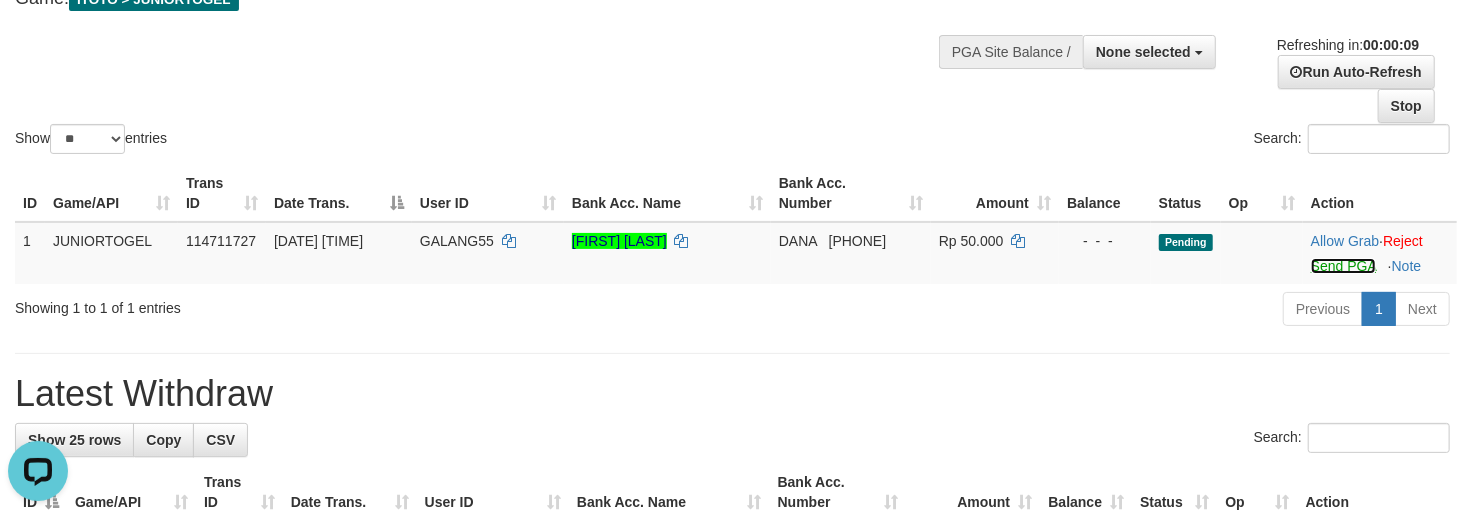 scroll, scrollTop: 0, scrollLeft: 0, axis: both 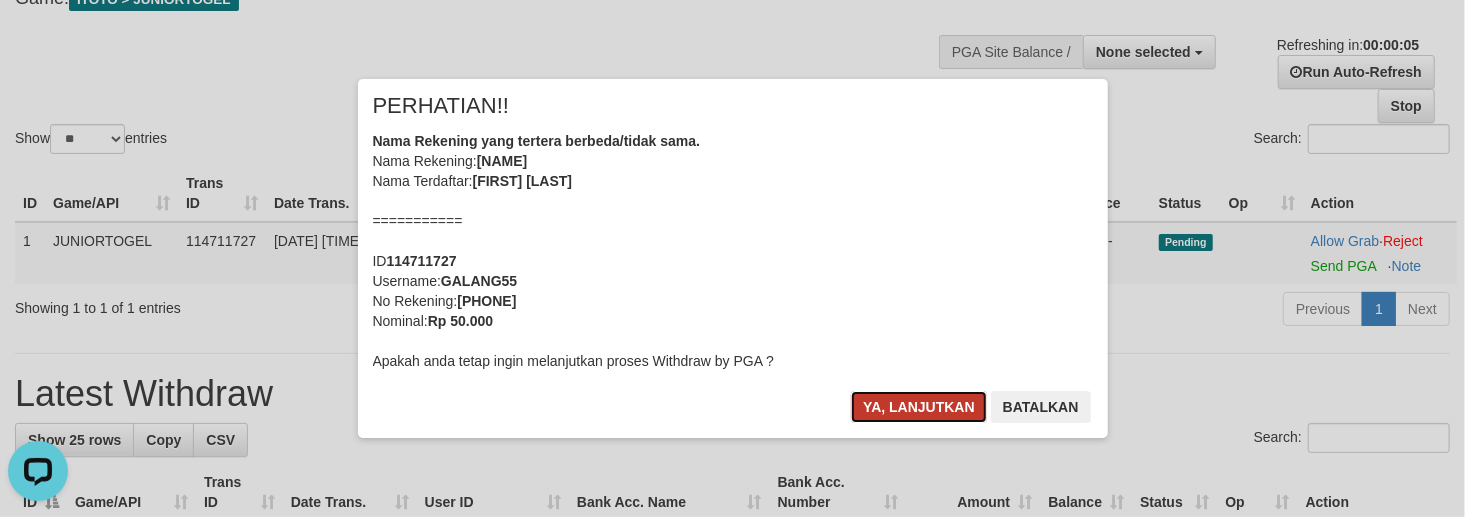 click on "Ya, lanjutkan" at bounding box center [919, 407] 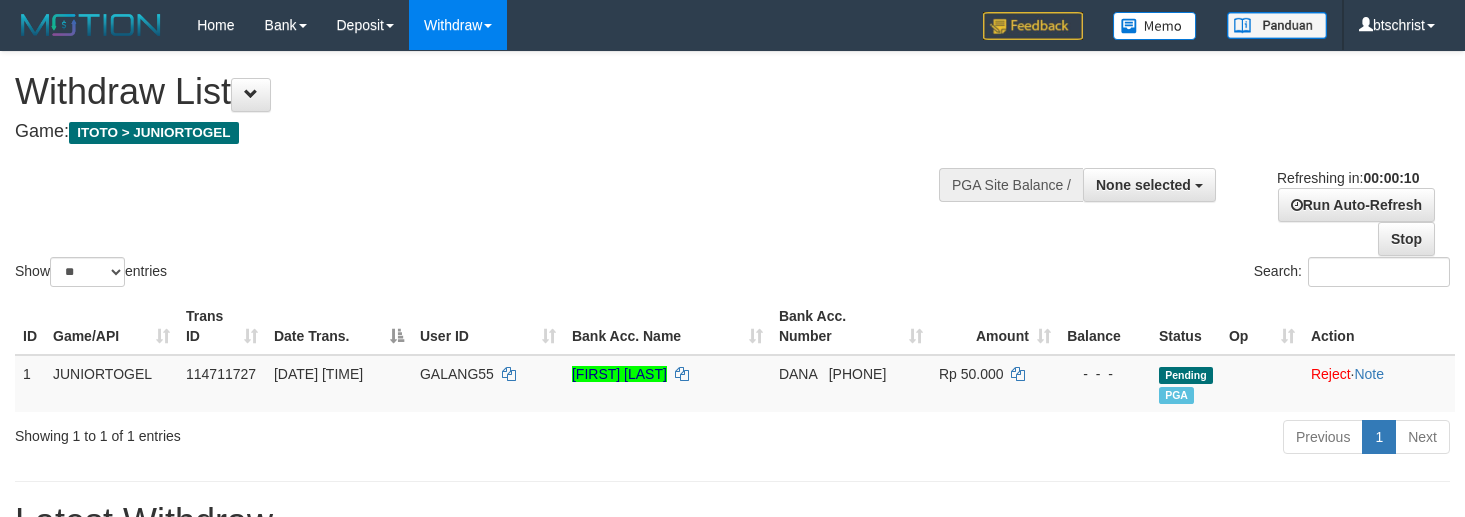 select 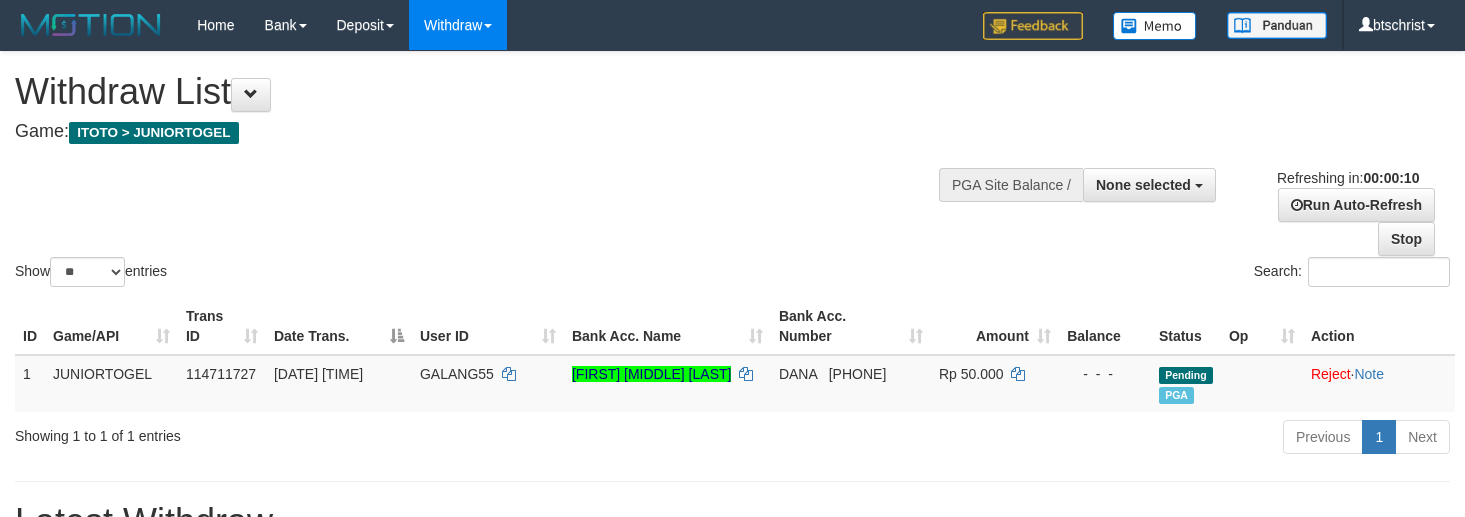 select 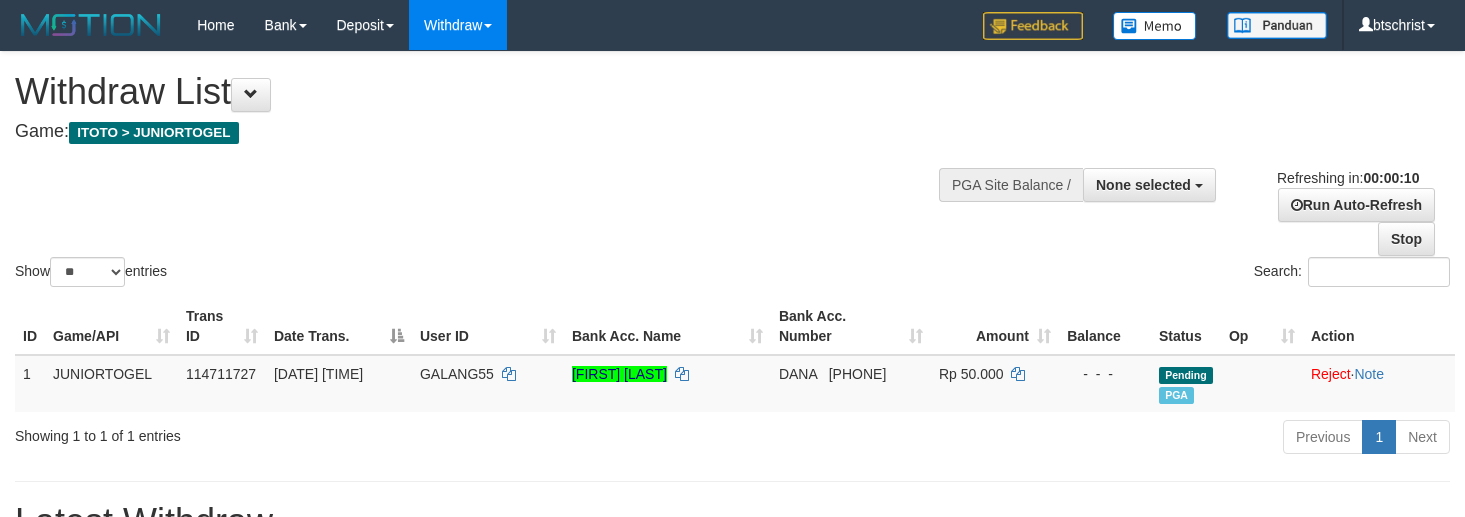 select 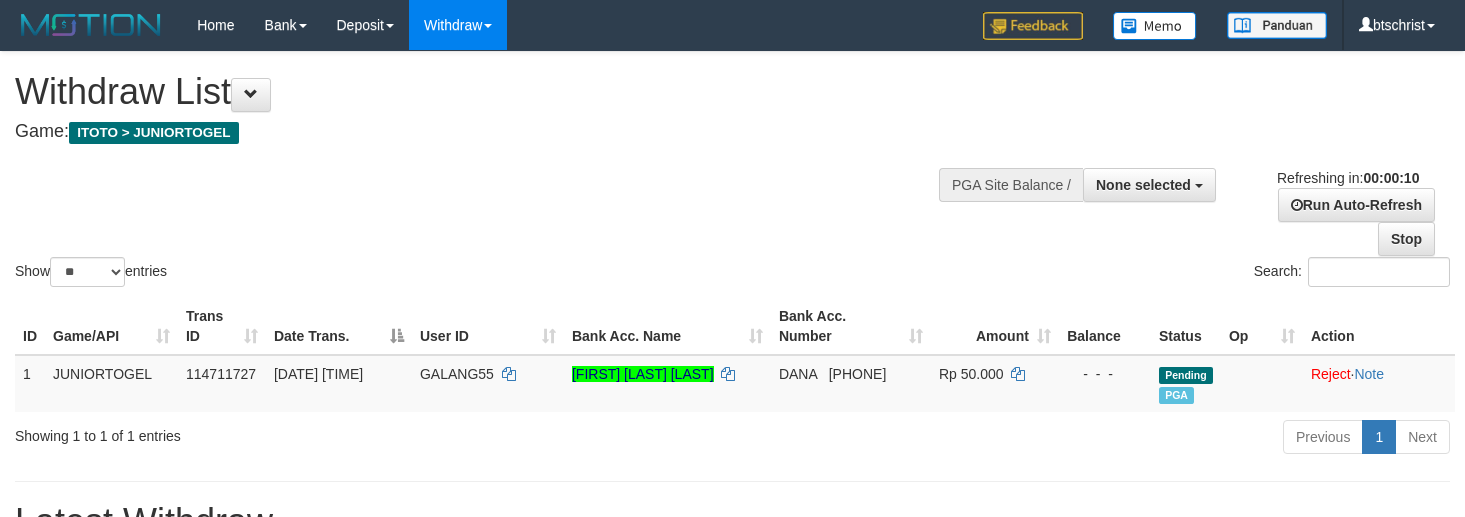 select 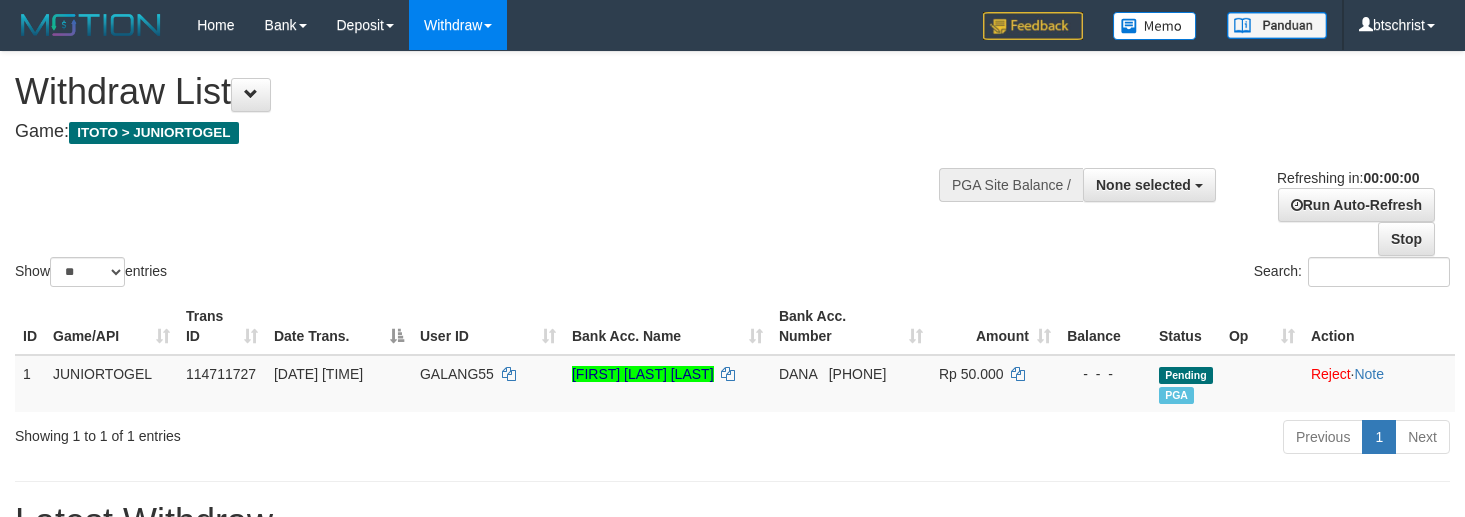 scroll, scrollTop: 0, scrollLeft: 0, axis: both 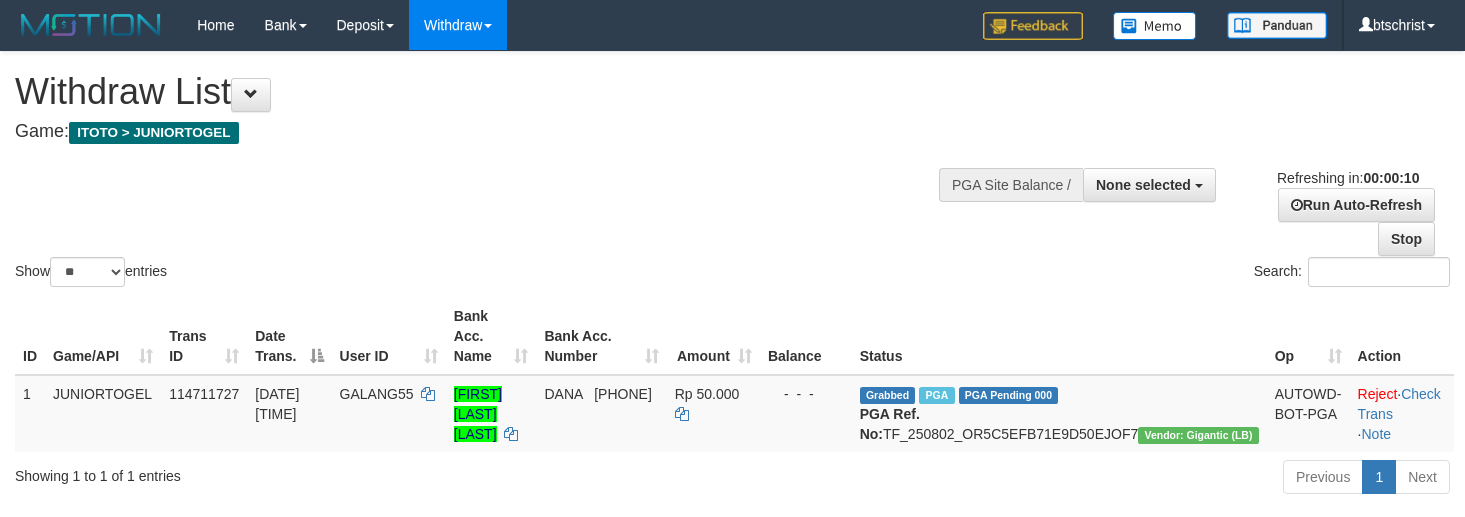 select 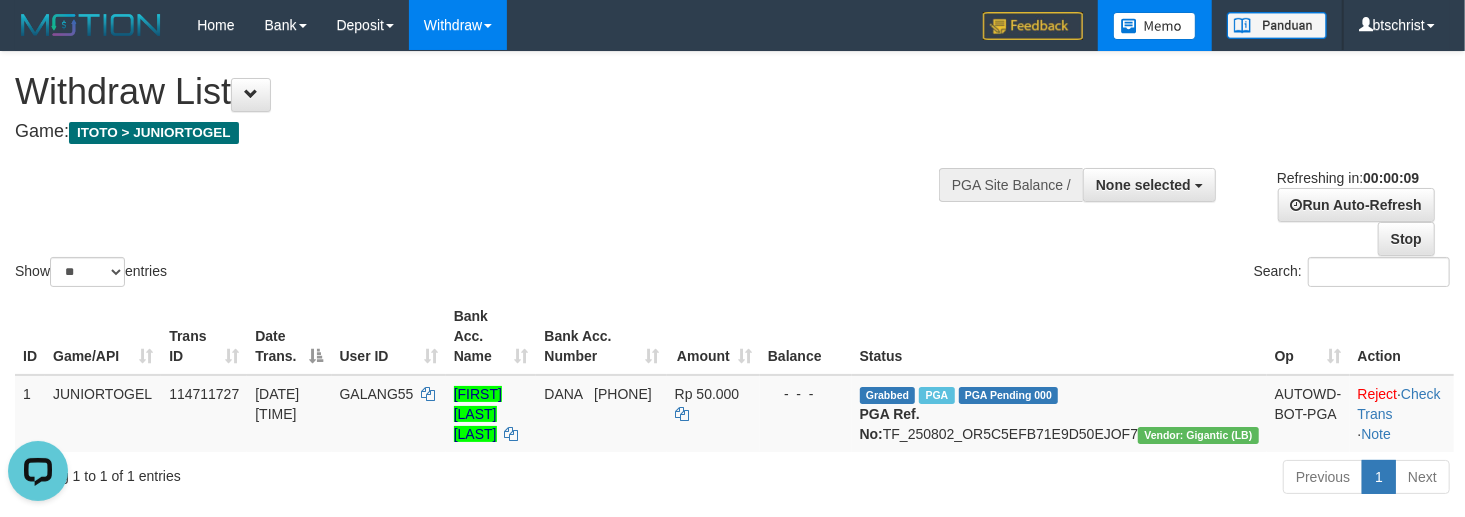 scroll, scrollTop: 0, scrollLeft: 0, axis: both 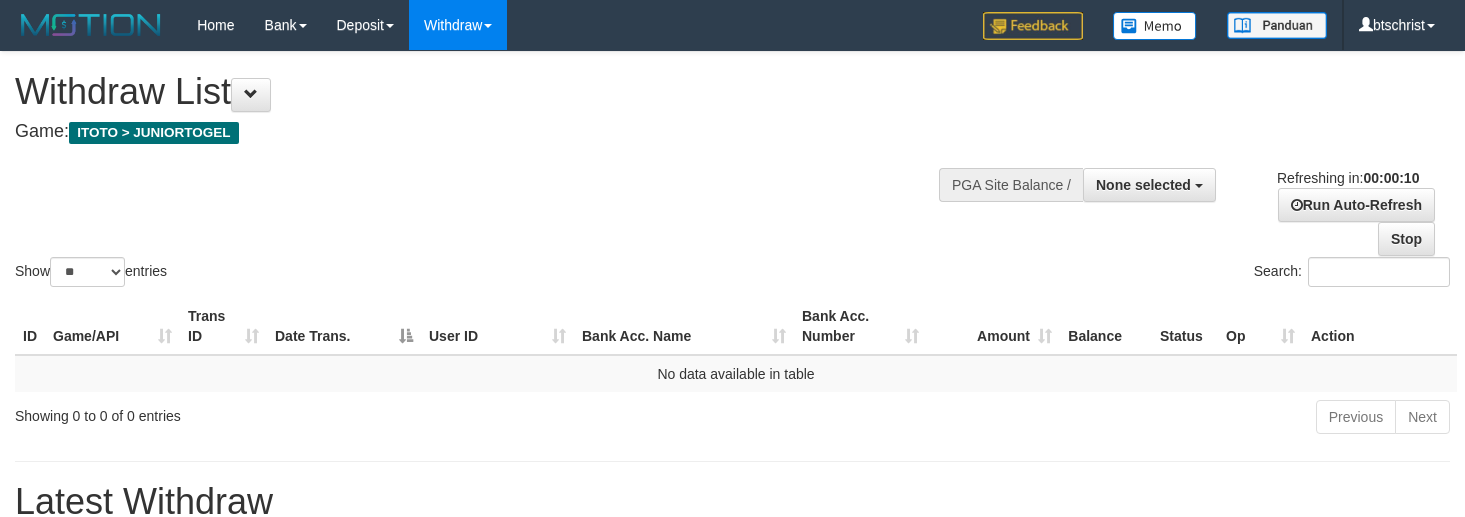 select 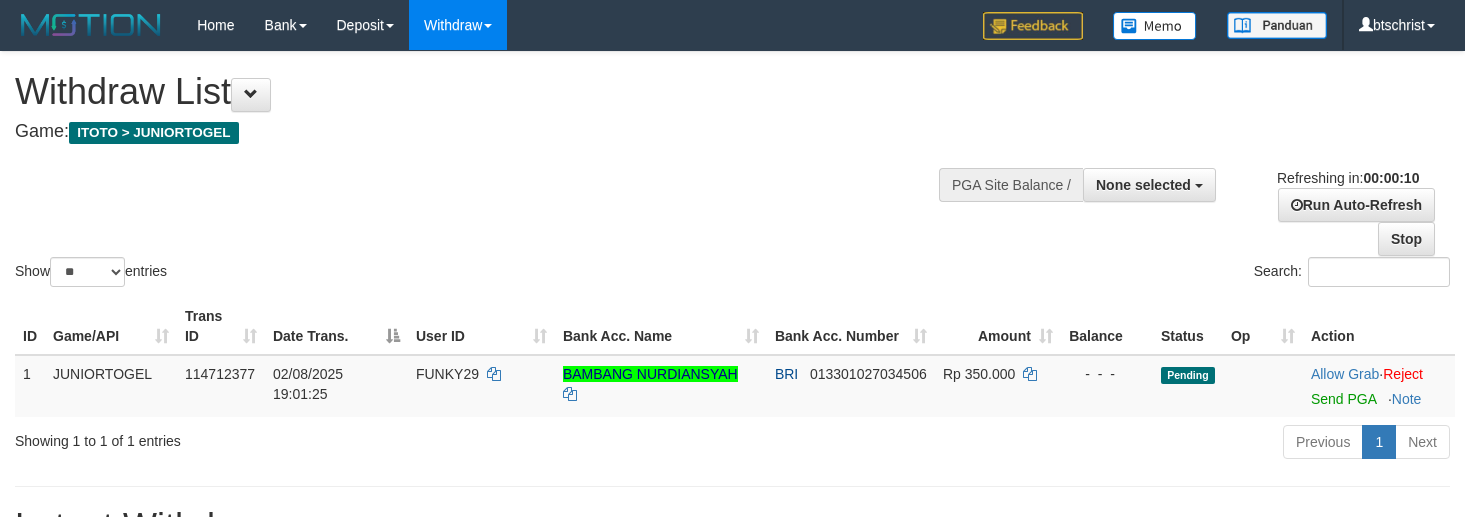 select 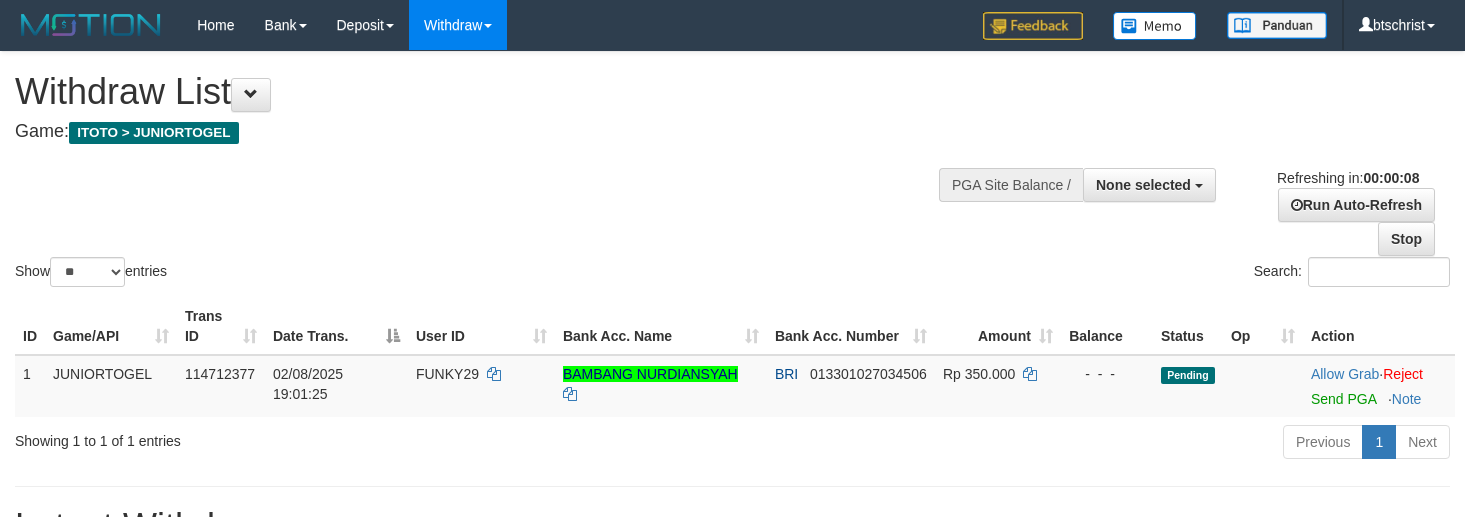 scroll, scrollTop: 0, scrollLeft: 0, axis: both 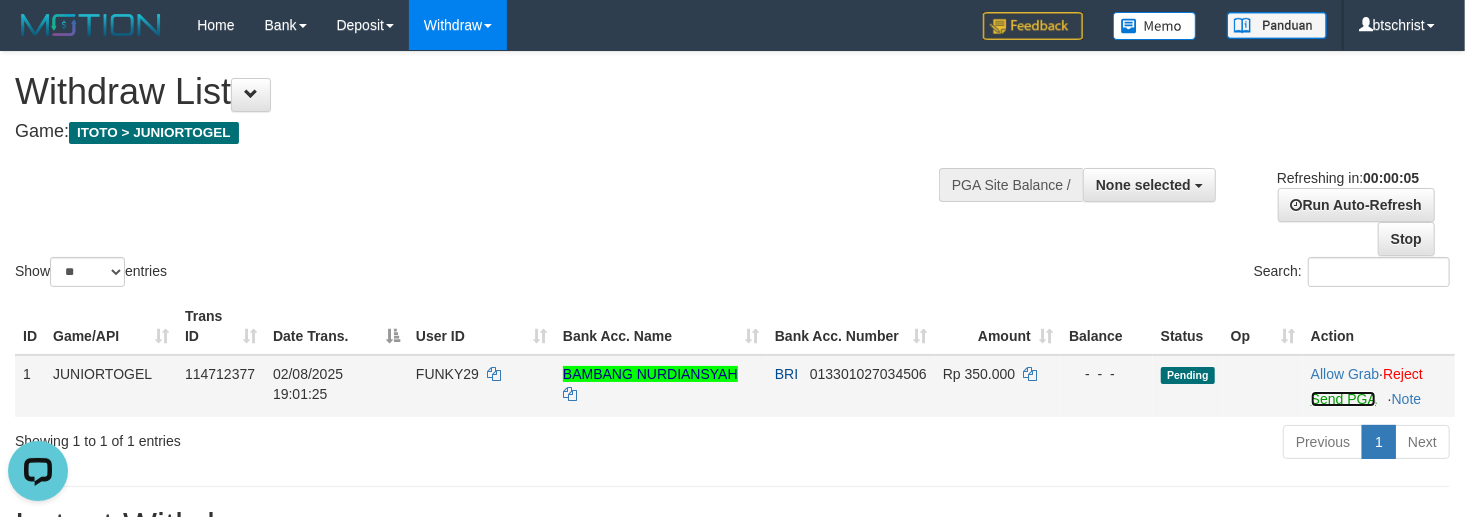 click on "Send PGA" at bounding box center [1343, 399] 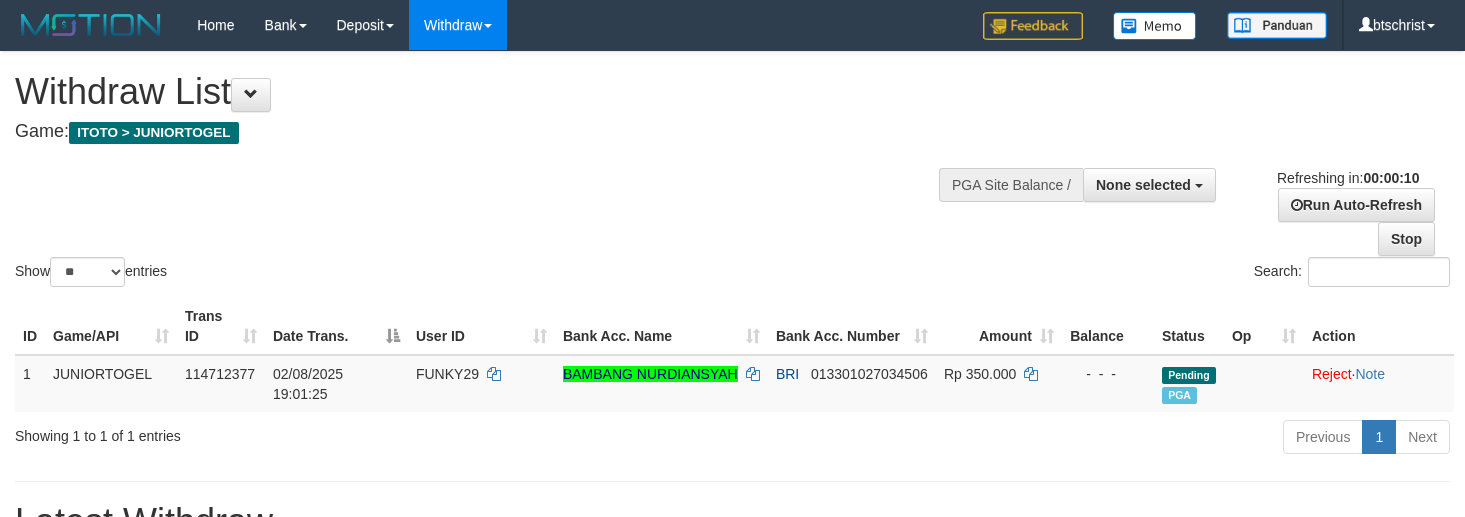 select 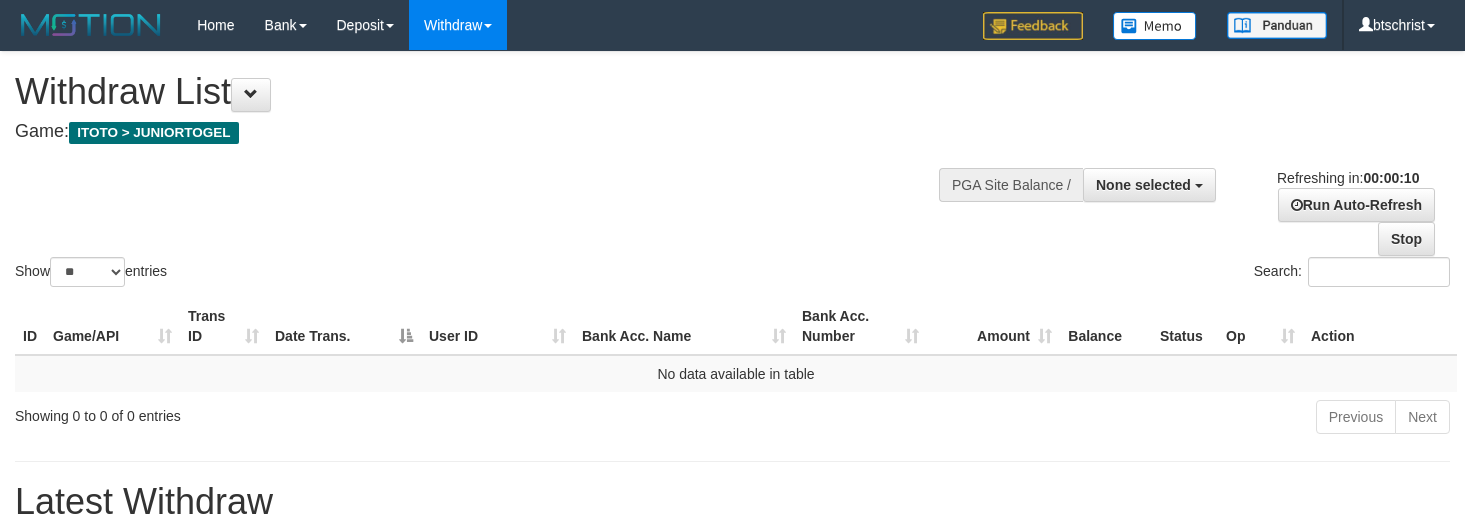 select 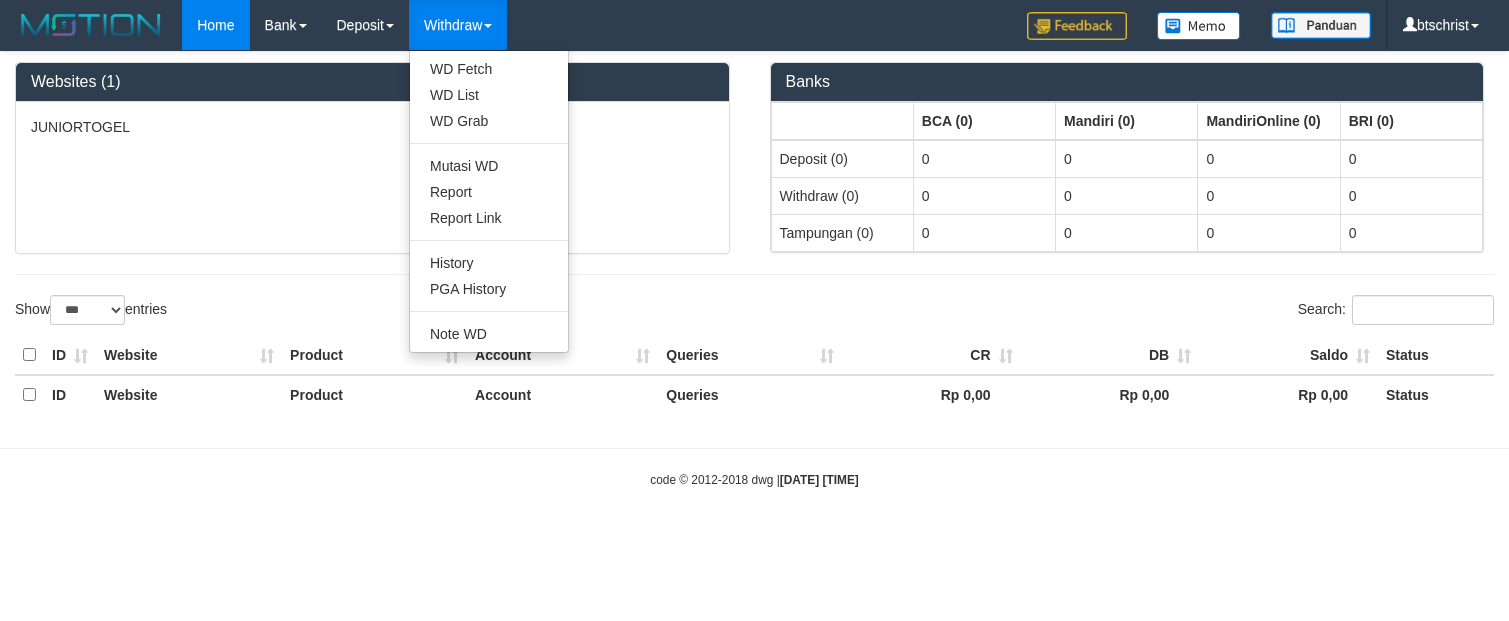 select on "***" 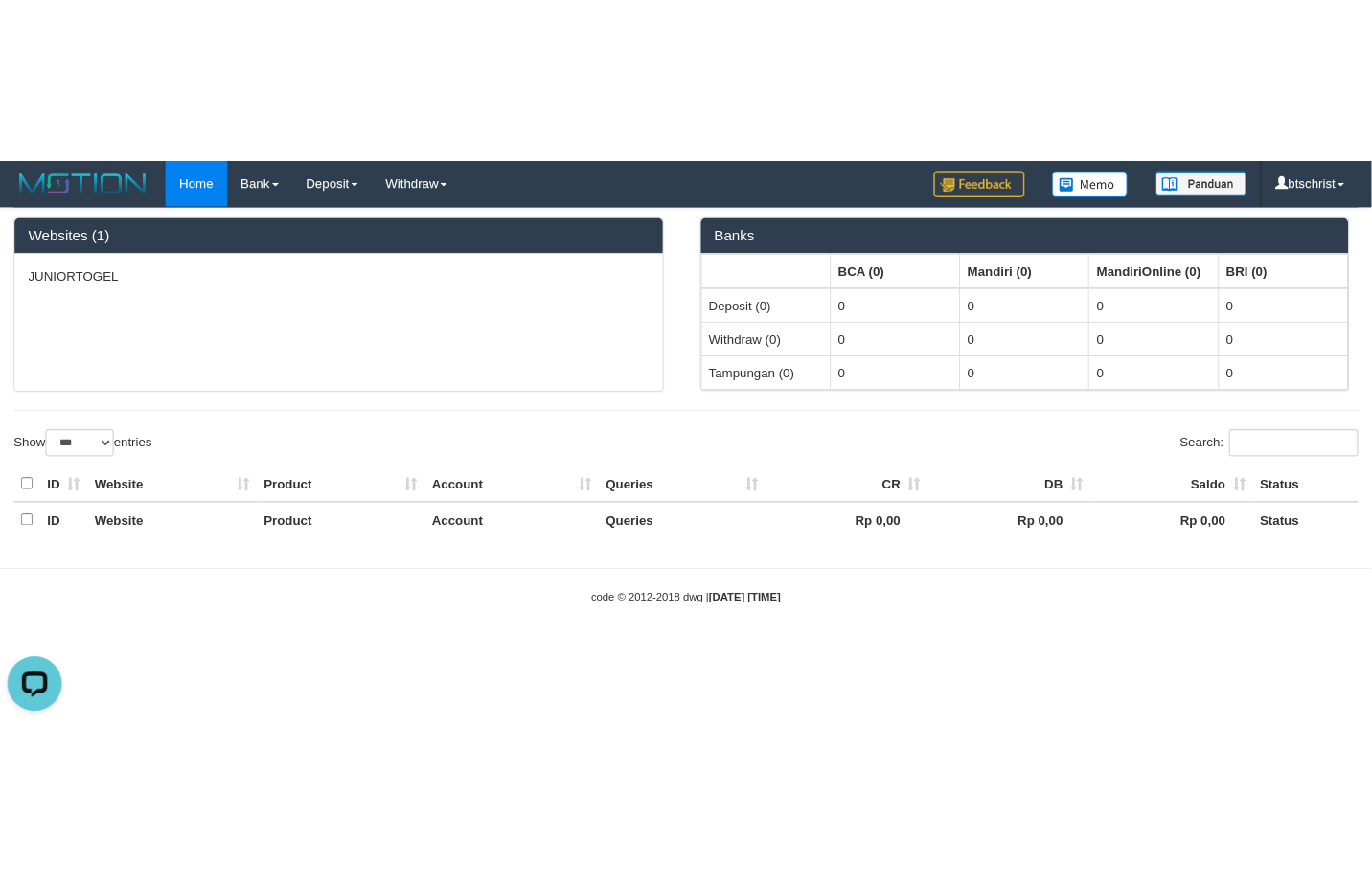 scroll, scrollTop: 0, scrollLeft: 0, axis: both 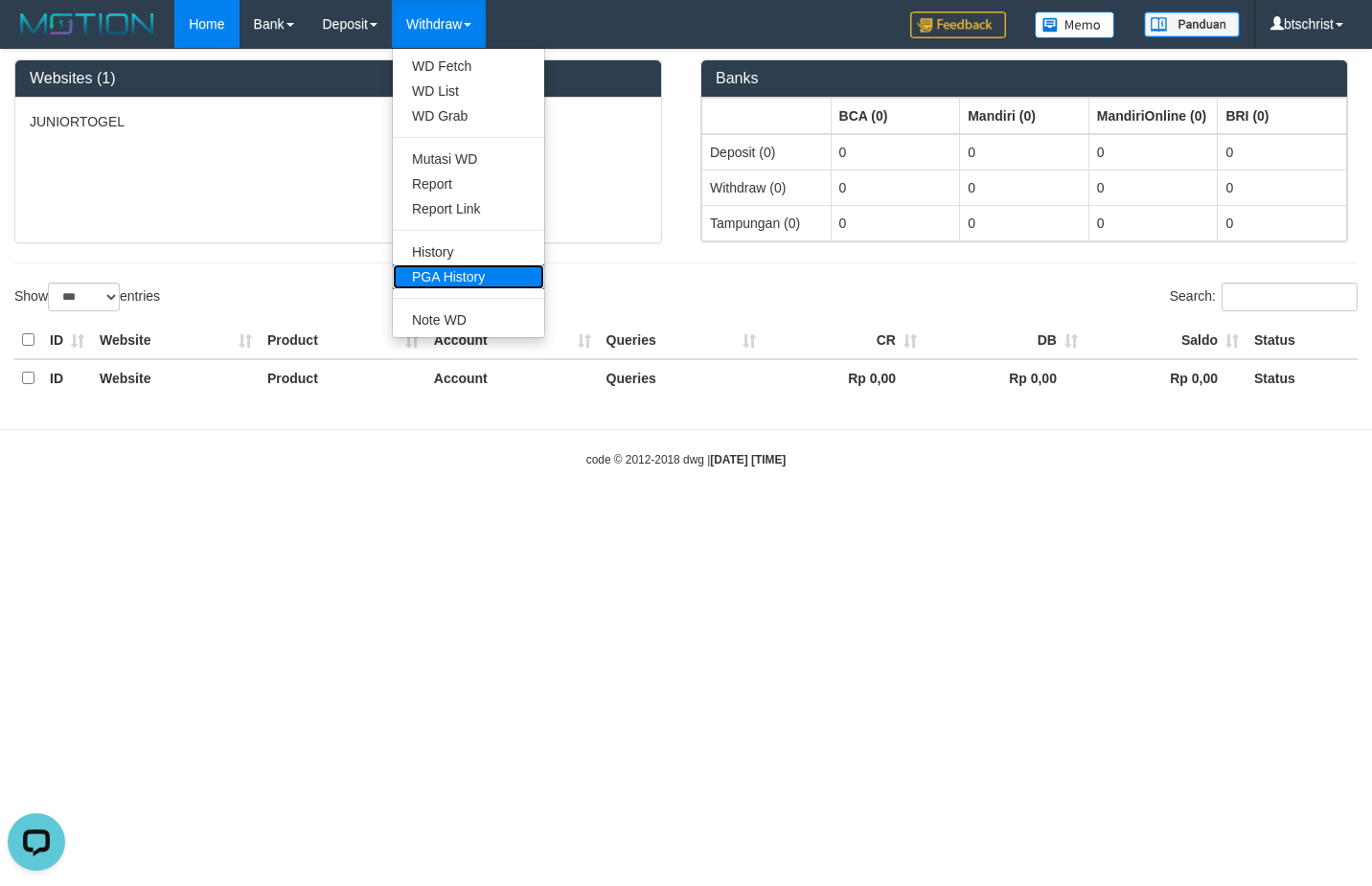 click on "PGA History" at bounding box center [469, 277] 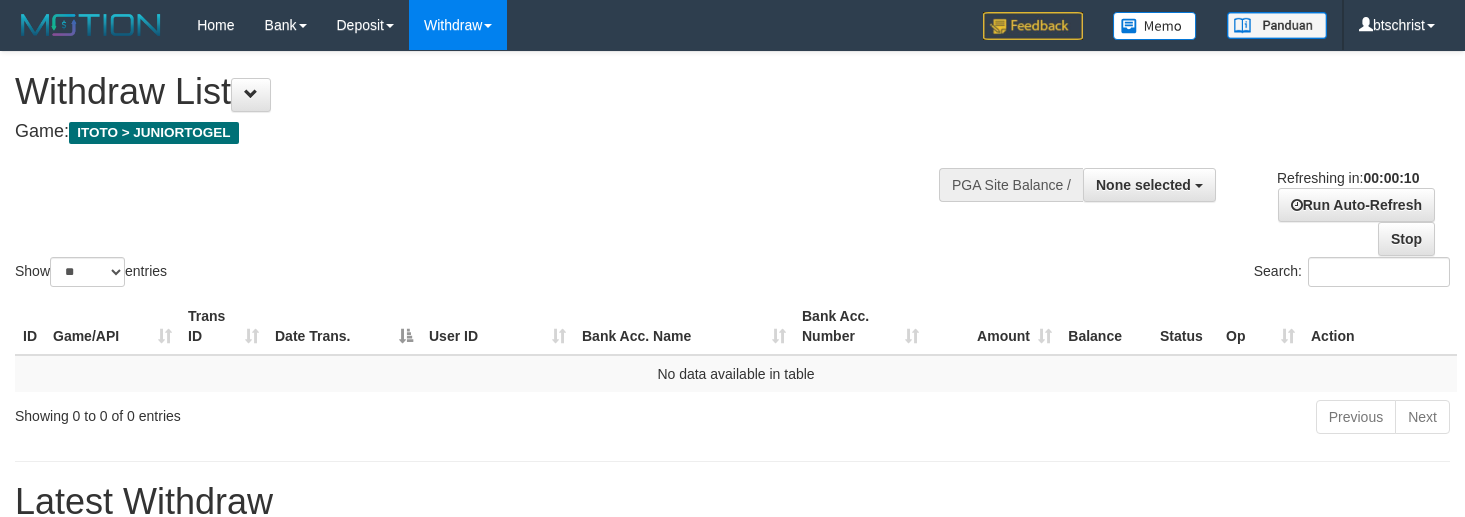 select 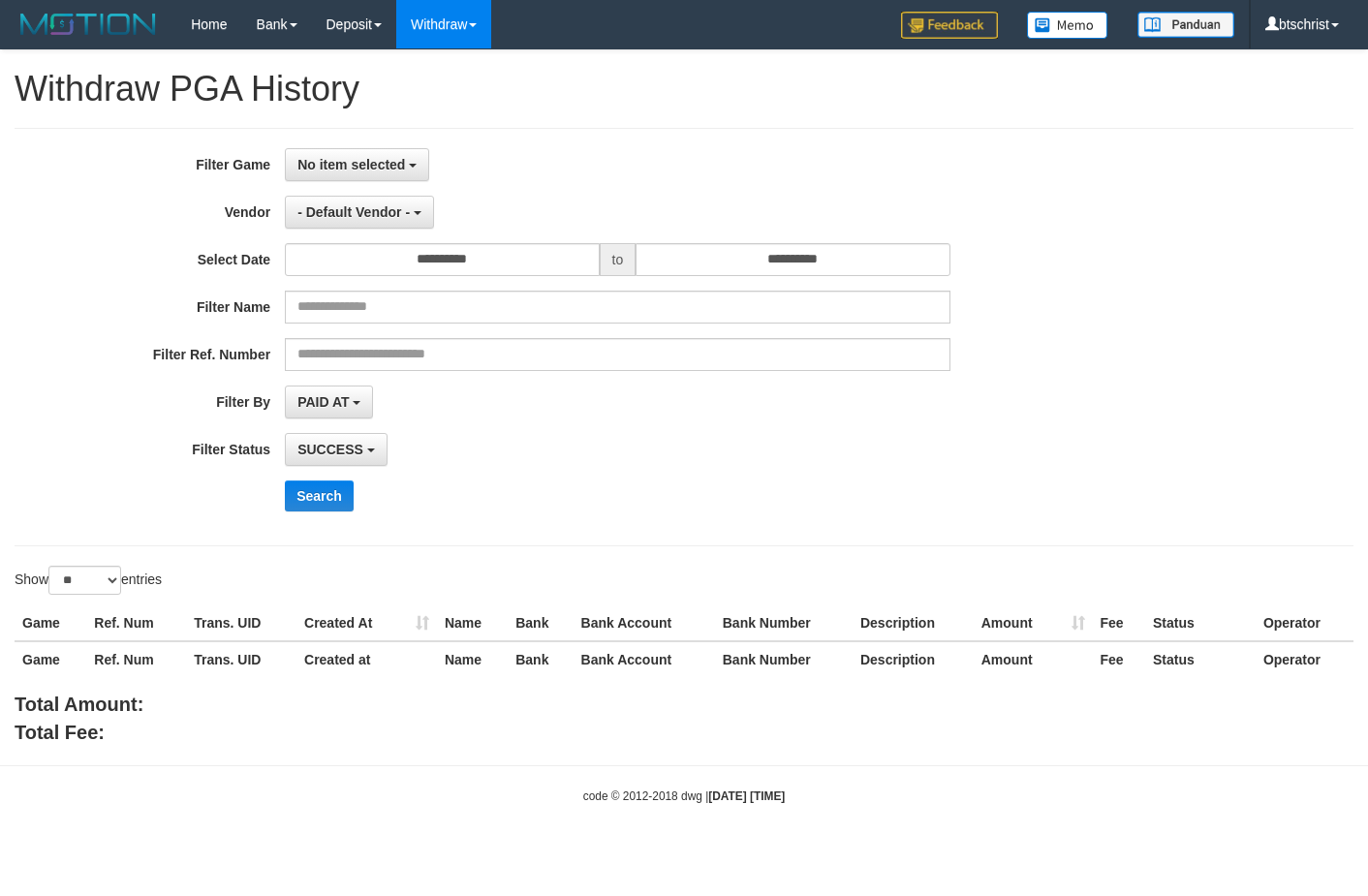 select 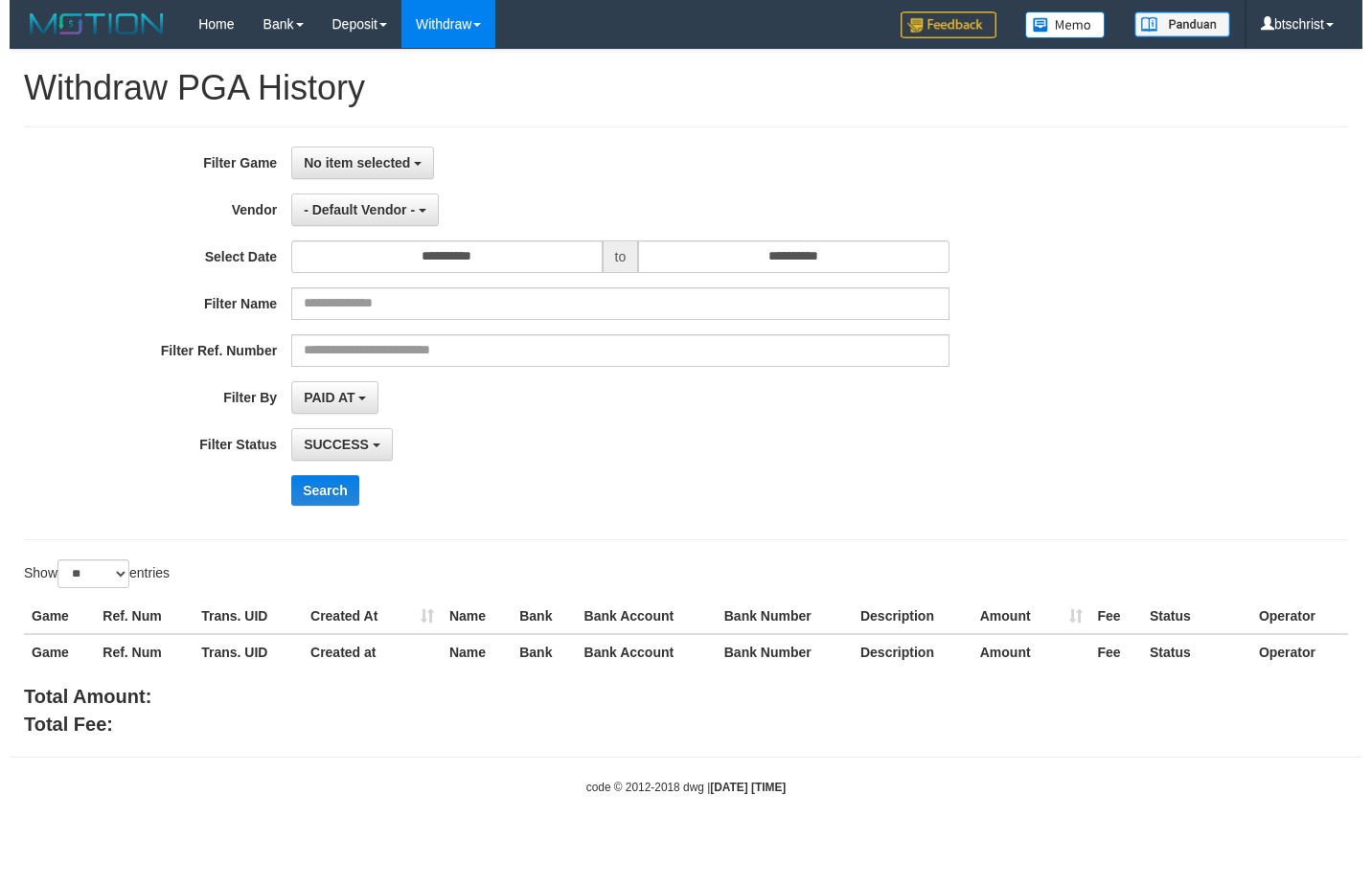 scroll, scrollTop: 0, scrollLeft: 0, axis: both 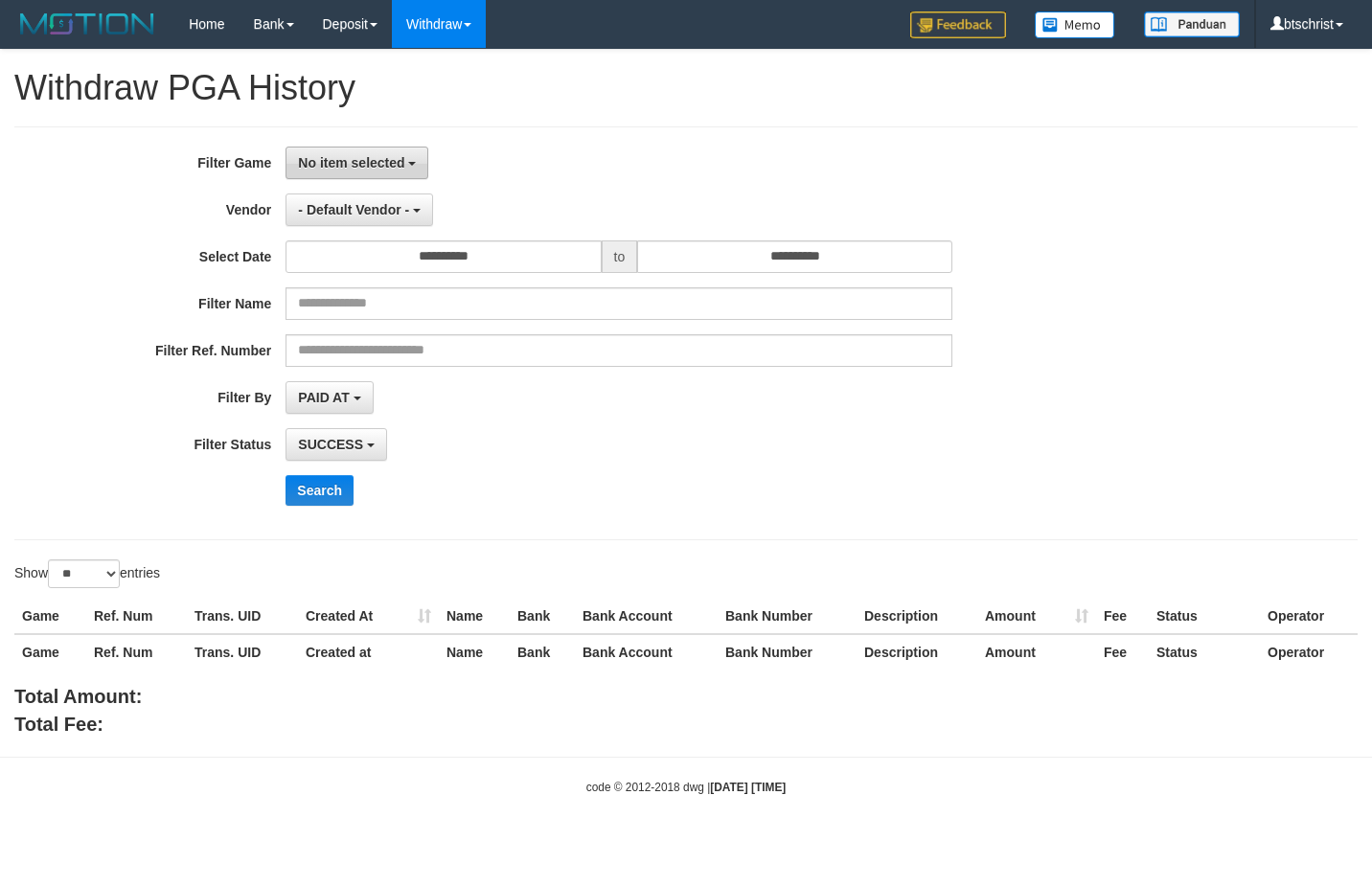 click on "No item selected" at bounding box center (356, 163) 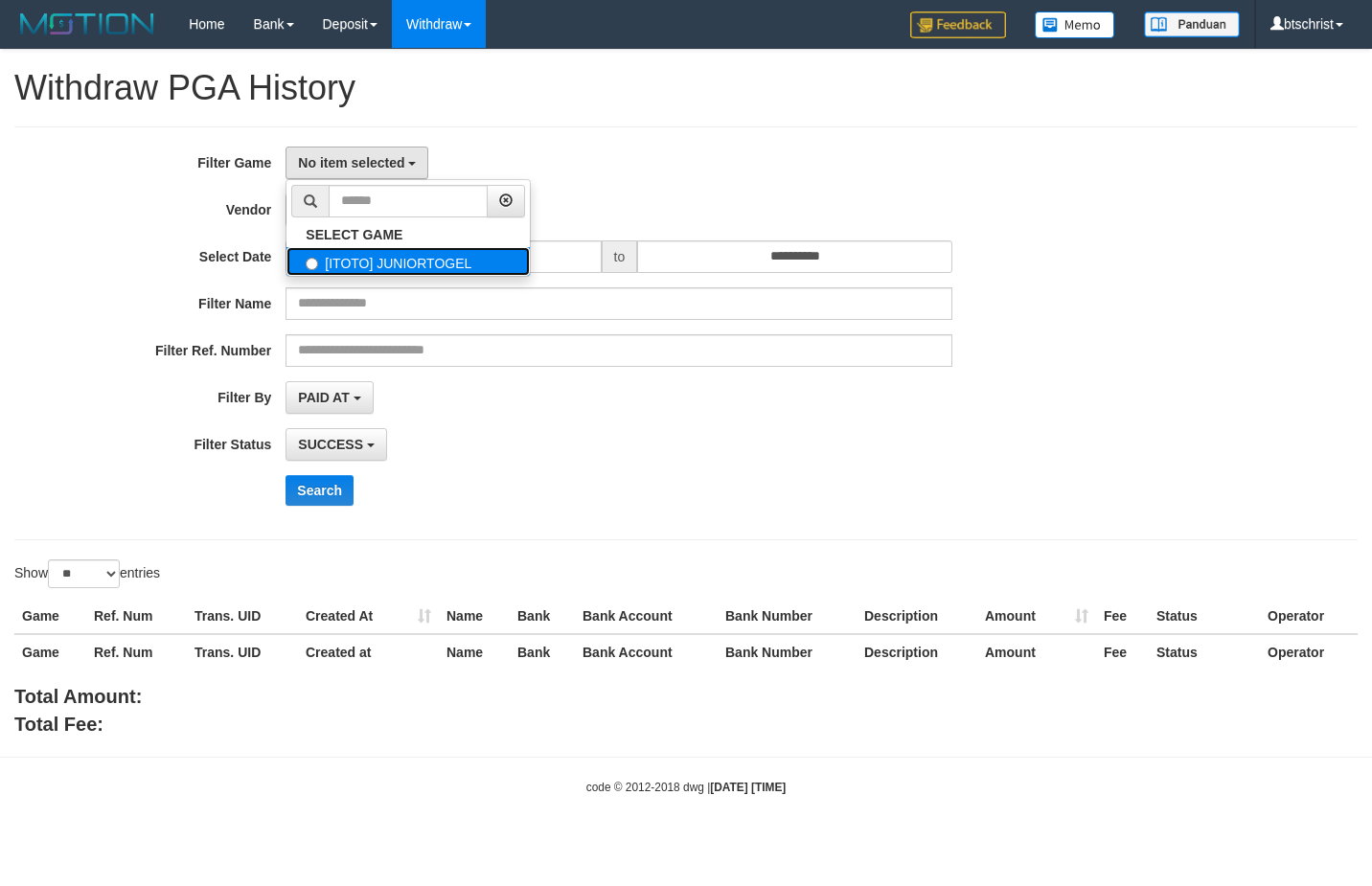 click on "[ITOTO] JUNIORTOGEL" at bounding box center [408, 261] 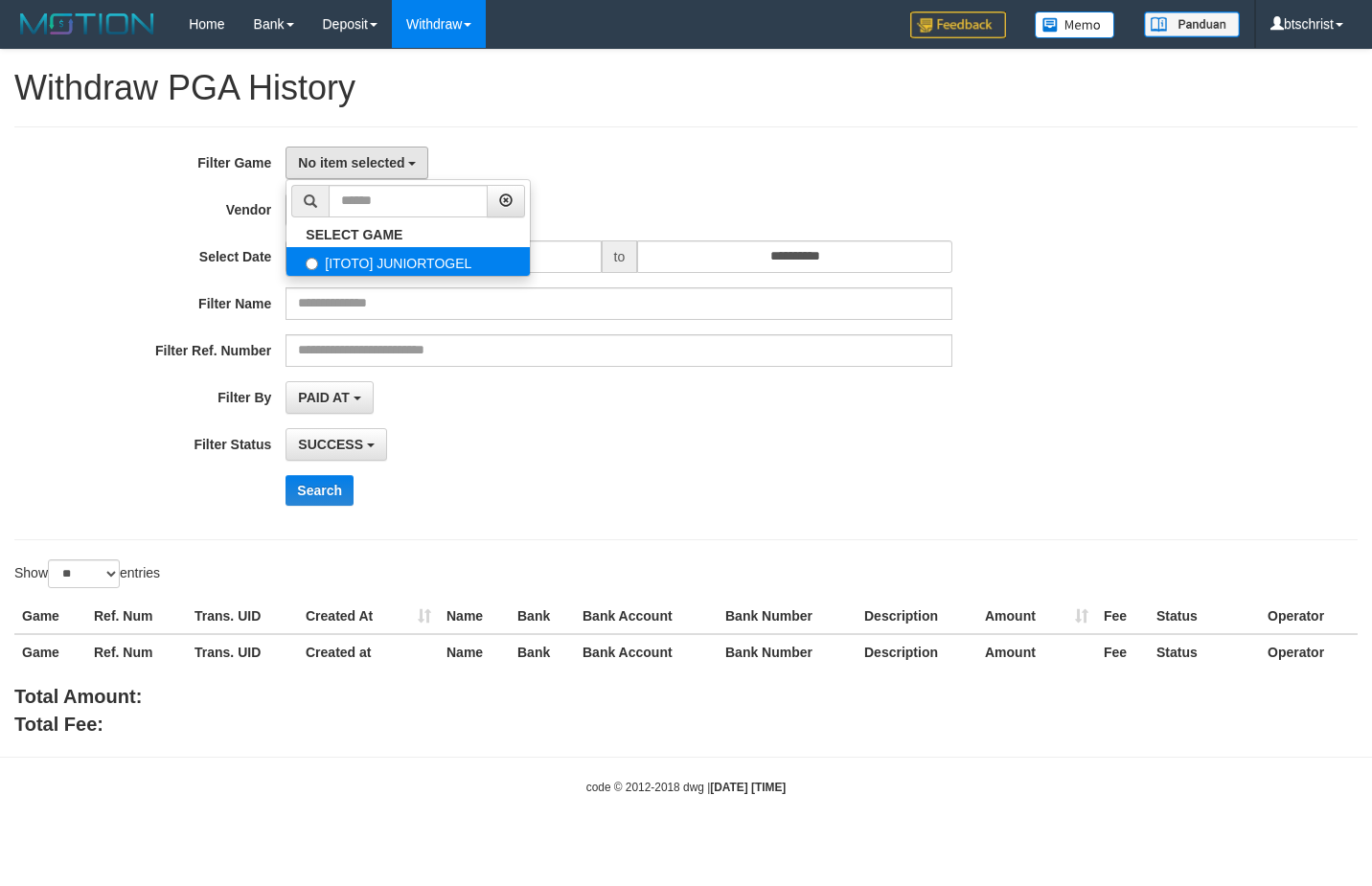 select on "****" 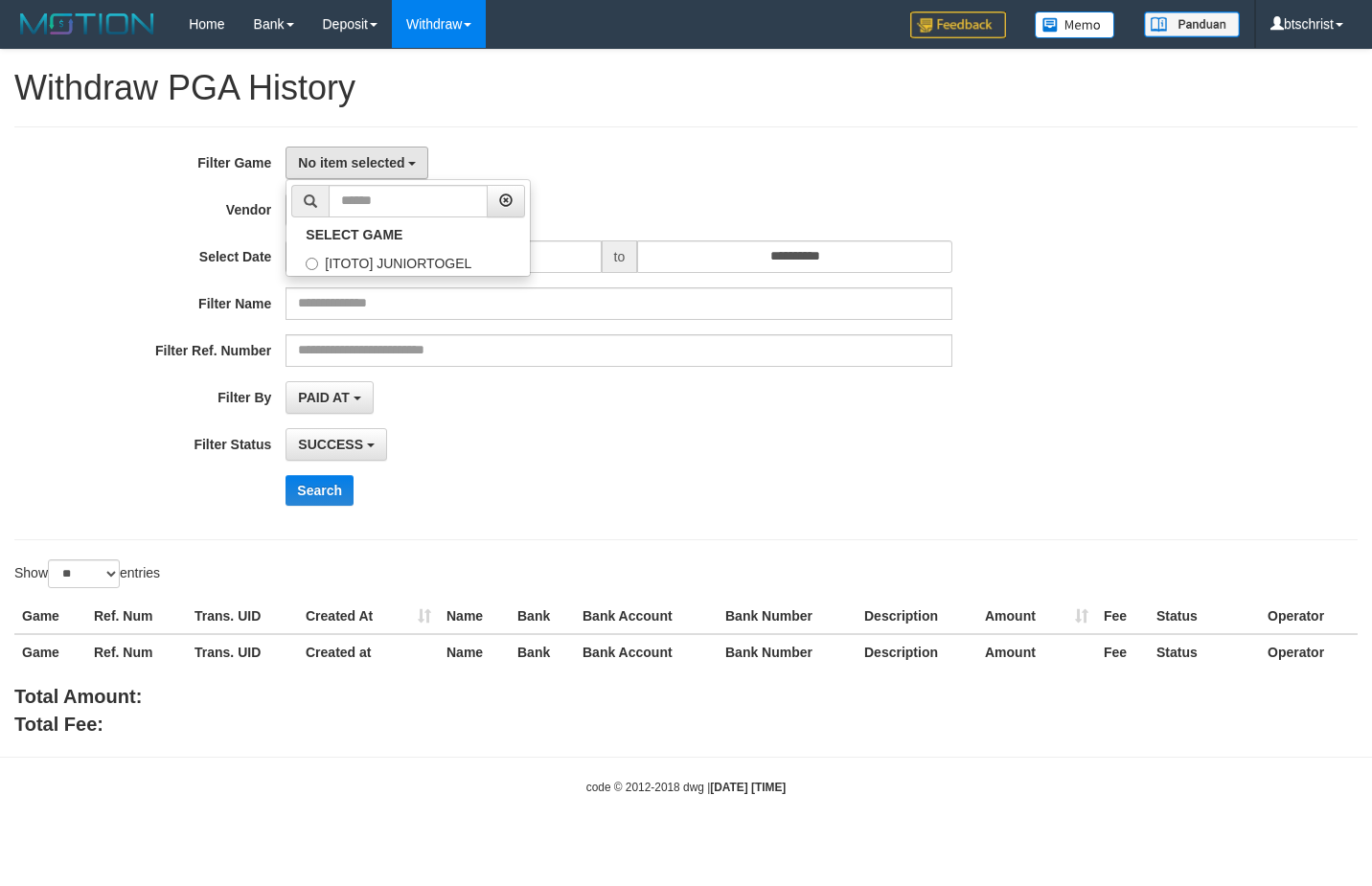 scroll, scrollTop: 16, scrollLeft: 0, axis: vertical 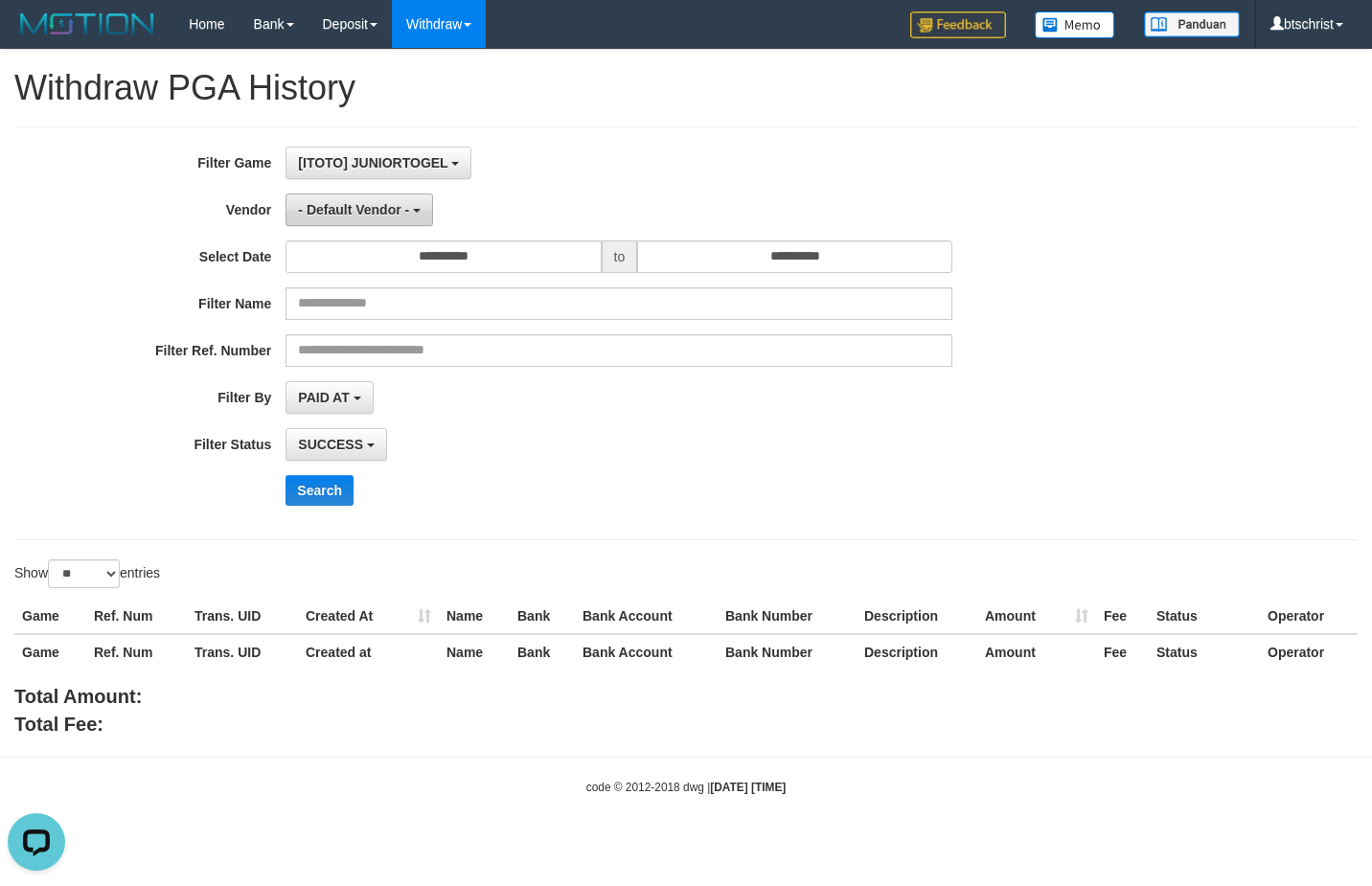 click on "- Default Vendor -" at bounding box center (354, 210) 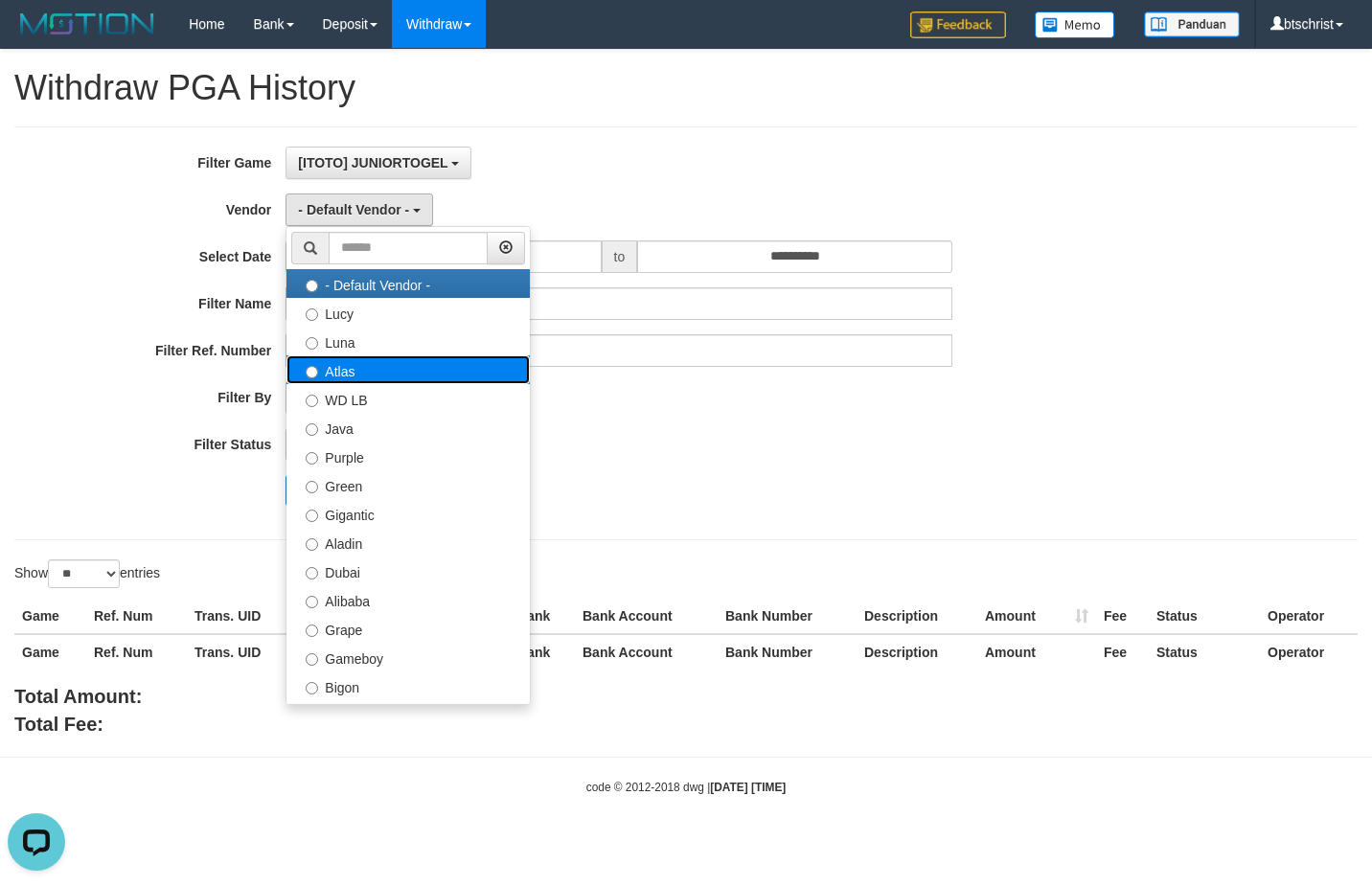 click on "Atlas" at bounding box center [408, 370] 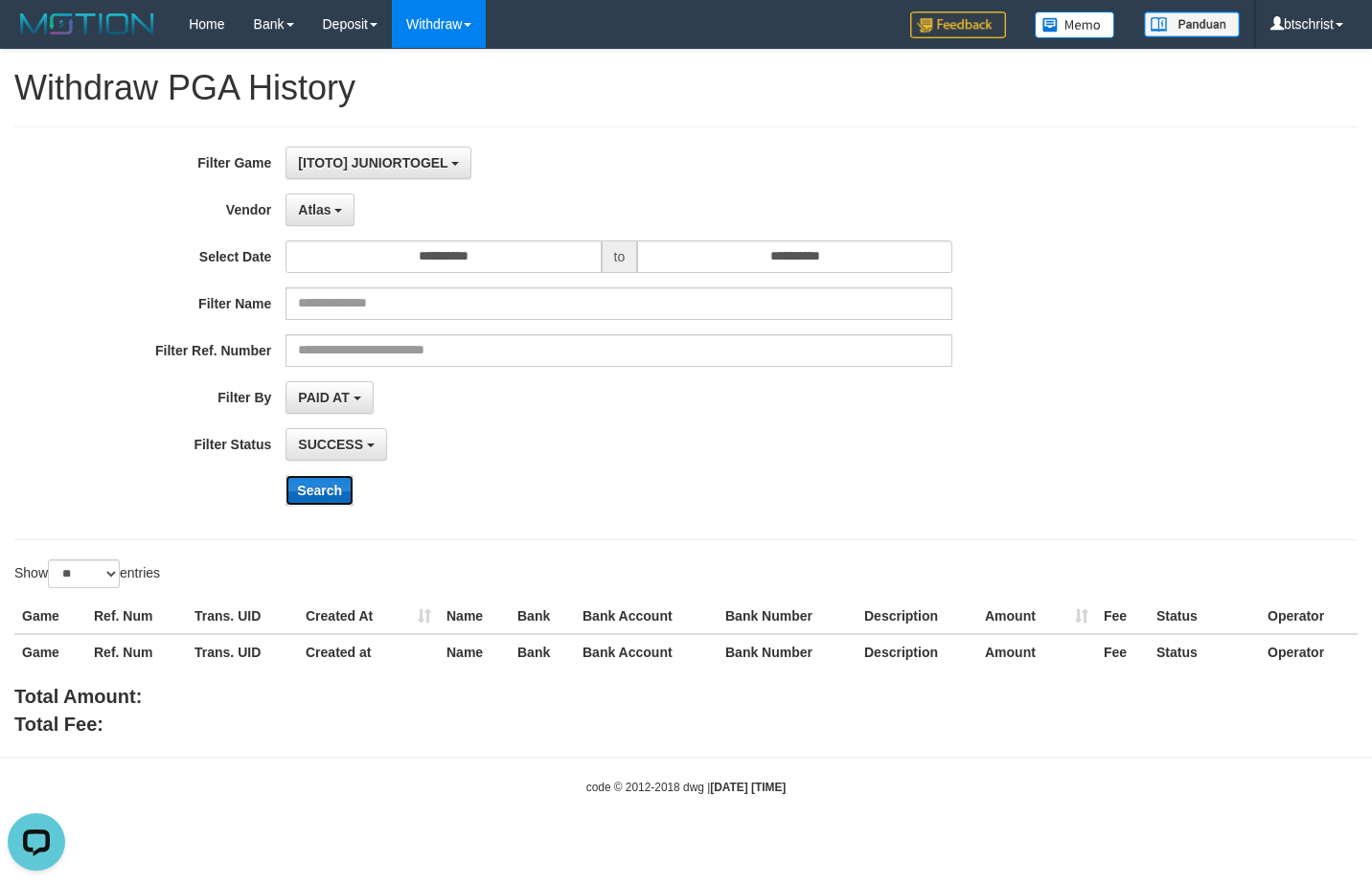 click on "Search" at bounding box center (319, 490) 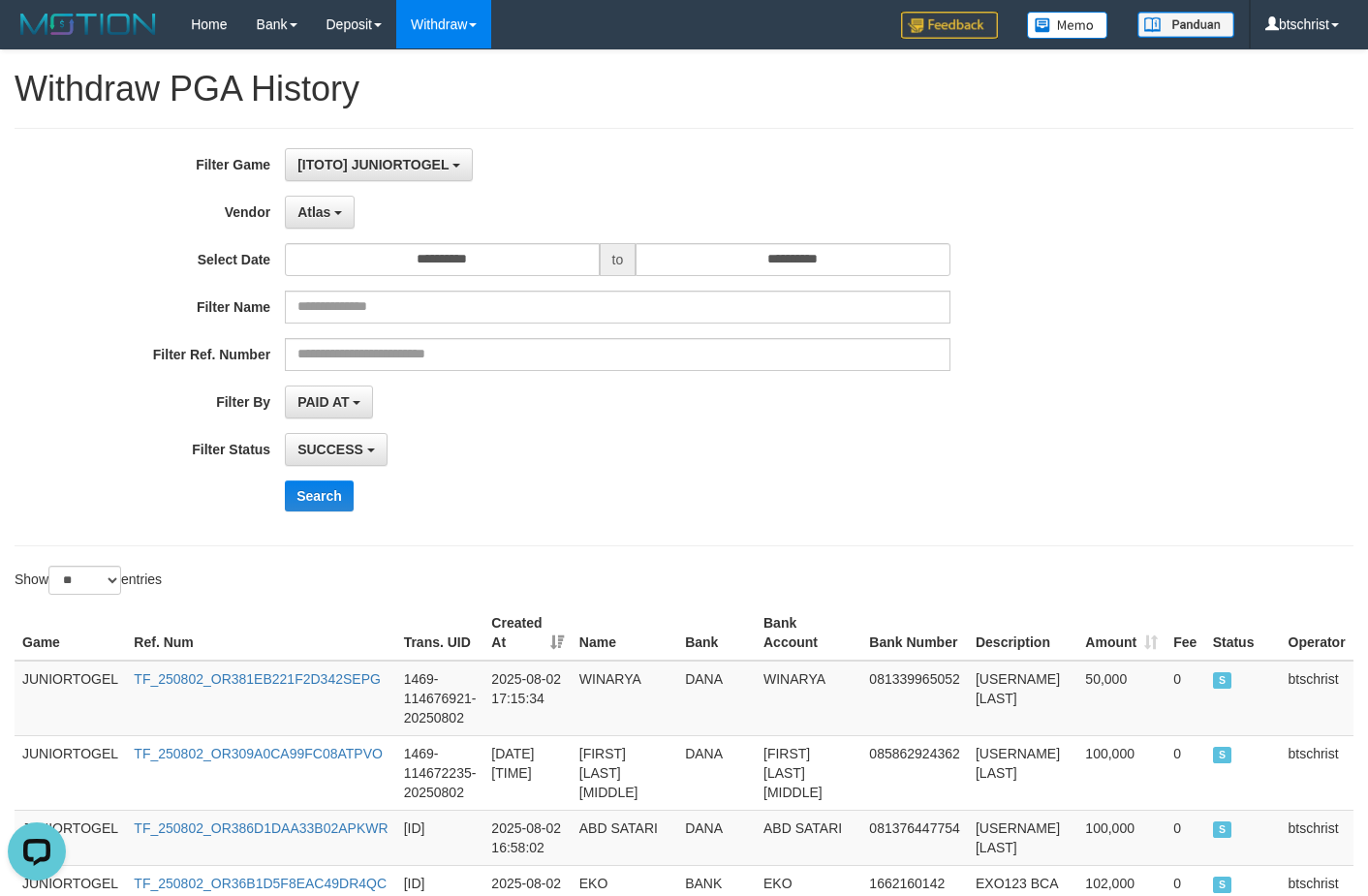 click on "Search" at bounding box center [712, 496] 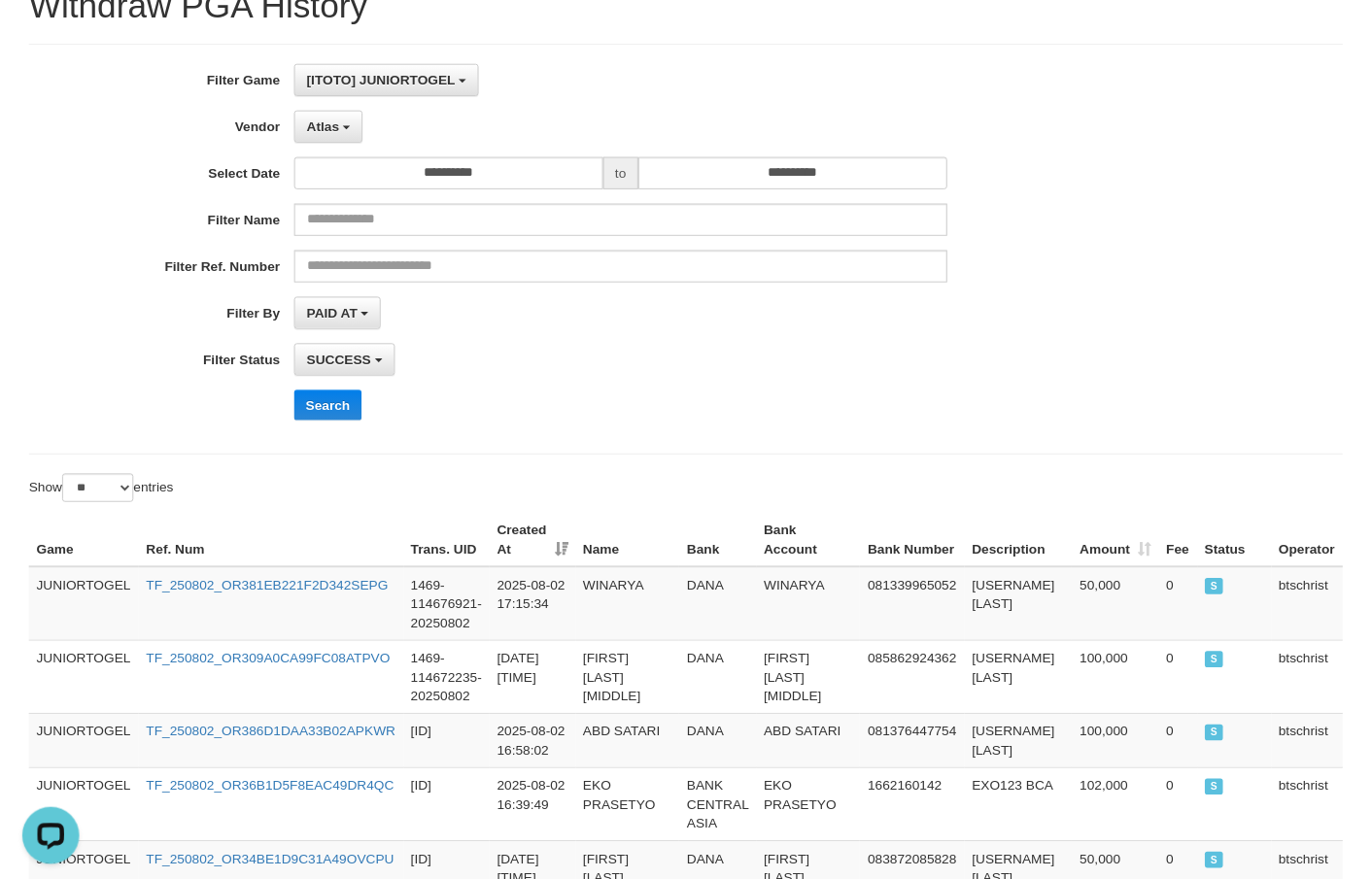 scroll, scrollTop: 129, scrollLeft: 0, axis: vertical 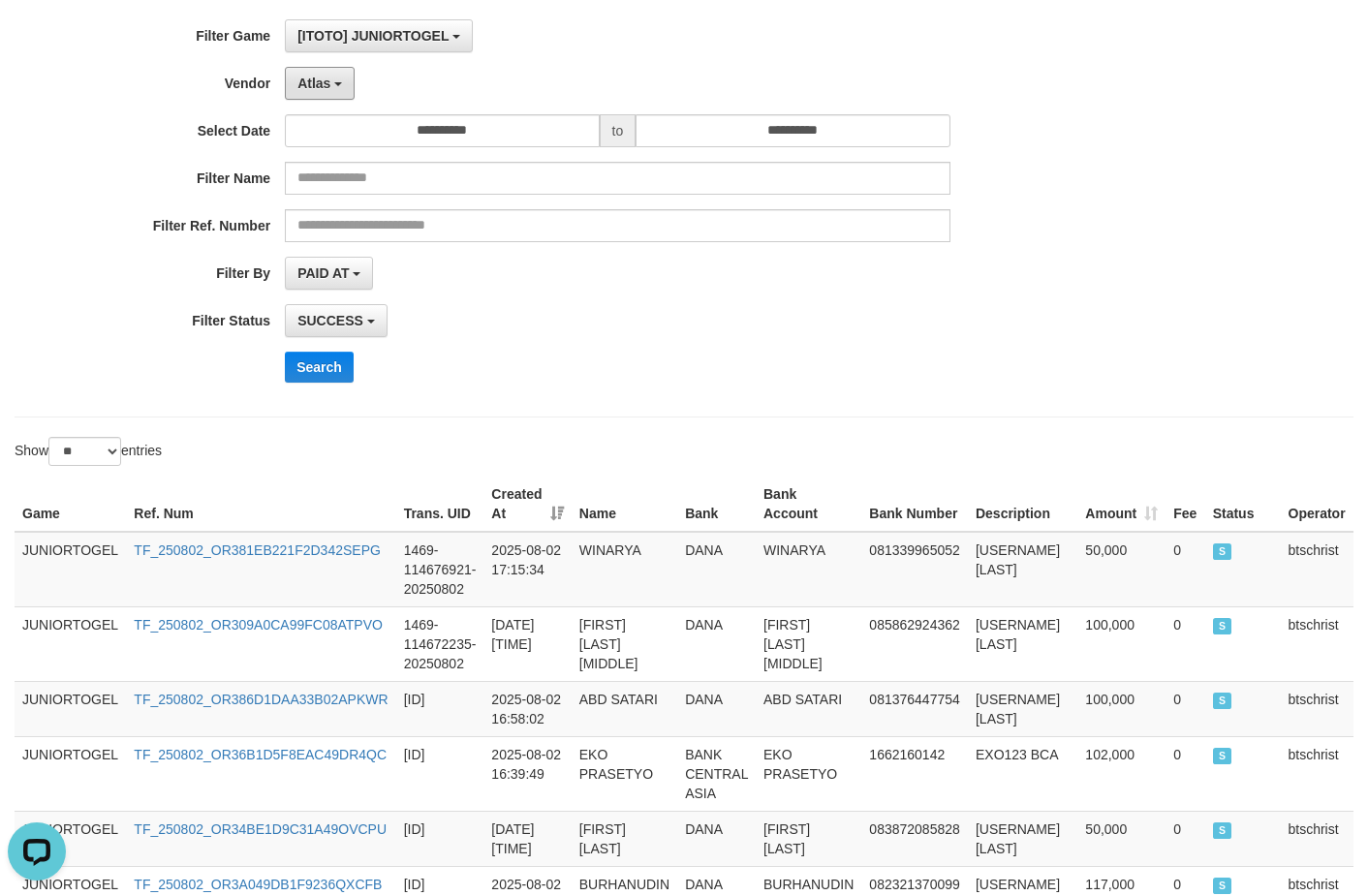 drag, startPoint x: 324, startPoint y: 87, endPoint x: 392, endPoint y: 124, distance: 77.414469 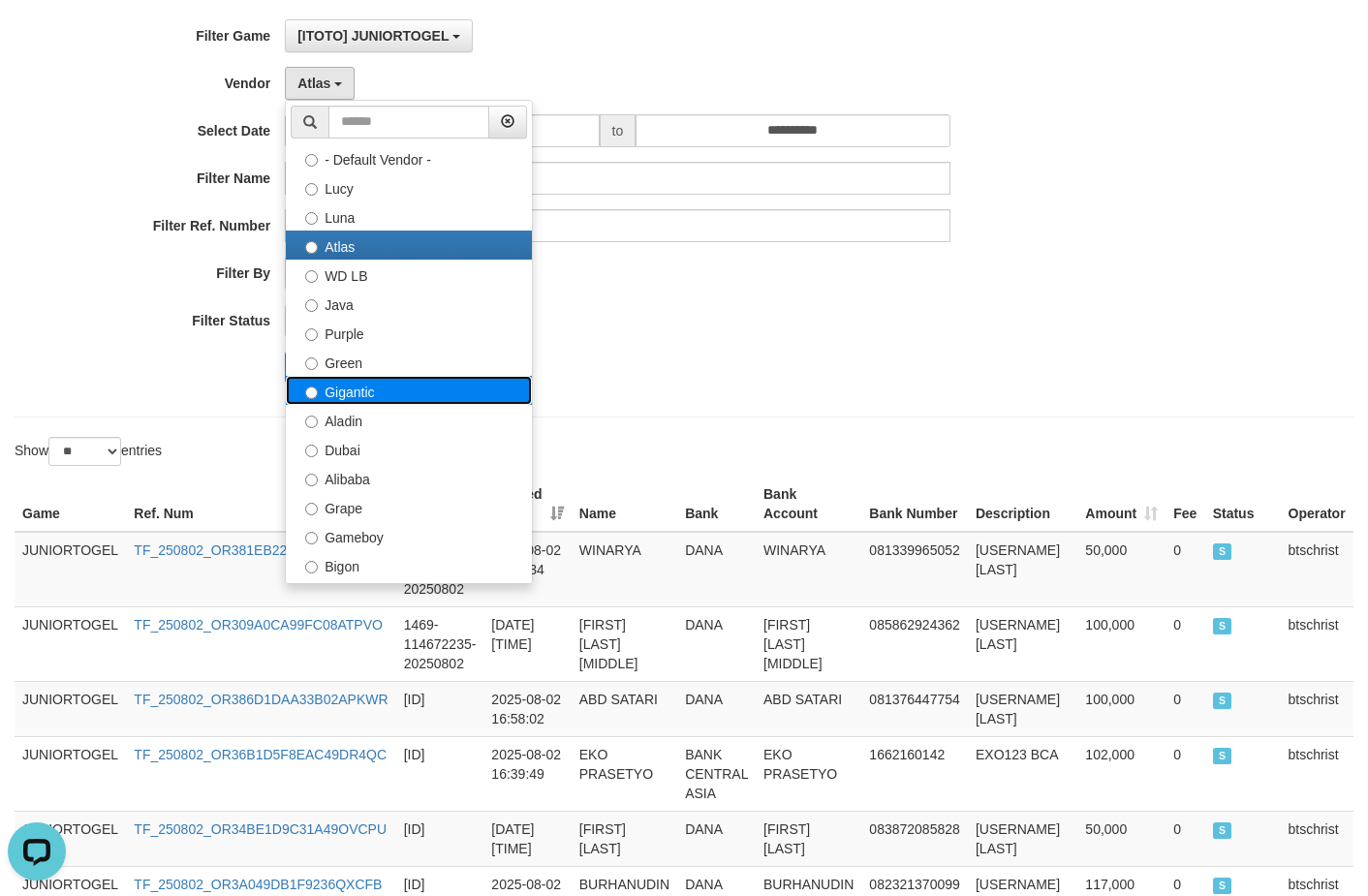 click on "Gigantic" at bounding box center (409, 390) 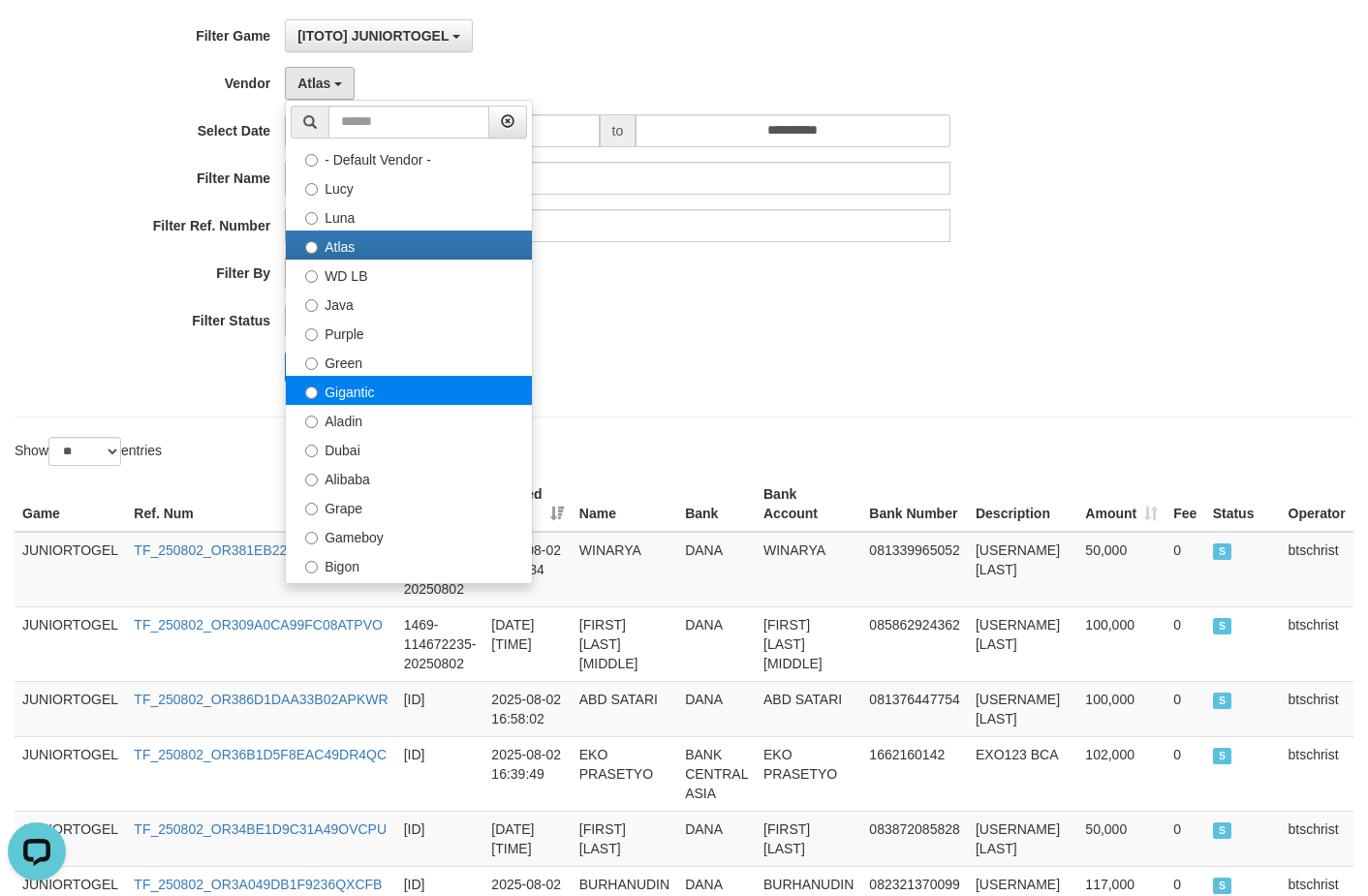select on "**********" 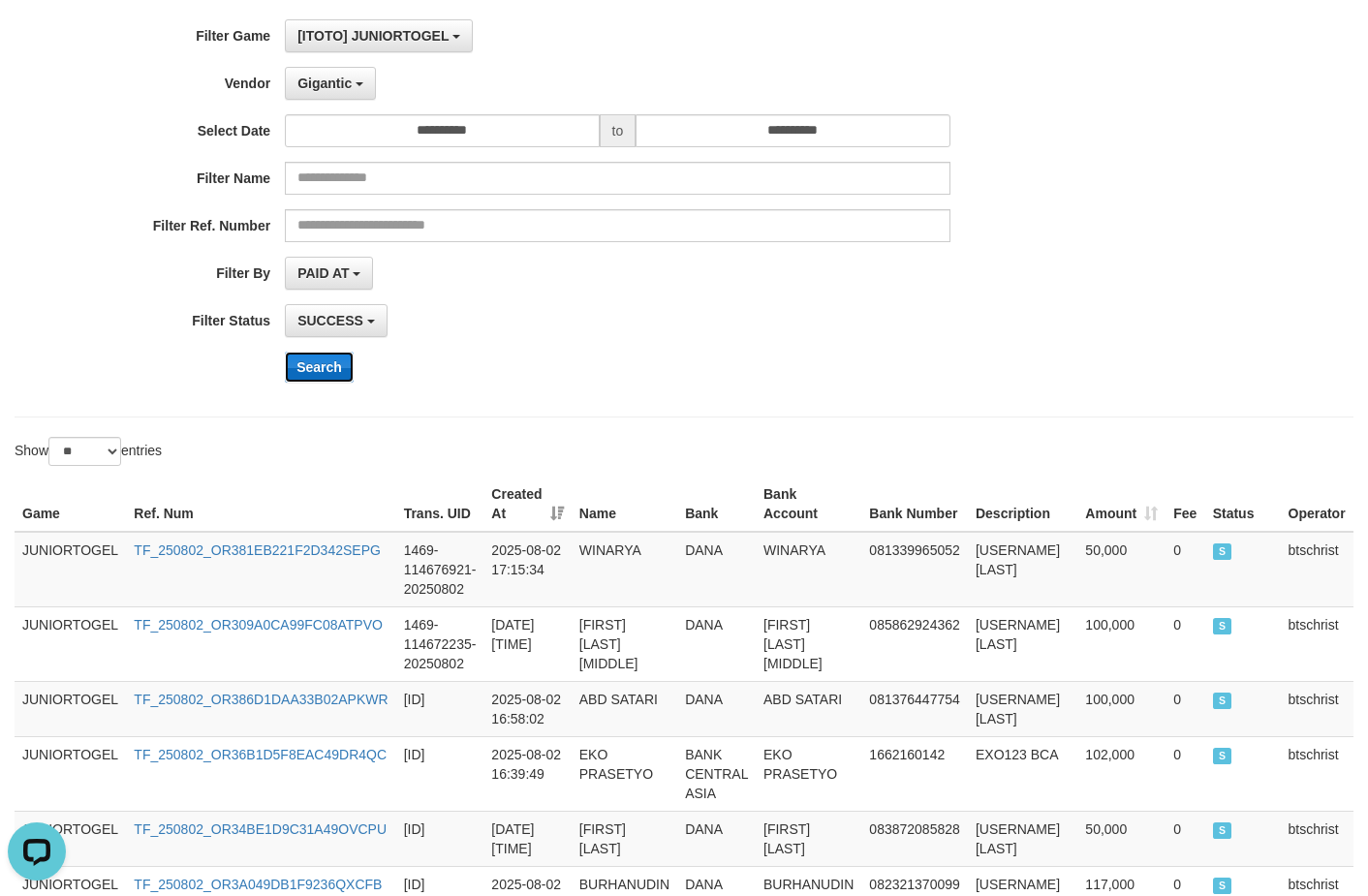 click on "Search" at bounding box center (319, 367) 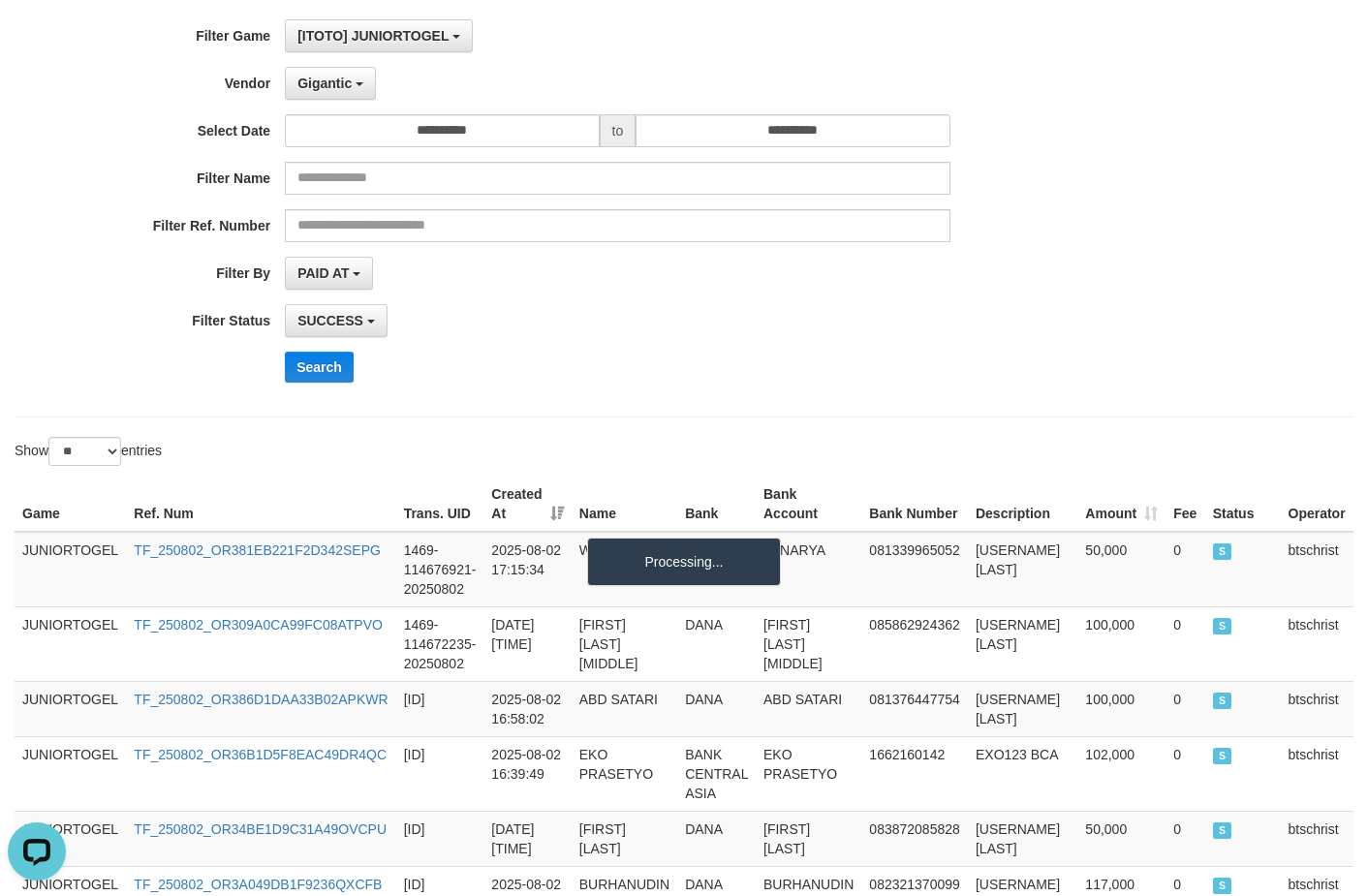 click on "Search" at bounding box center [712, 367] 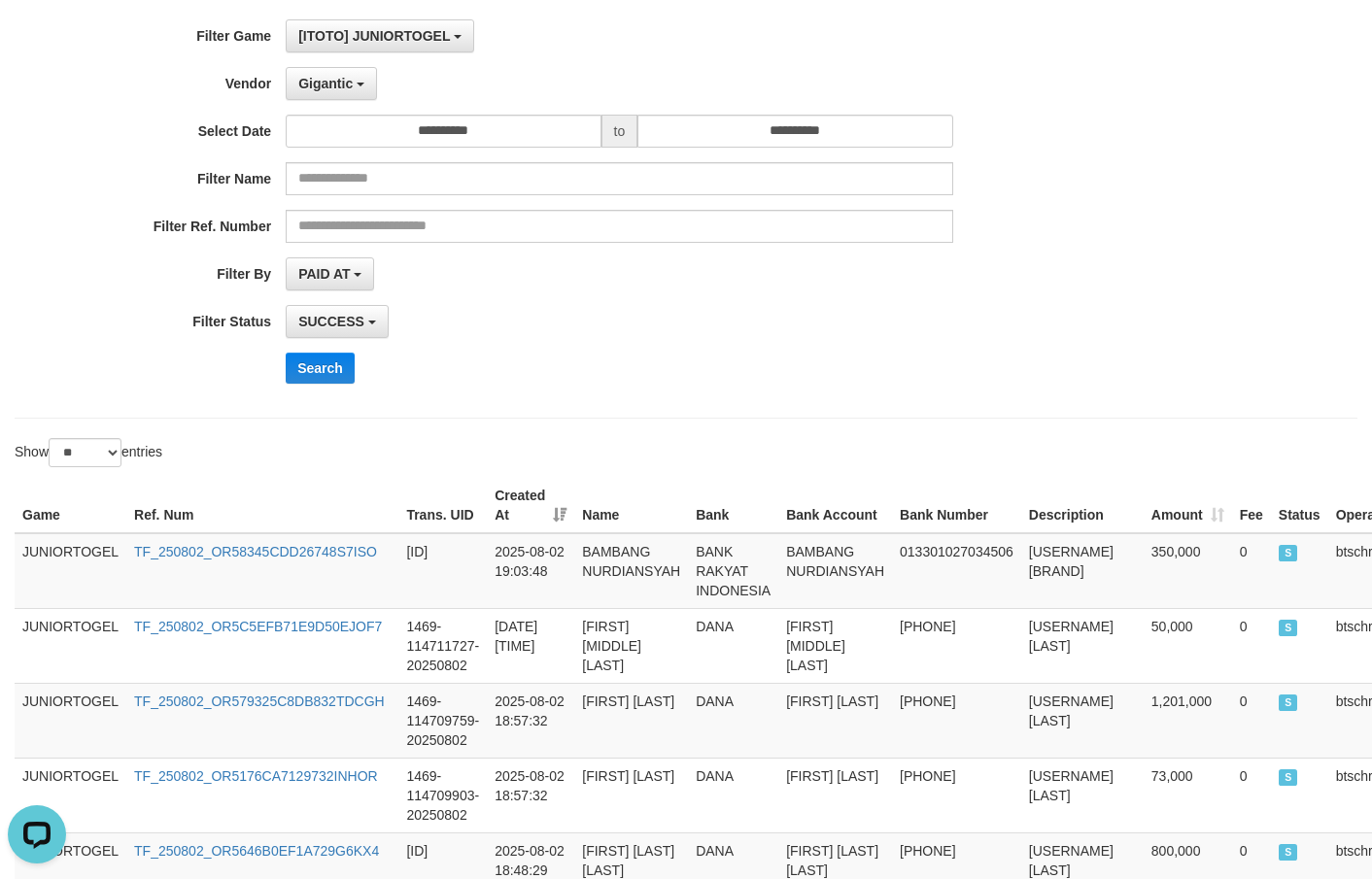 click on "SUCCESS
SUCCESS
ON PROCESS
FAILED" at bounding box center [619, 321] 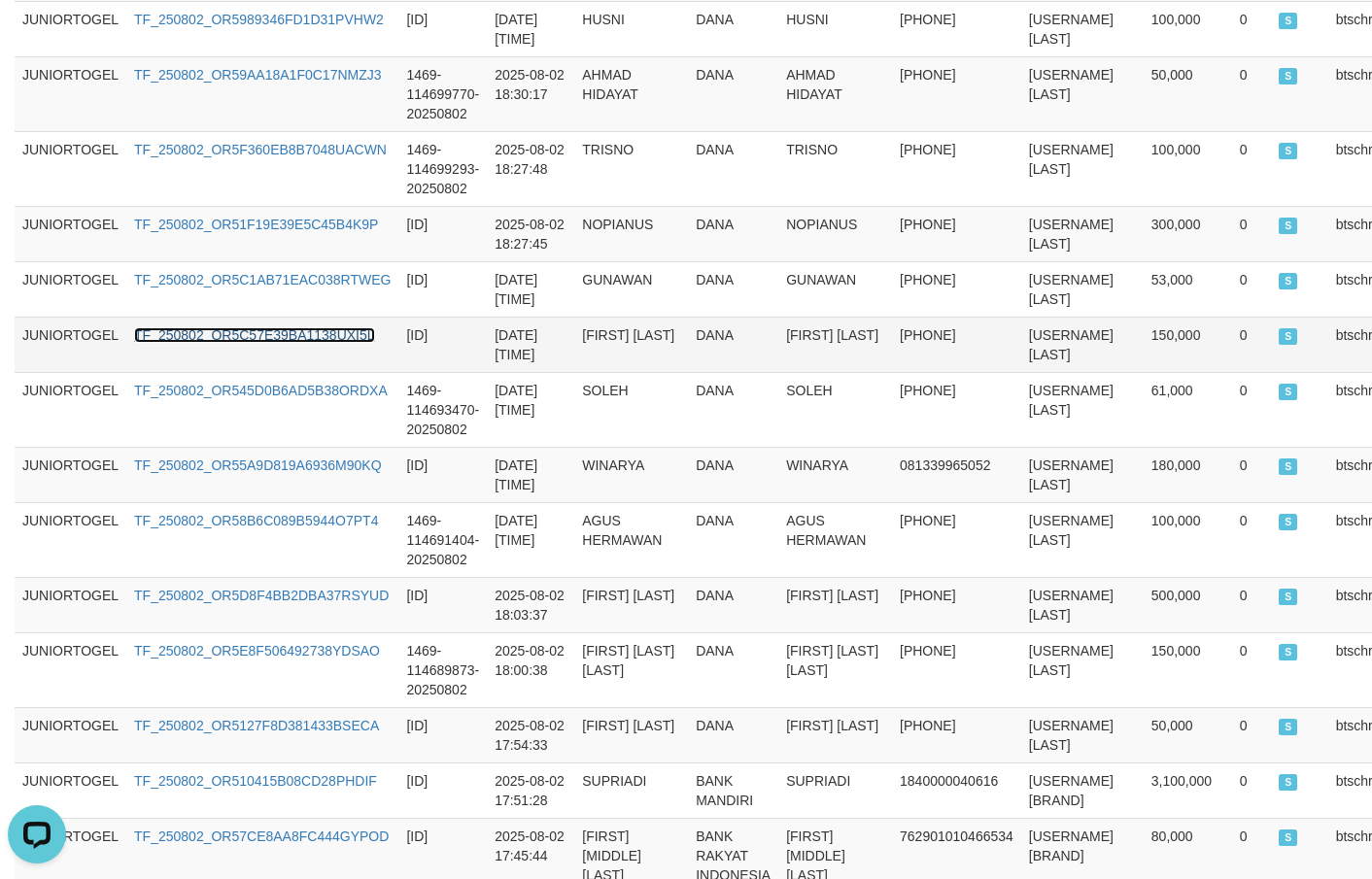 click on "TF_250802_OR5C57E39BA1138UXI5L" at bounding box center (255, 335) 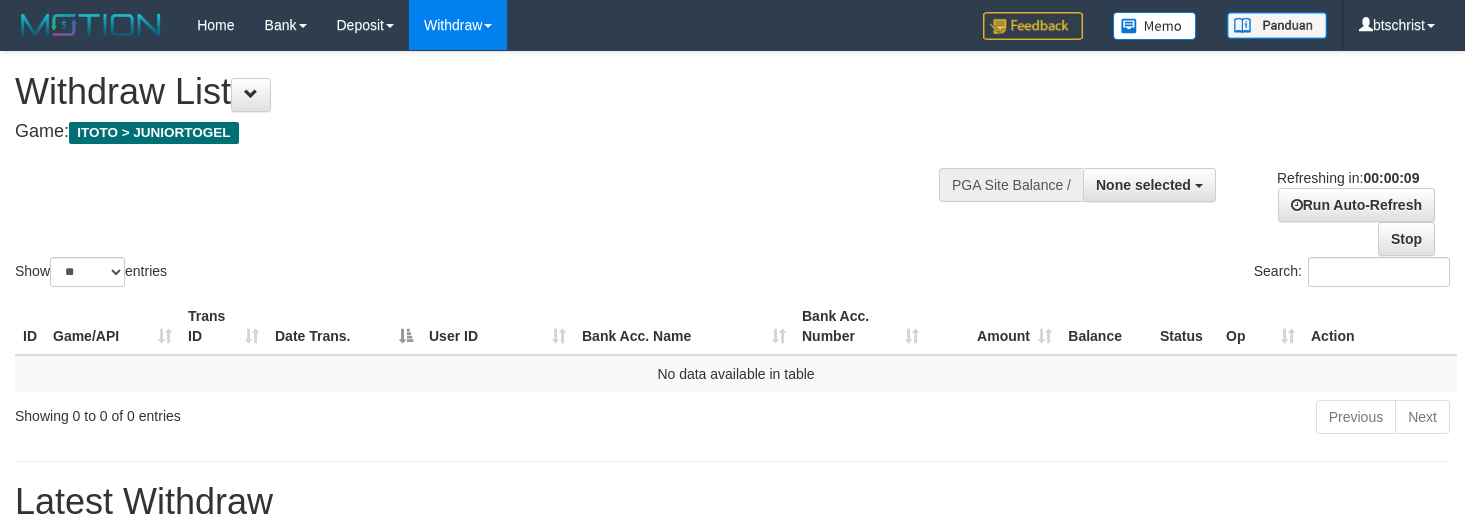 select 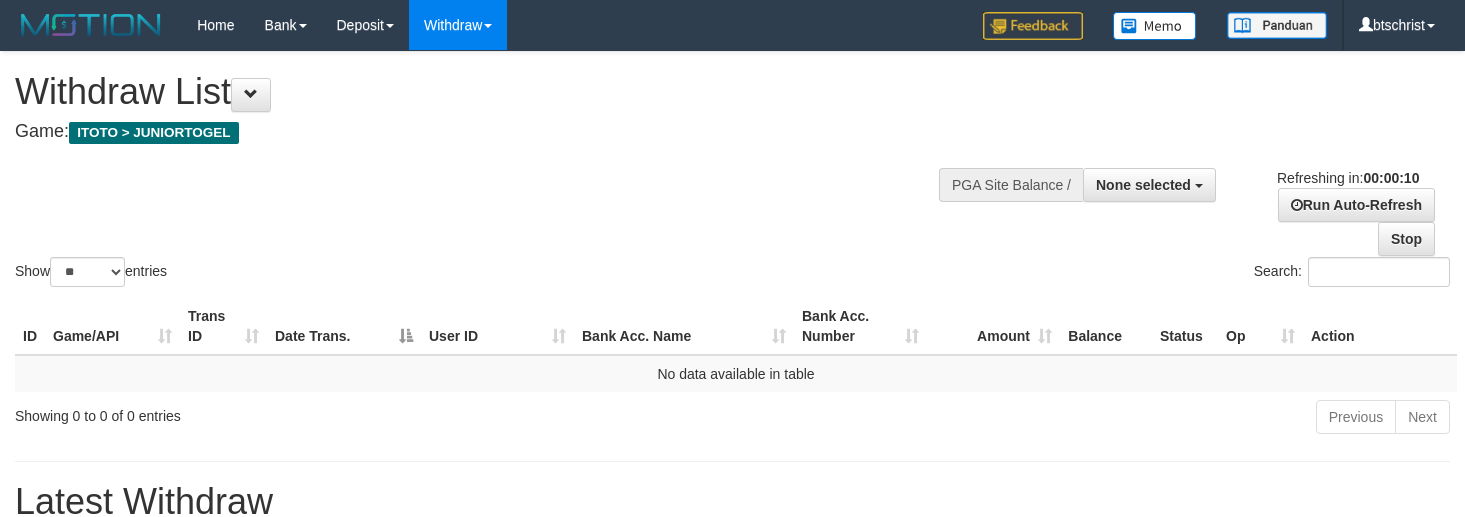 select 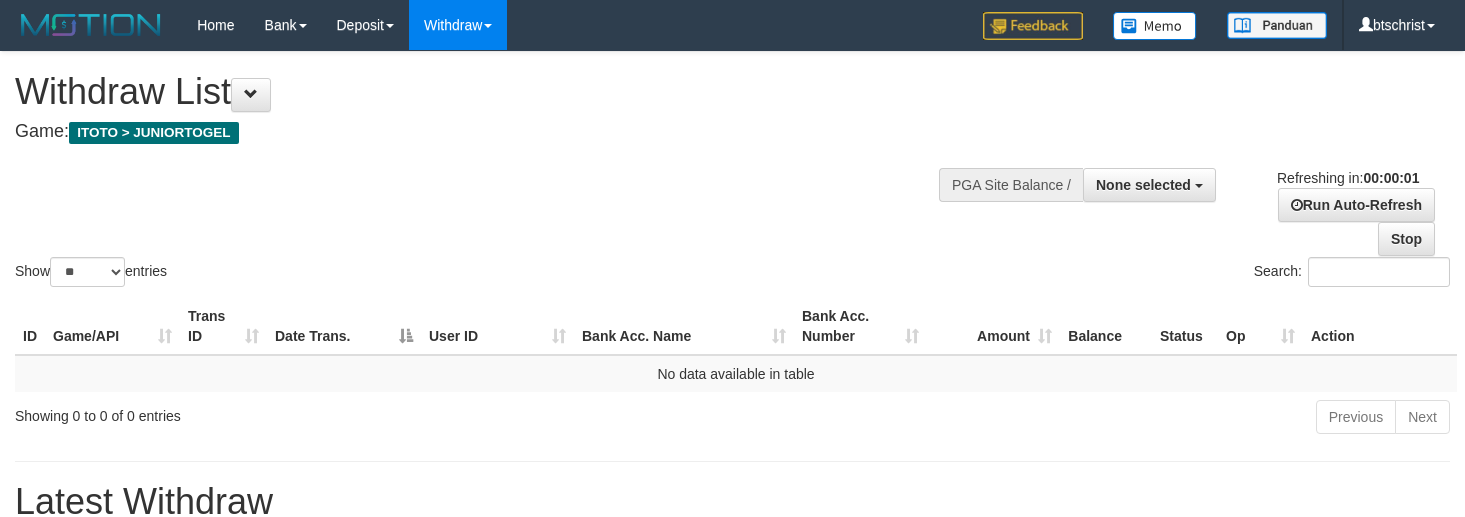 scroll, scrollTop: 0, scrollLeft: 0, axis: both 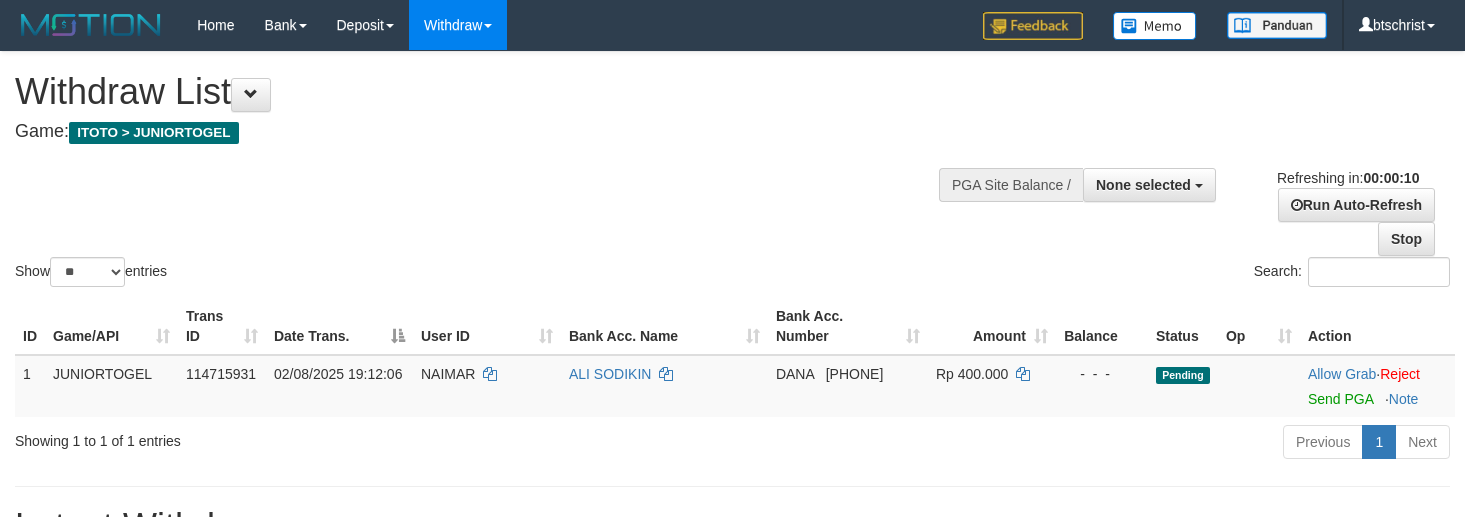 select 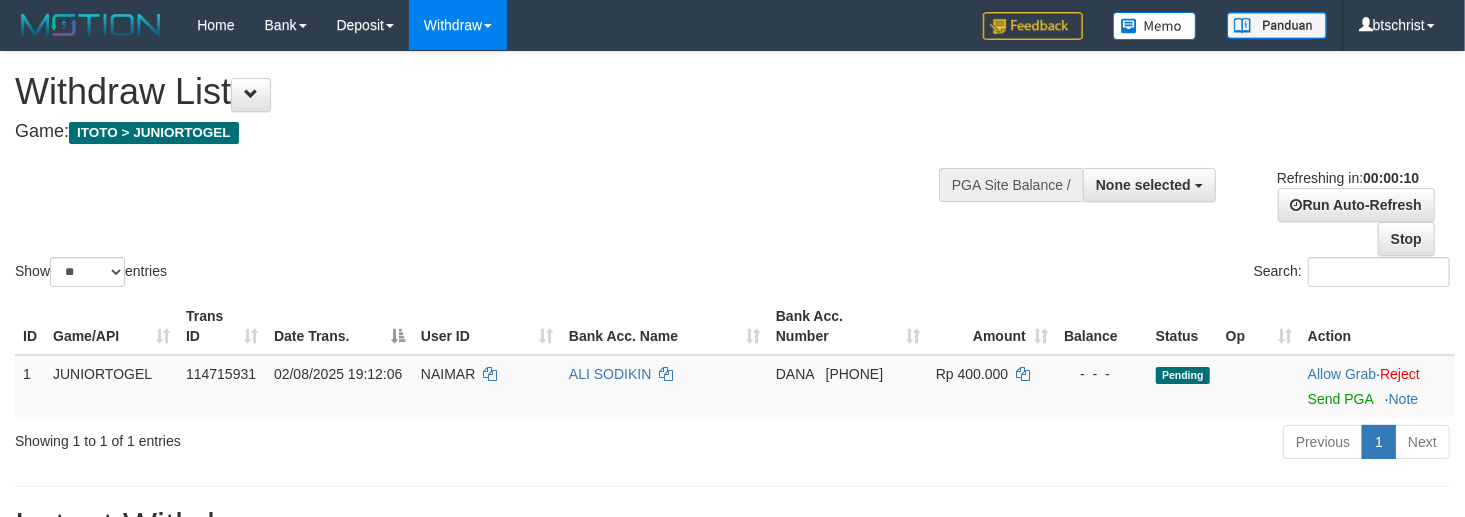 scroll, scrollTop: 133, scrollLeft: 0, axis: vertical 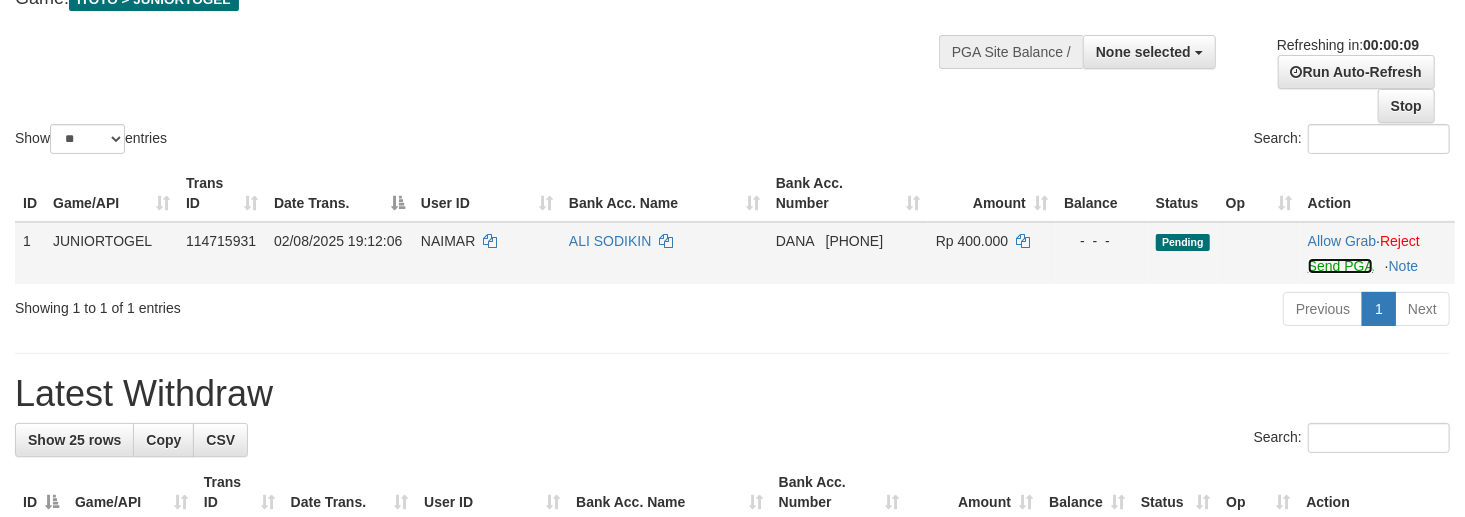 click on "Send PGA" at bounding box center (1340, 266) 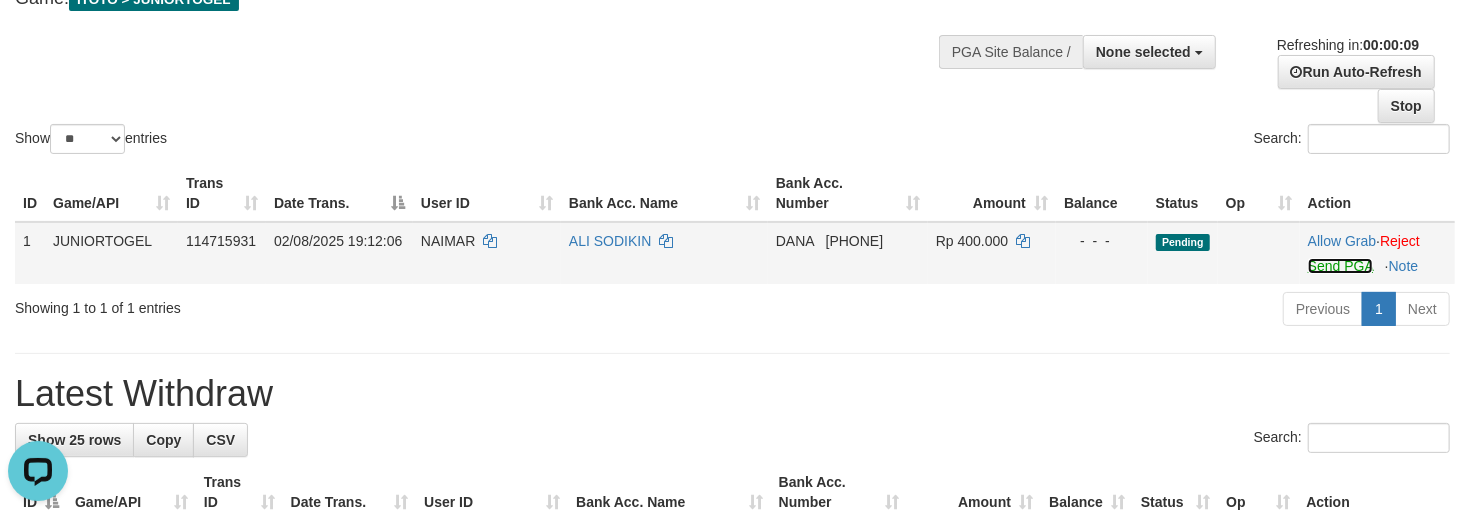 scroll, scrollTop: 0, scrollLeft: 0, axis: both 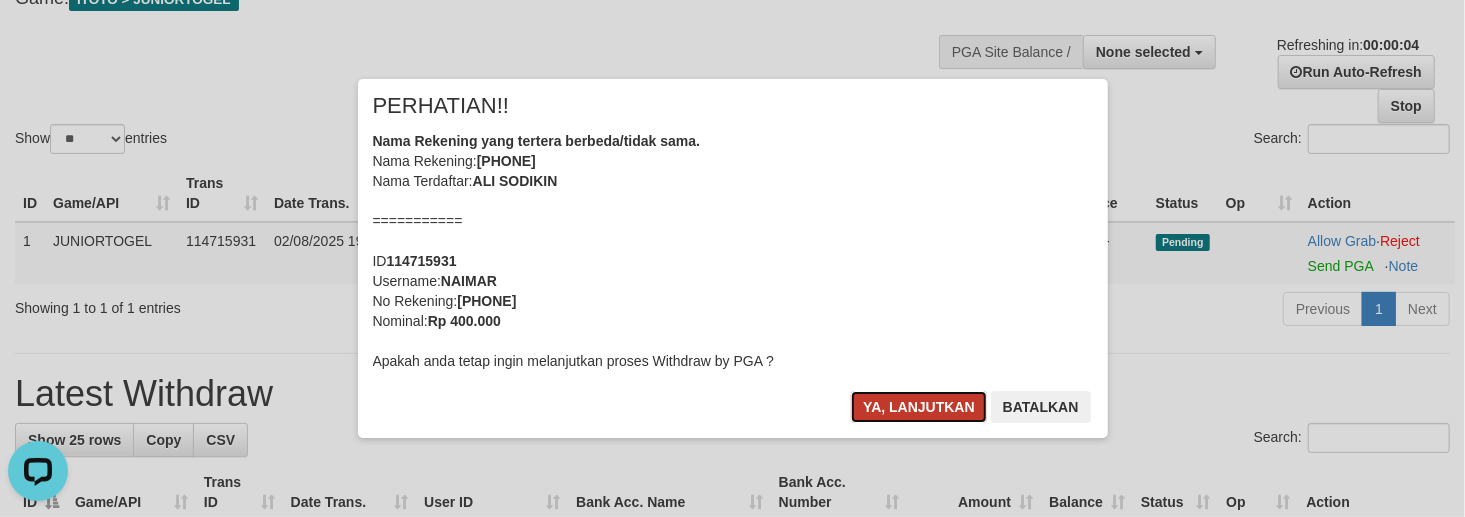 click on "Ya, lanjutkan" at bounding box center [919, 407] 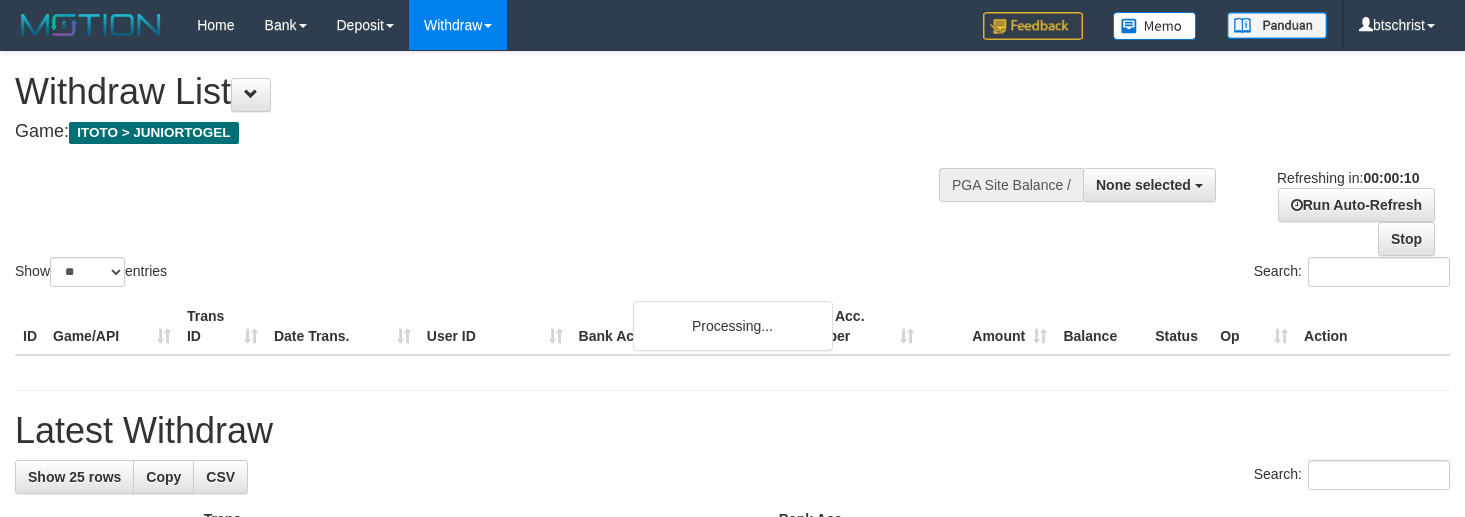 select 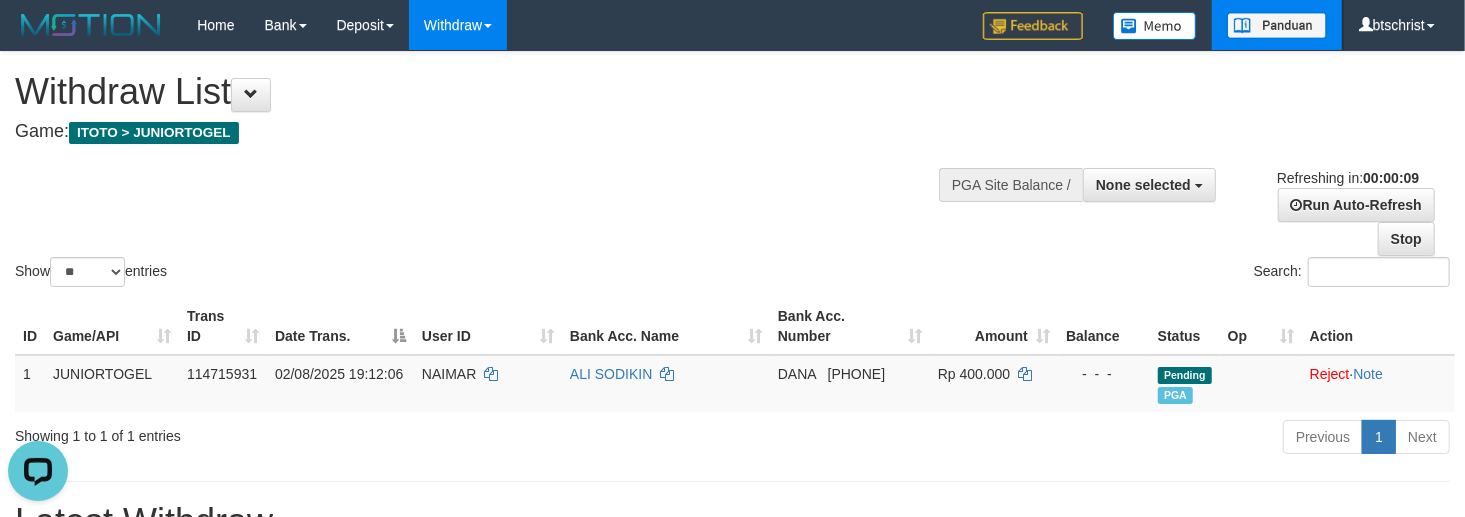 scroll, scrollTop: 0, scrollLeft: 0, axis: both 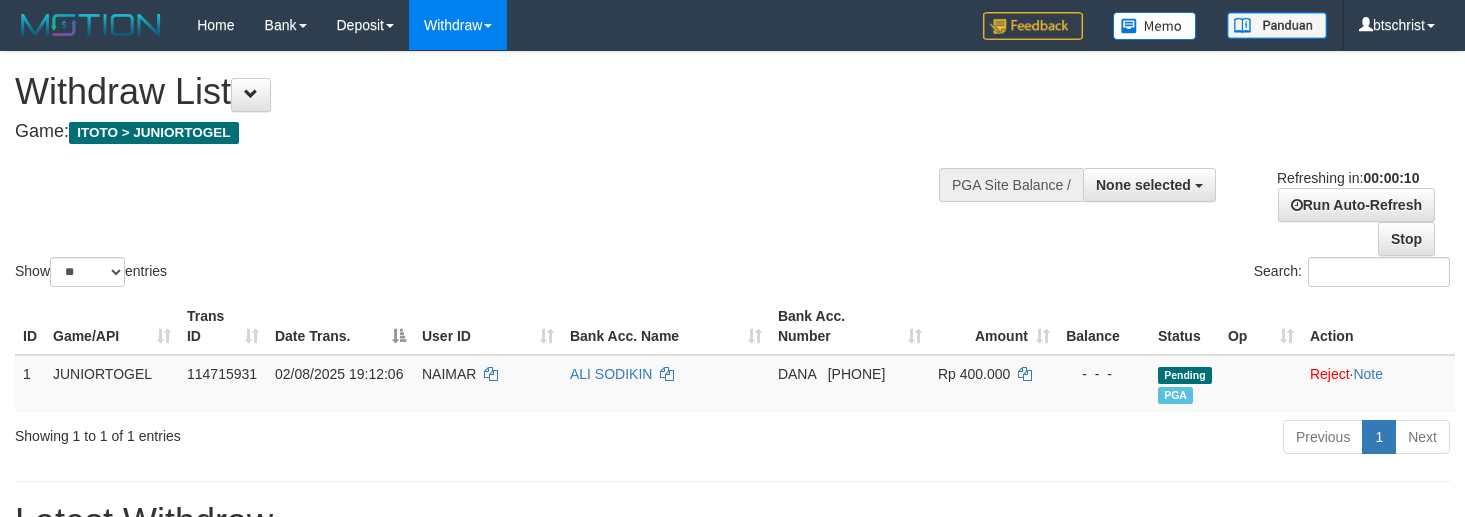 select 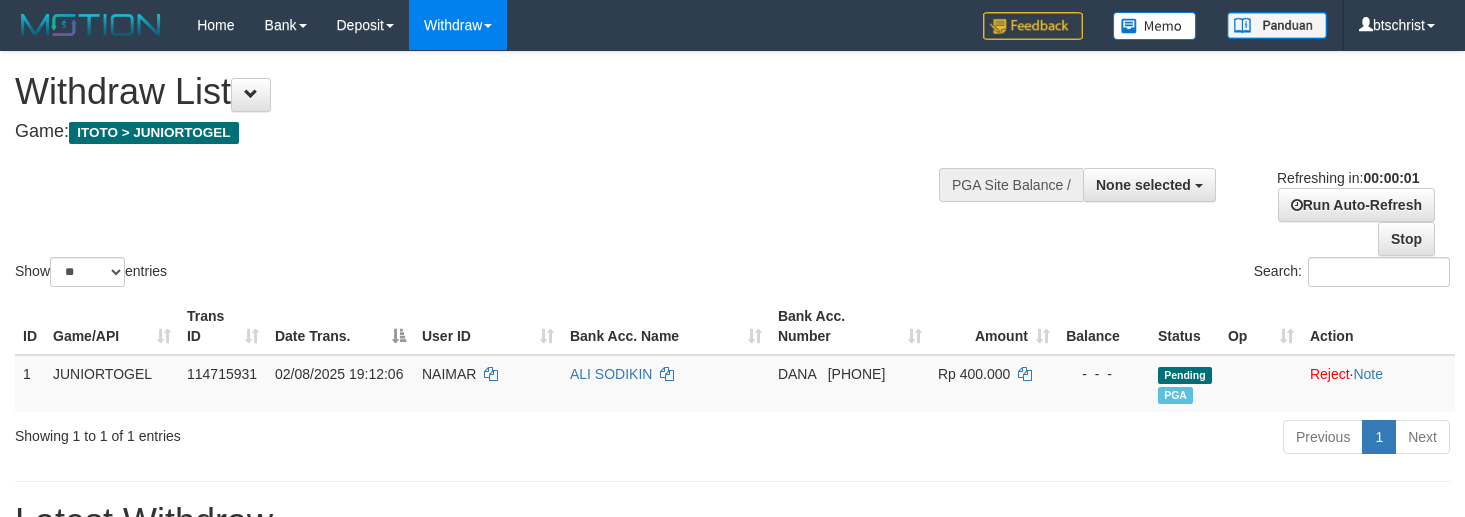 scroll, scrollTop: 0, scrollLeft: 0, axis: both 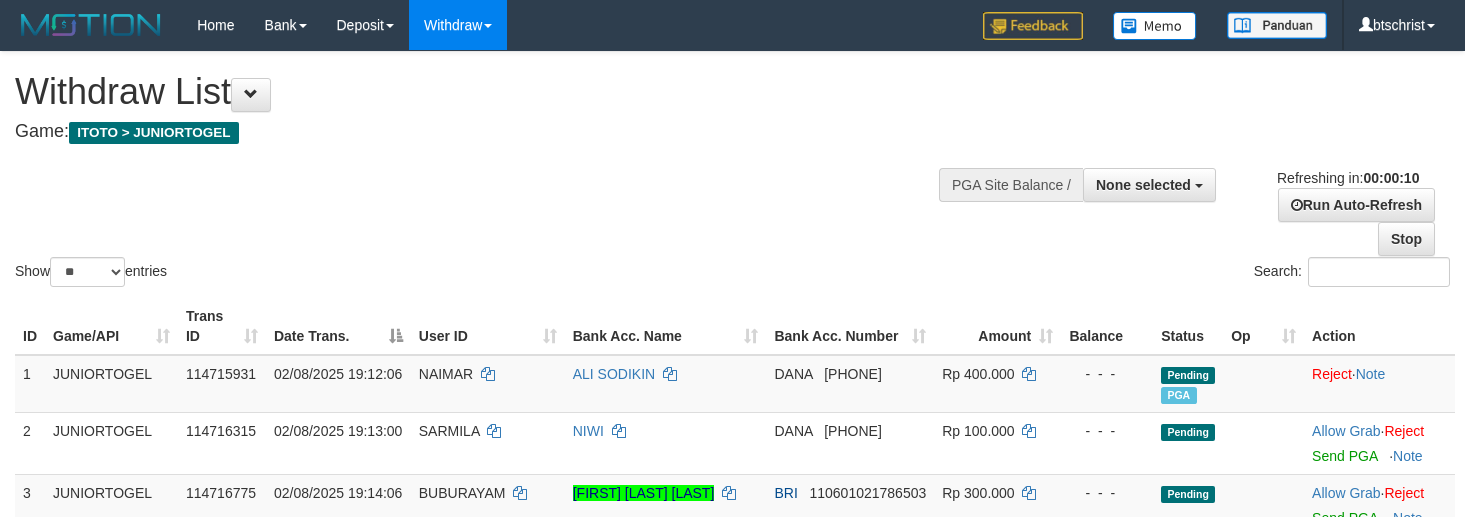 select 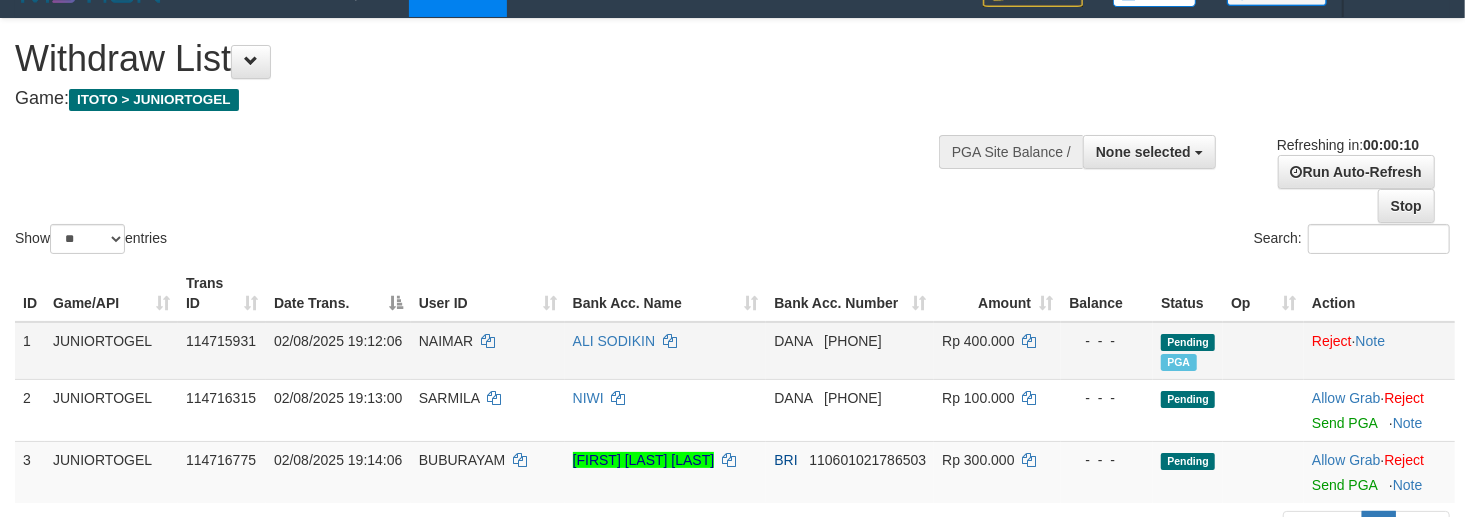 scroll, scrollTop: 133, scrollLeft: 0, axis: vertical 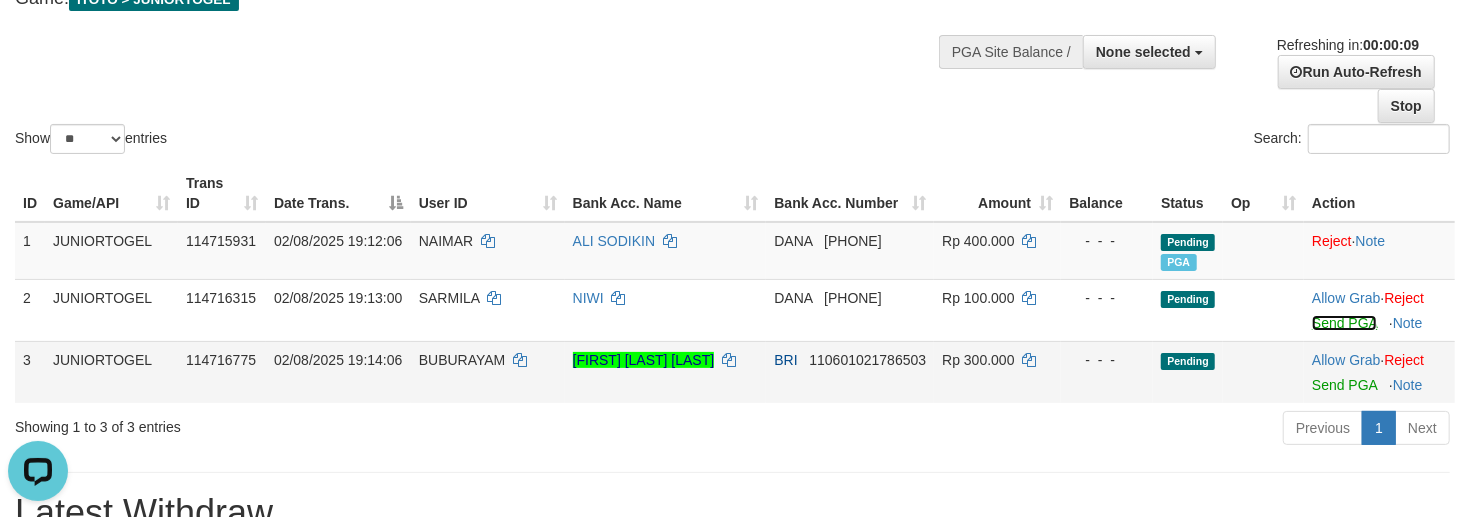 drag, startPoint x: 1325, startPoint y: 324, endPoint x: 878, endPoint y: 364, distance: 448.78613 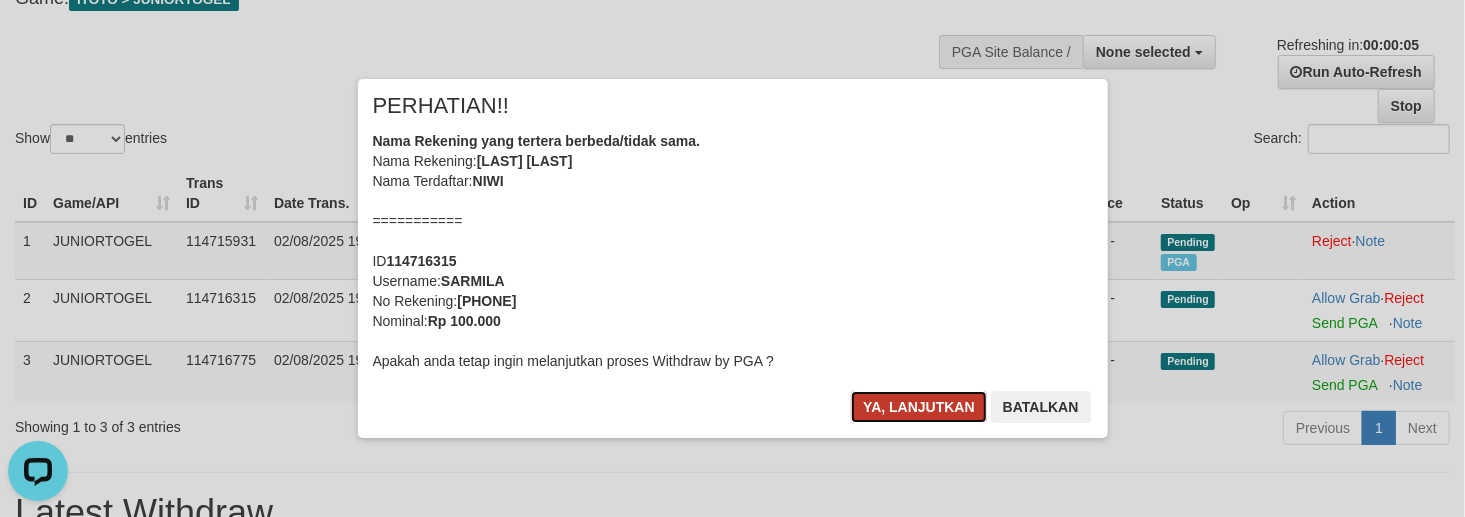 click on "Ya, lanjutkan" at bounding box center (919, 407) 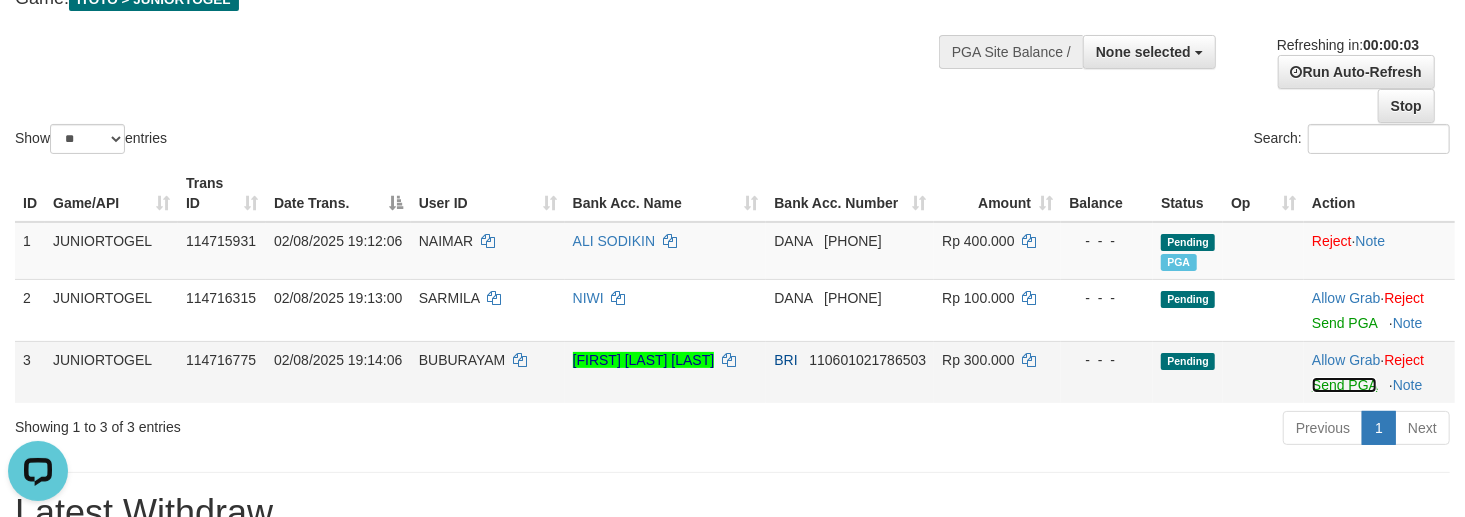 click on "Send PGA" at bounding box center (1344, 385) 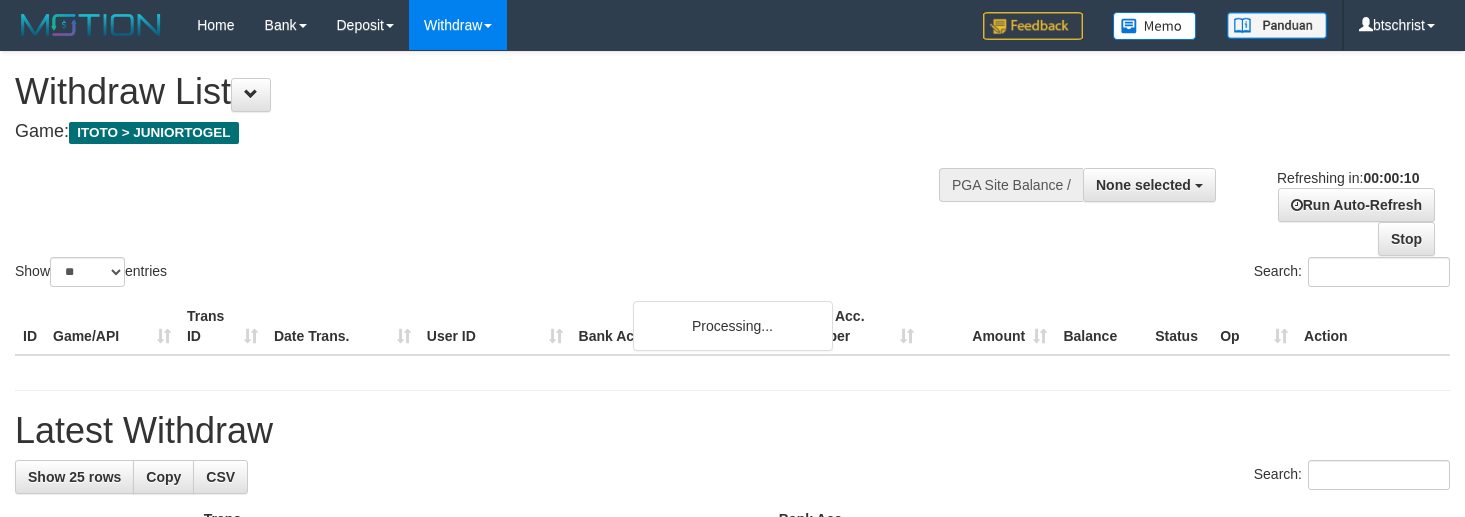 select 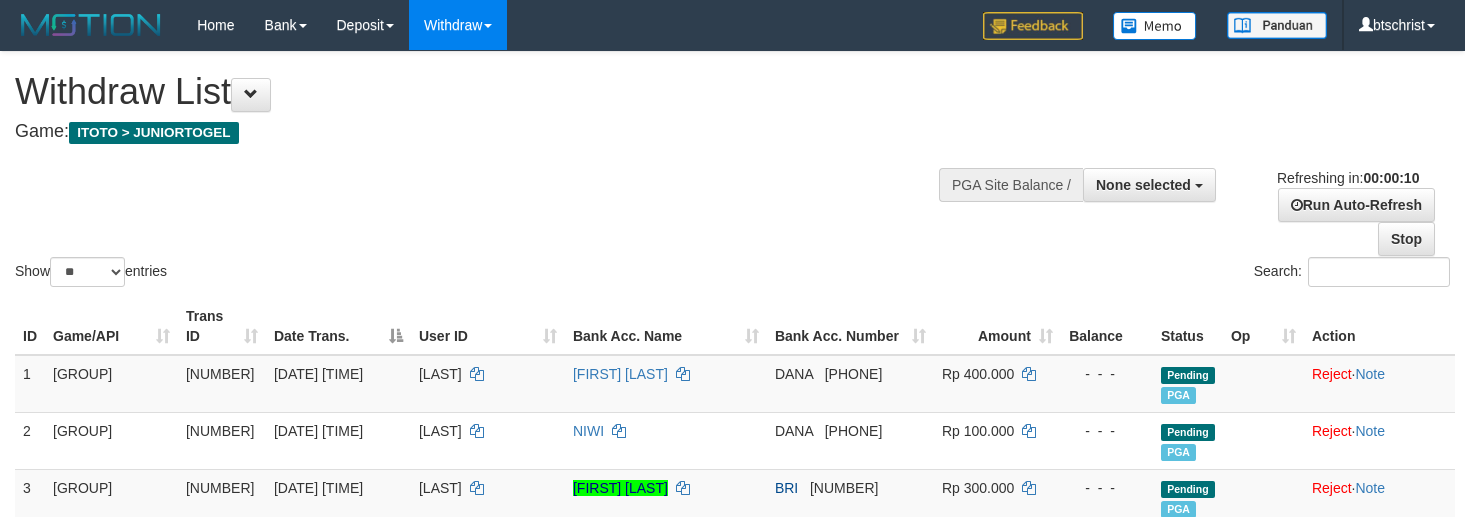 select 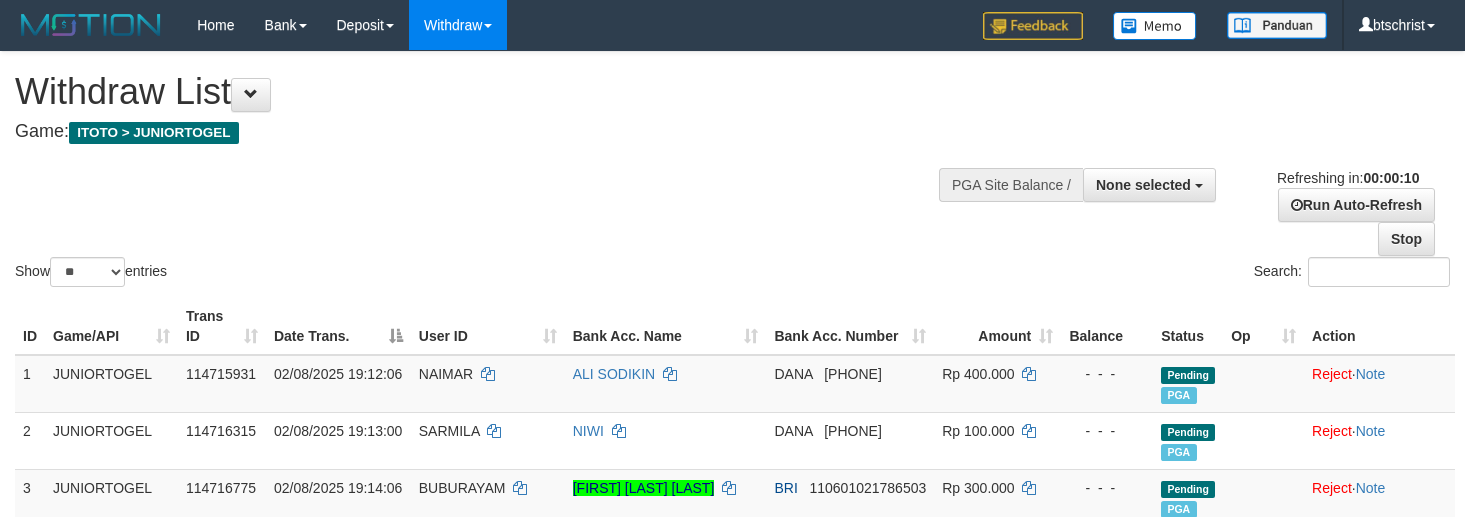 select 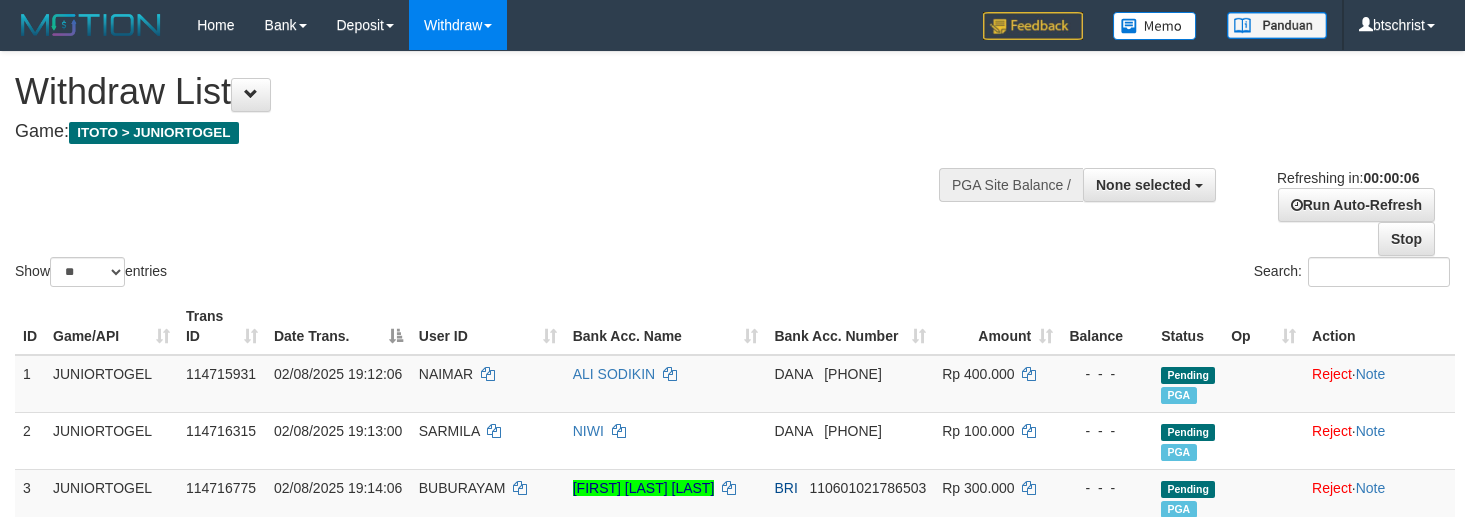 scroll, scrollTop: 0, scrollLeft: 0, axis: both 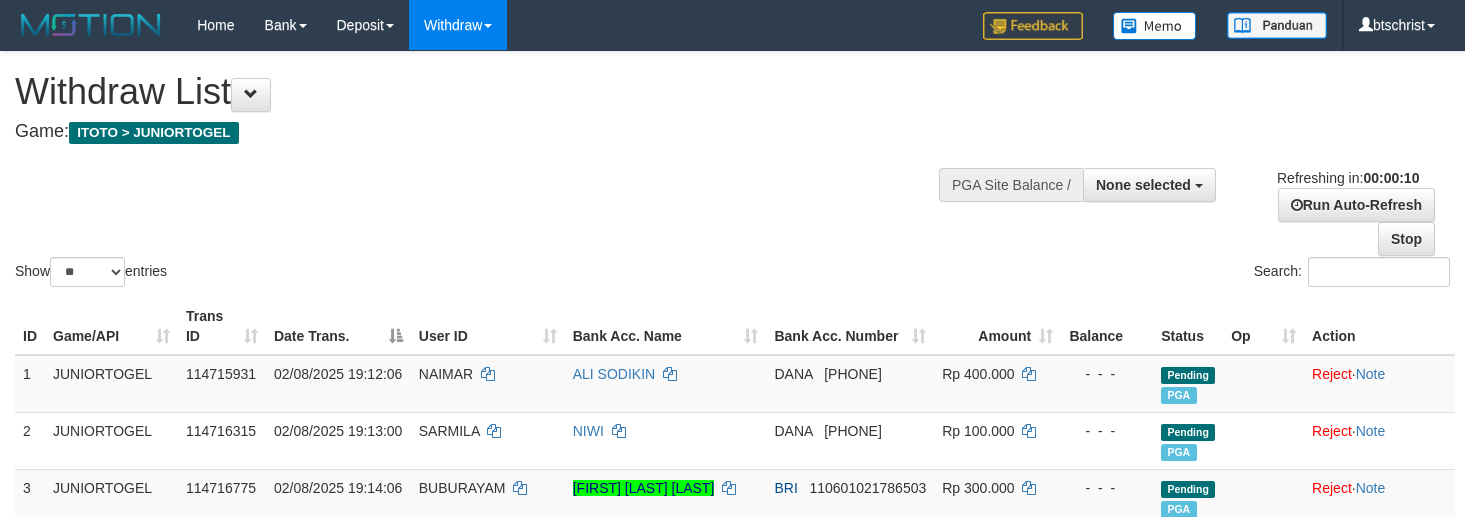 select 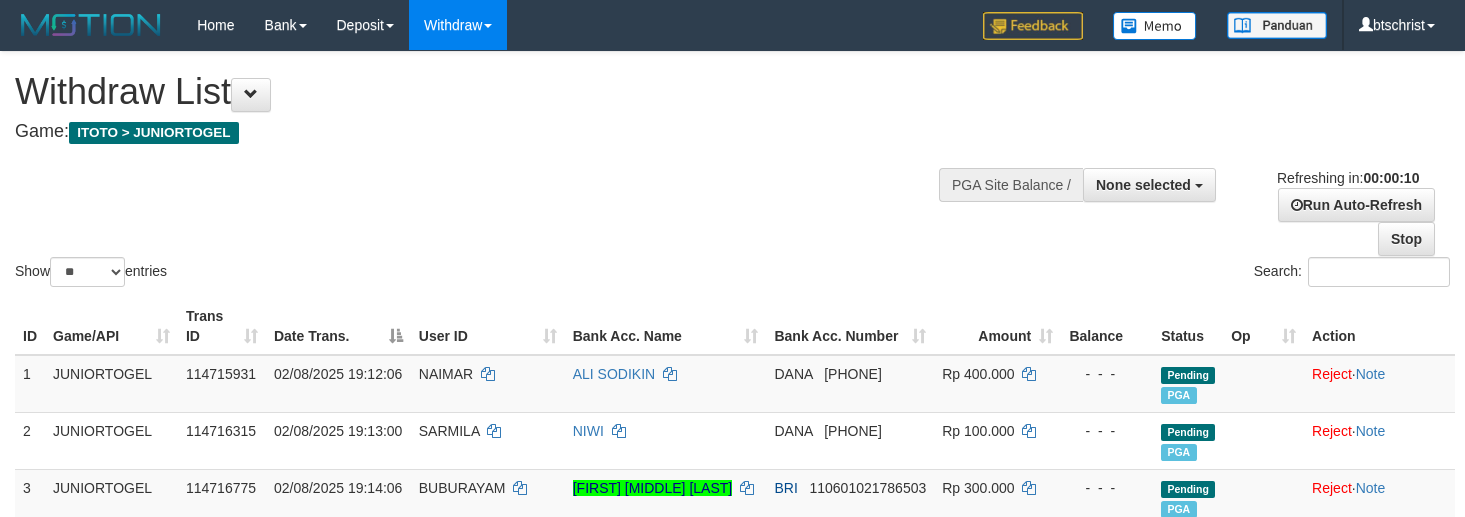 select 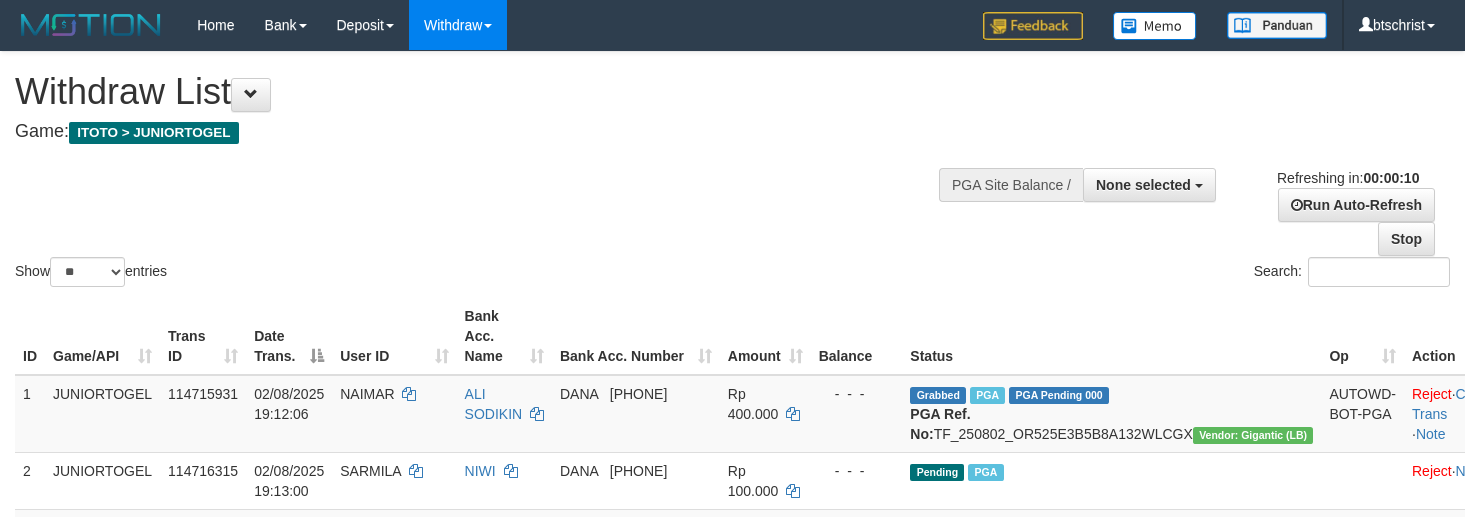 select 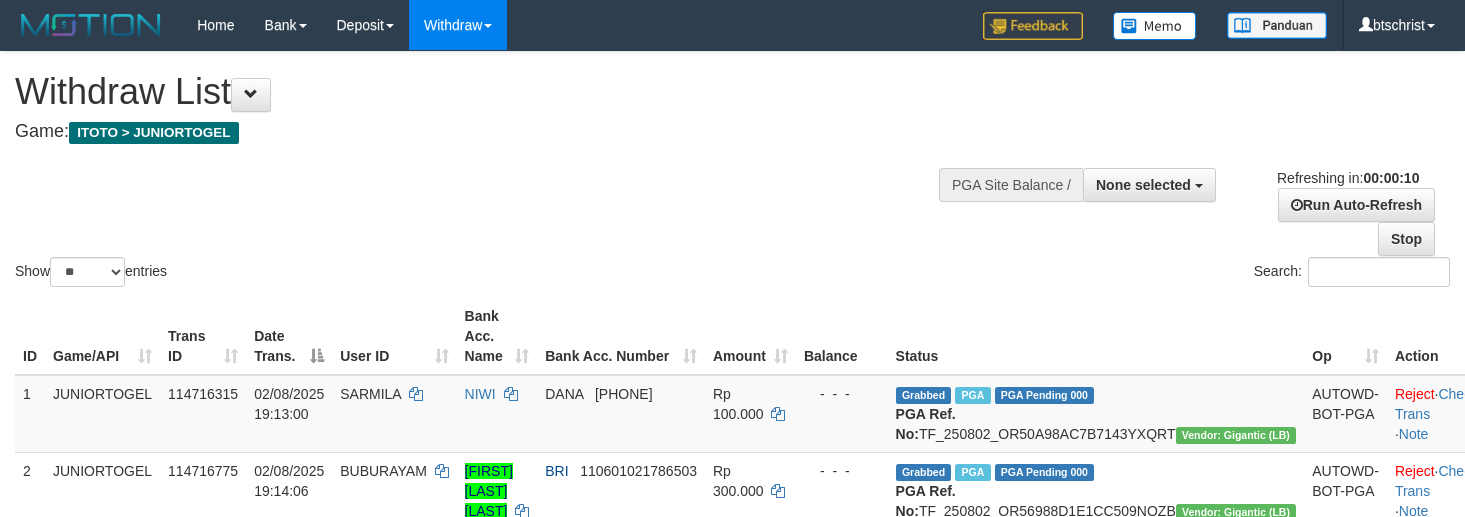 select 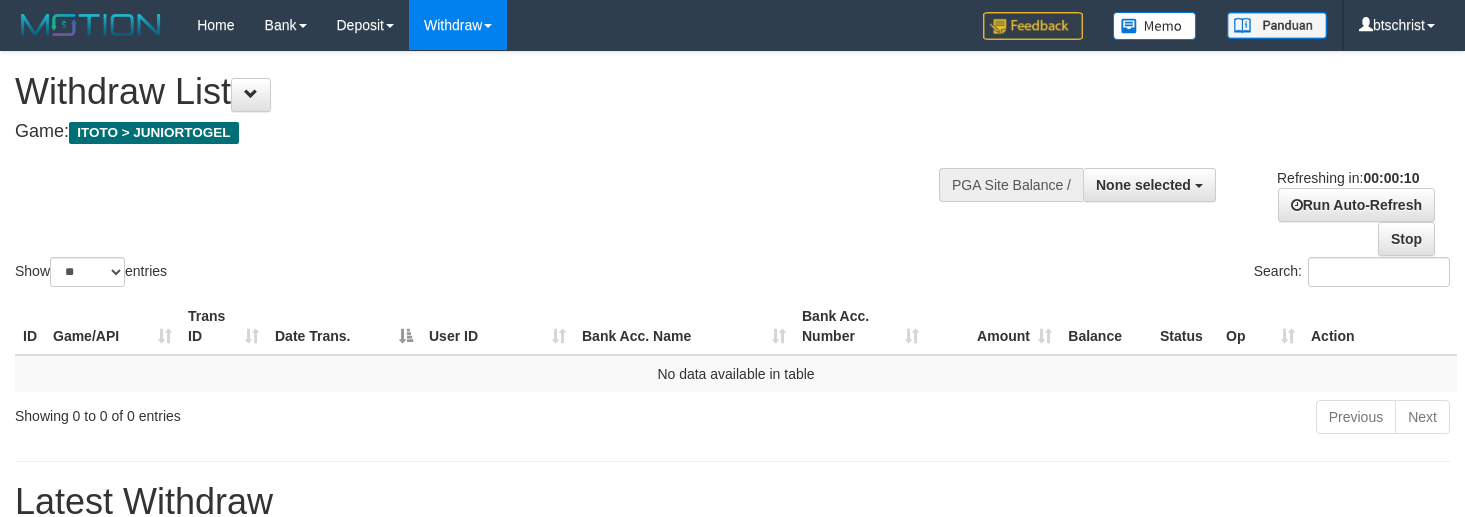 select 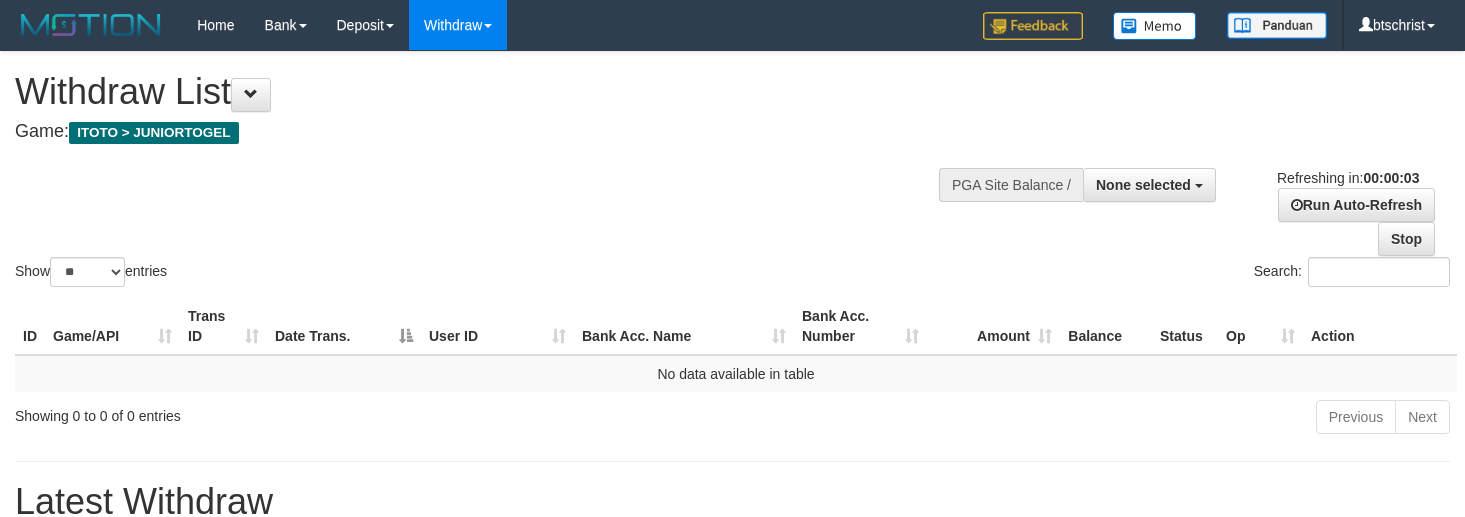 scroll, scrollTop: 0, scrollLeft: 0, axis: both 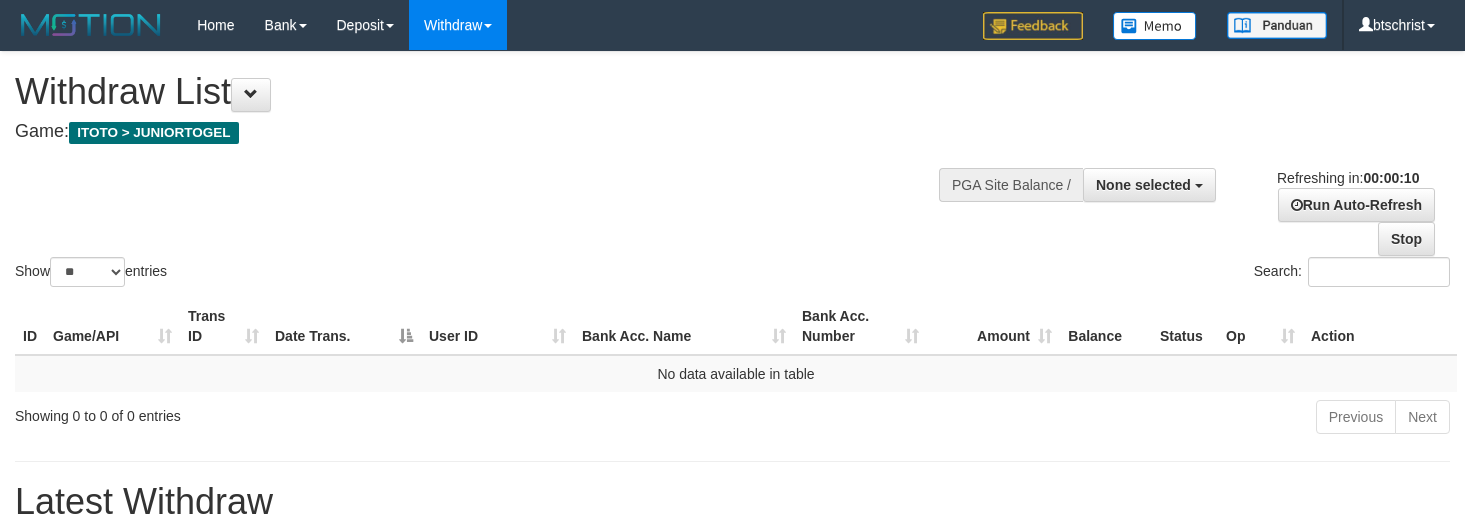 select 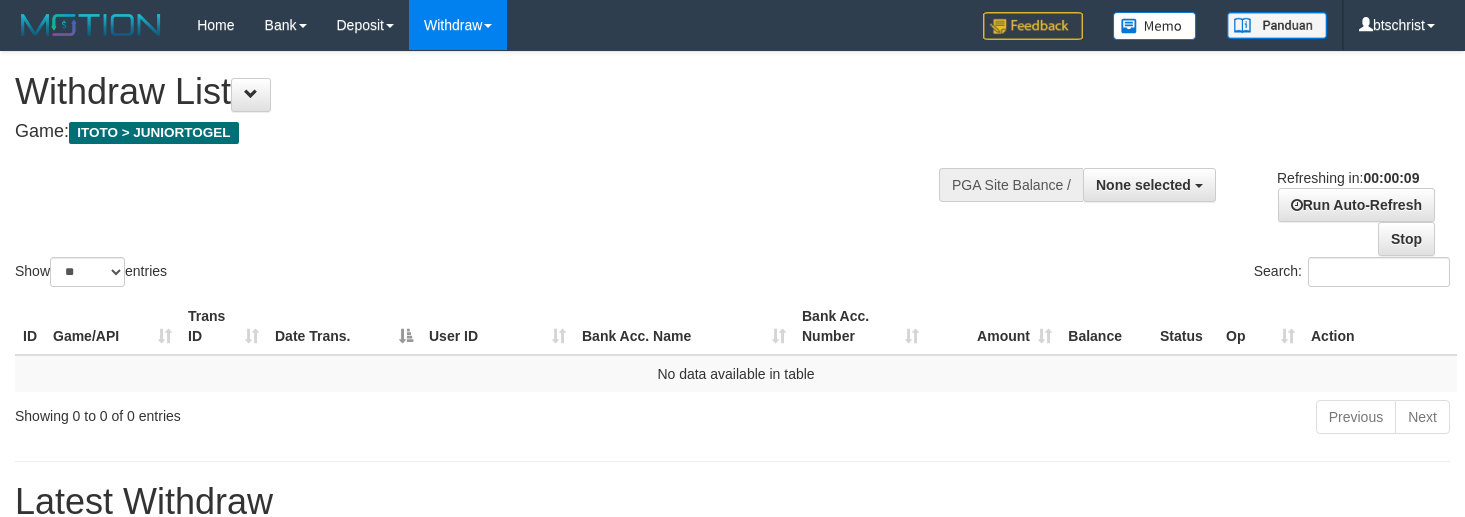select 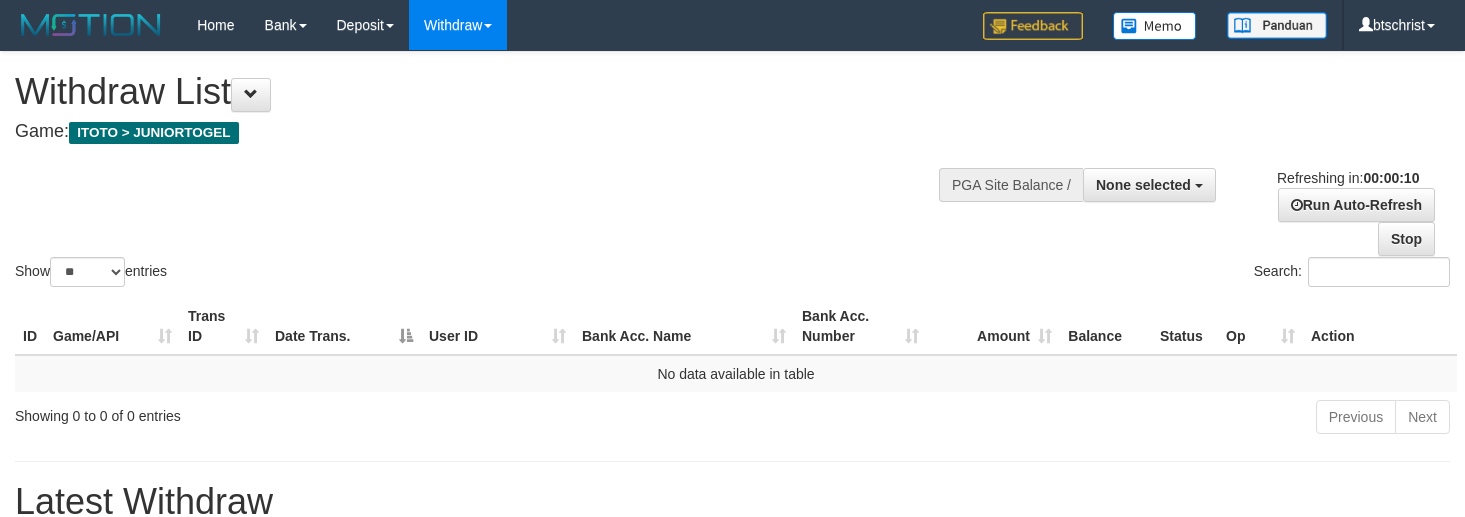 select 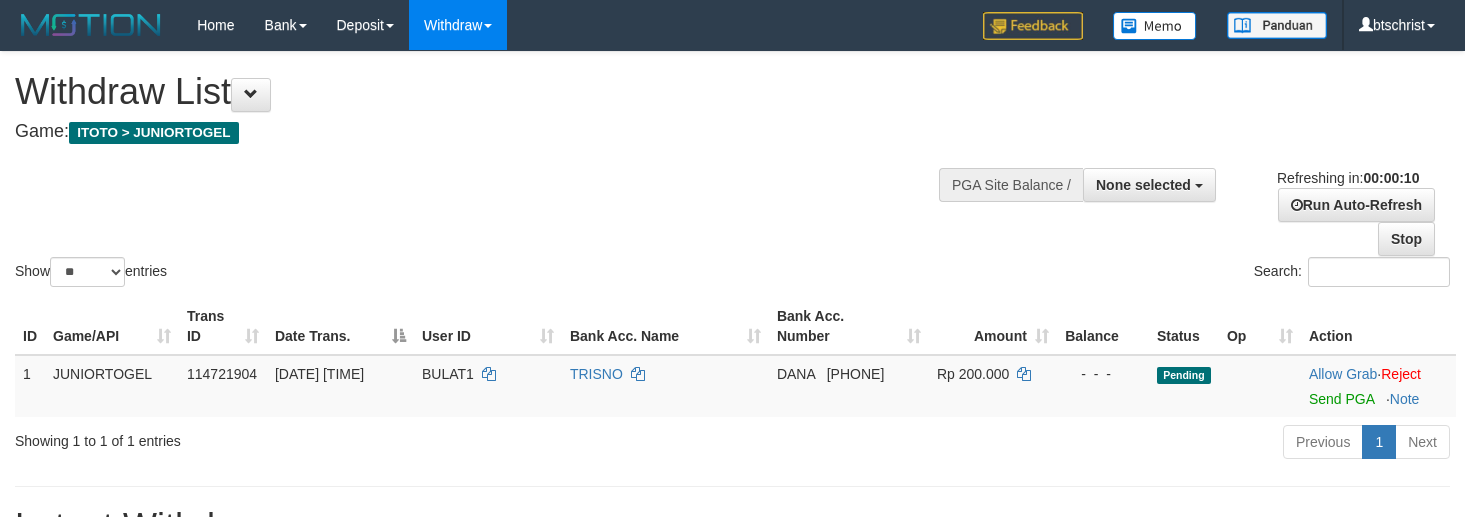 select 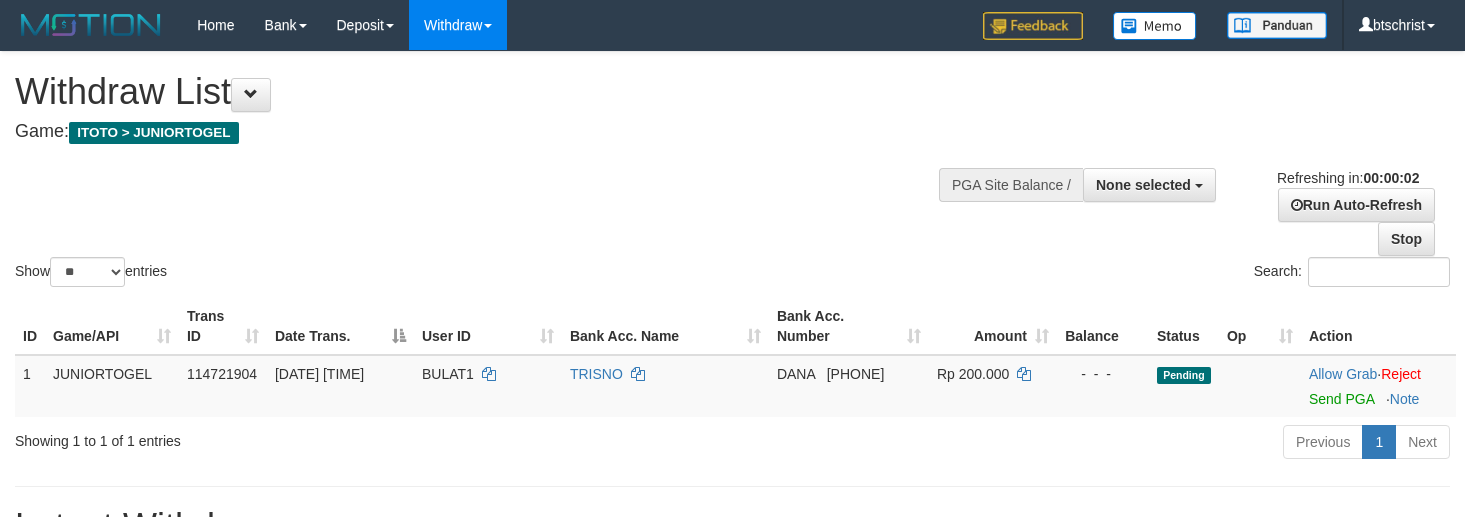 scroll, scrollTop: 0, scrollLeft: 0, axis: both 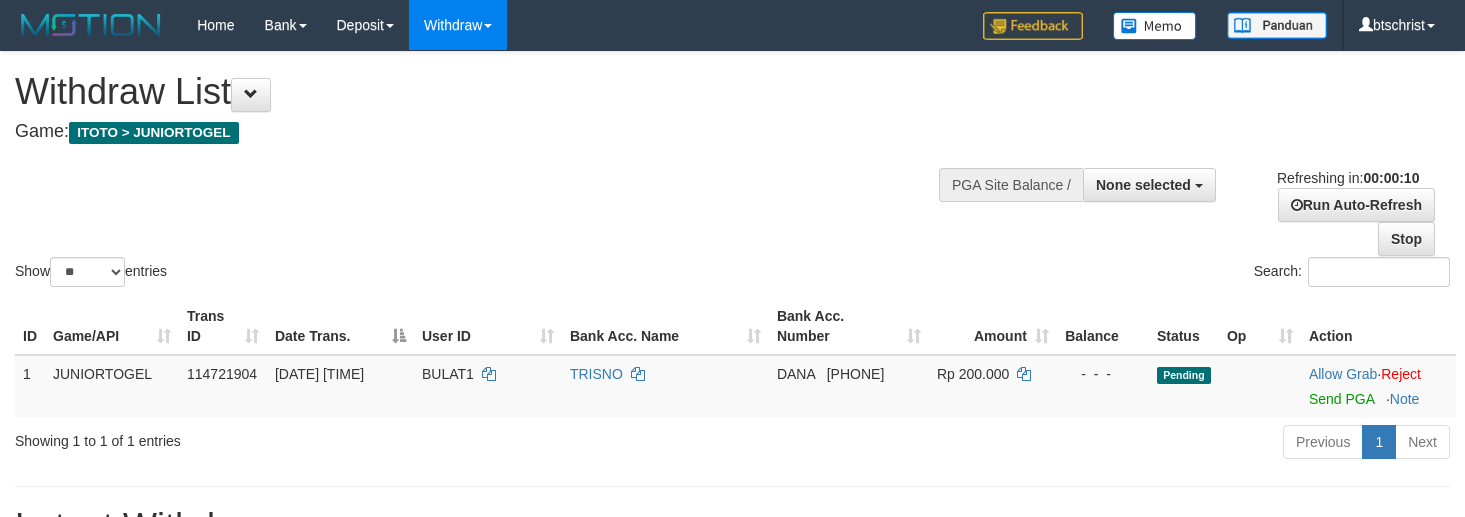 select 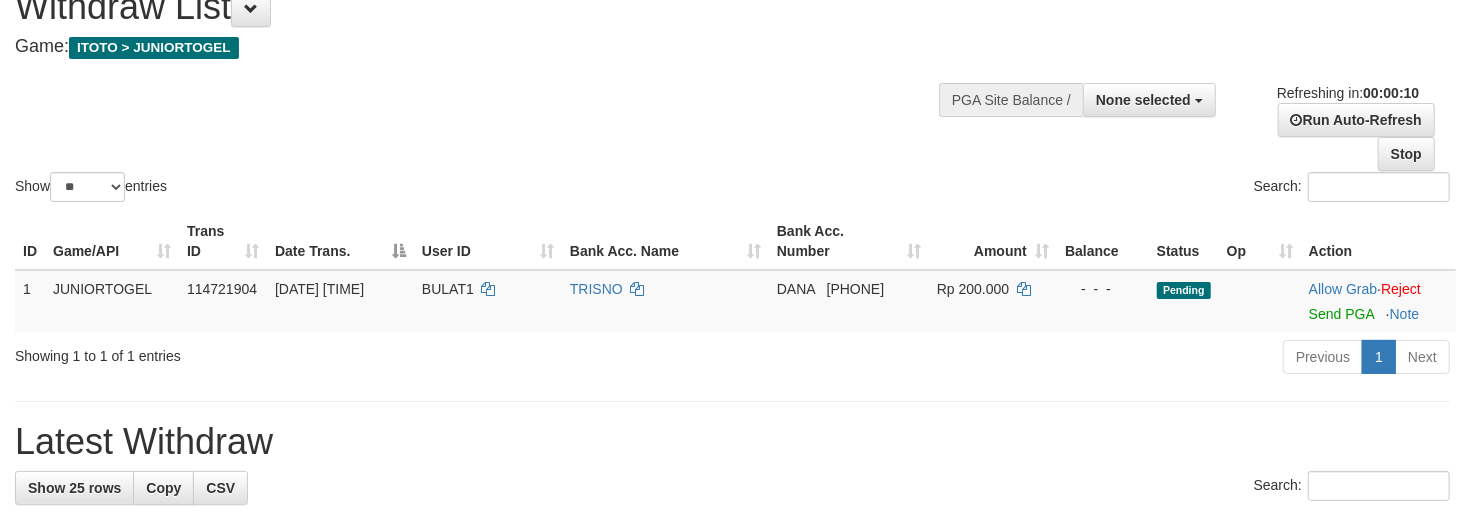 scroll, scrollTop: 133, scrollLeft: 0, axis: vertical 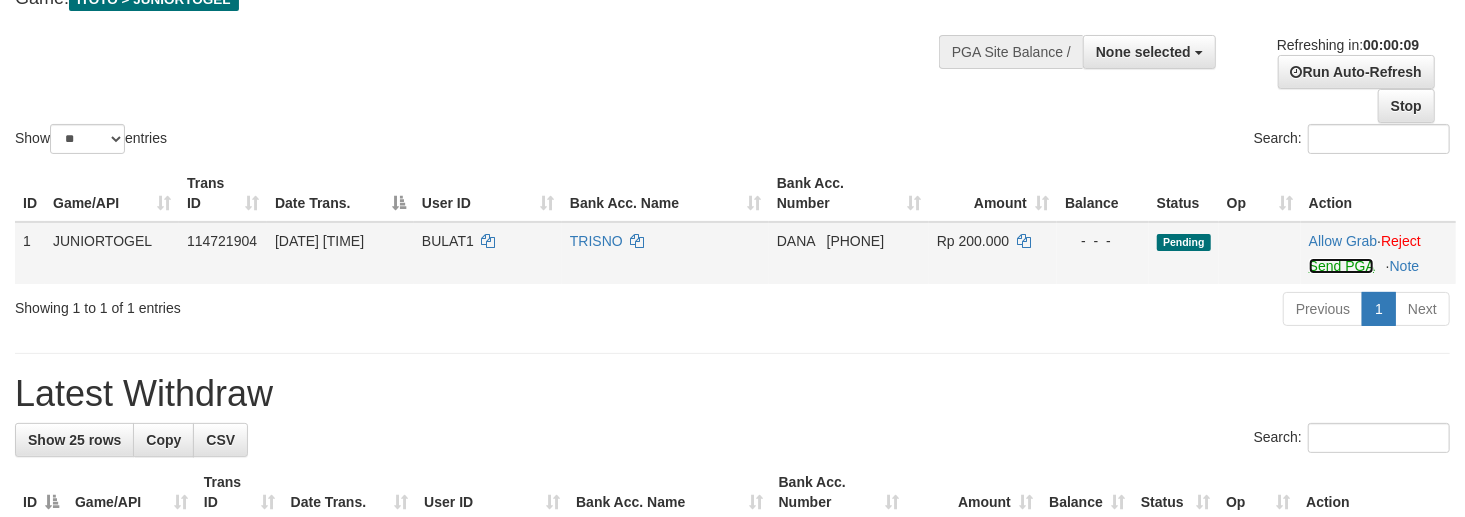 click on "Send PGA" at bounding box center [1341, 266] 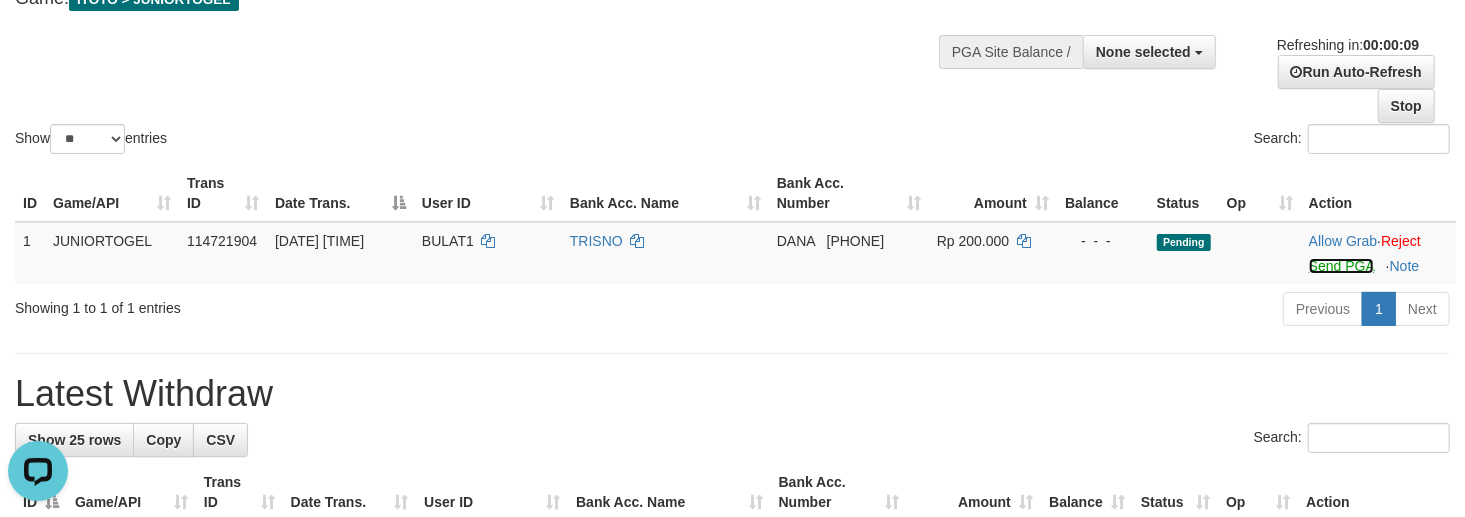 scroll, scrollTop: 0, scrollLeft: 0, axis: both 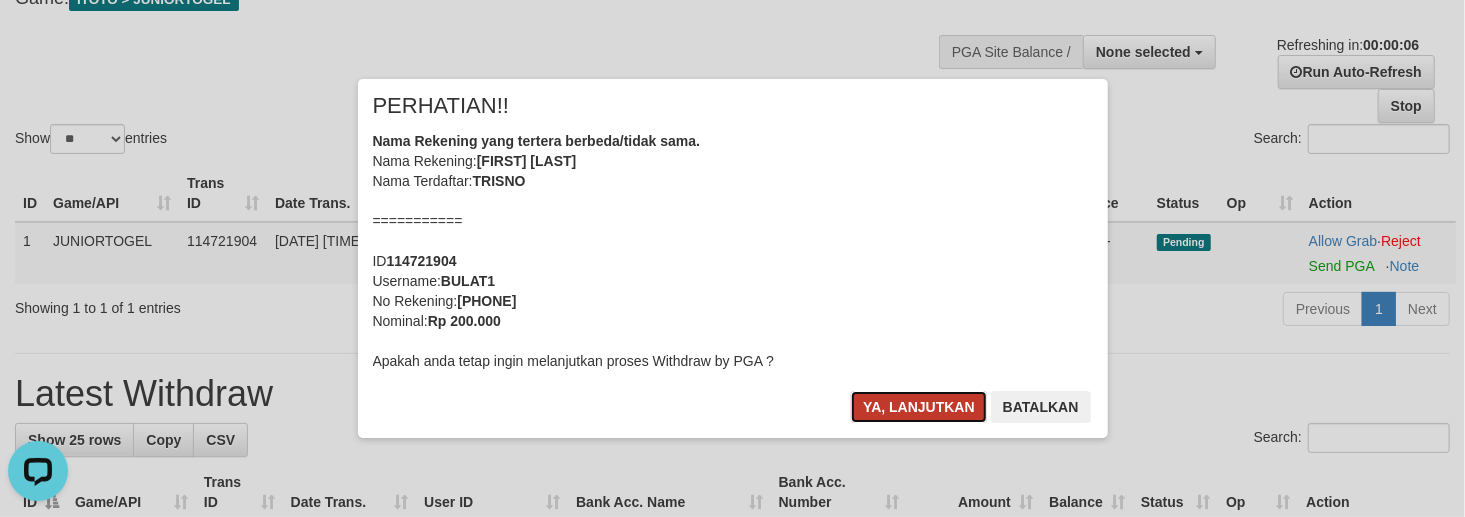 click on "Ya, lanjutkan" at bounding box center (919, 407) 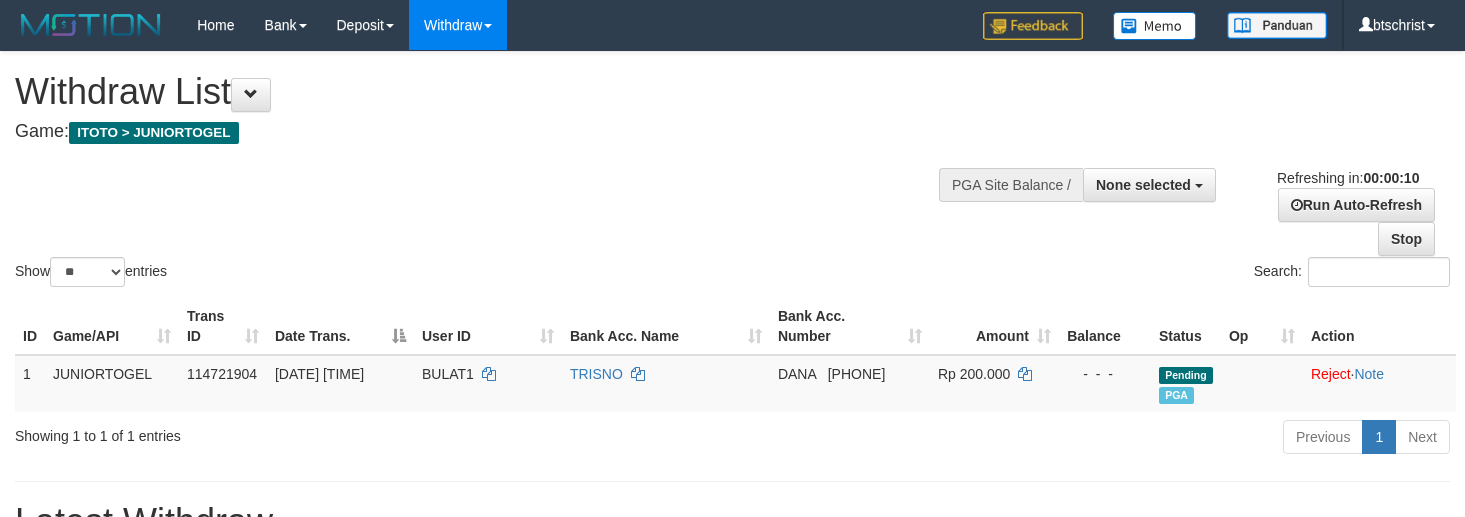 select 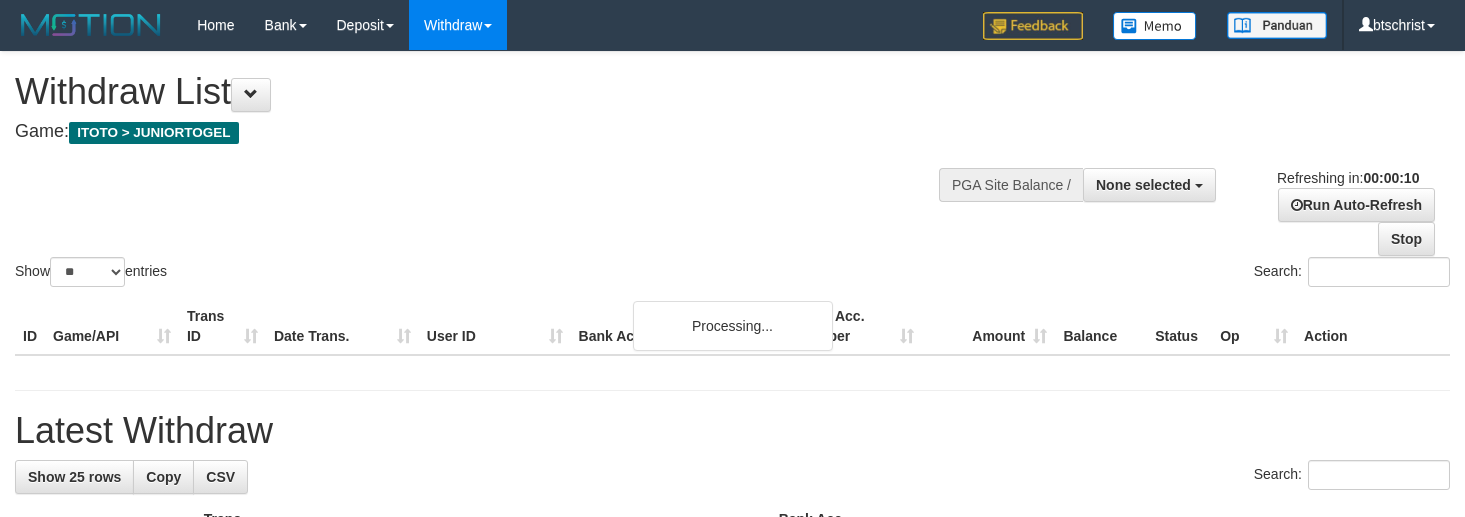 select 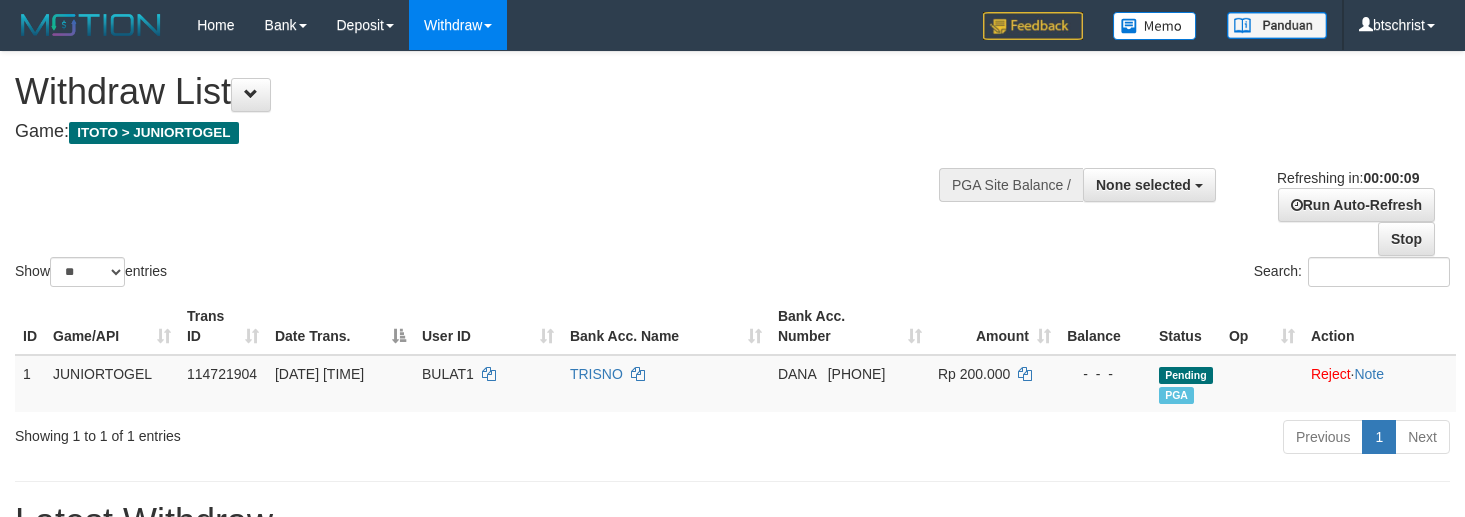 select 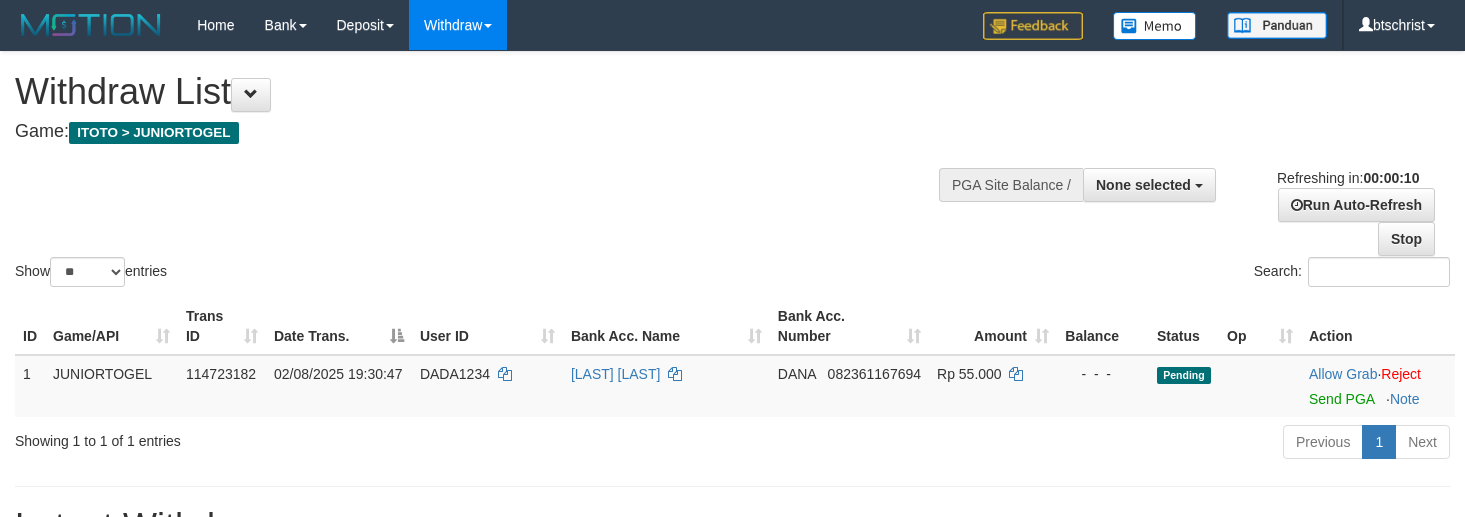 select 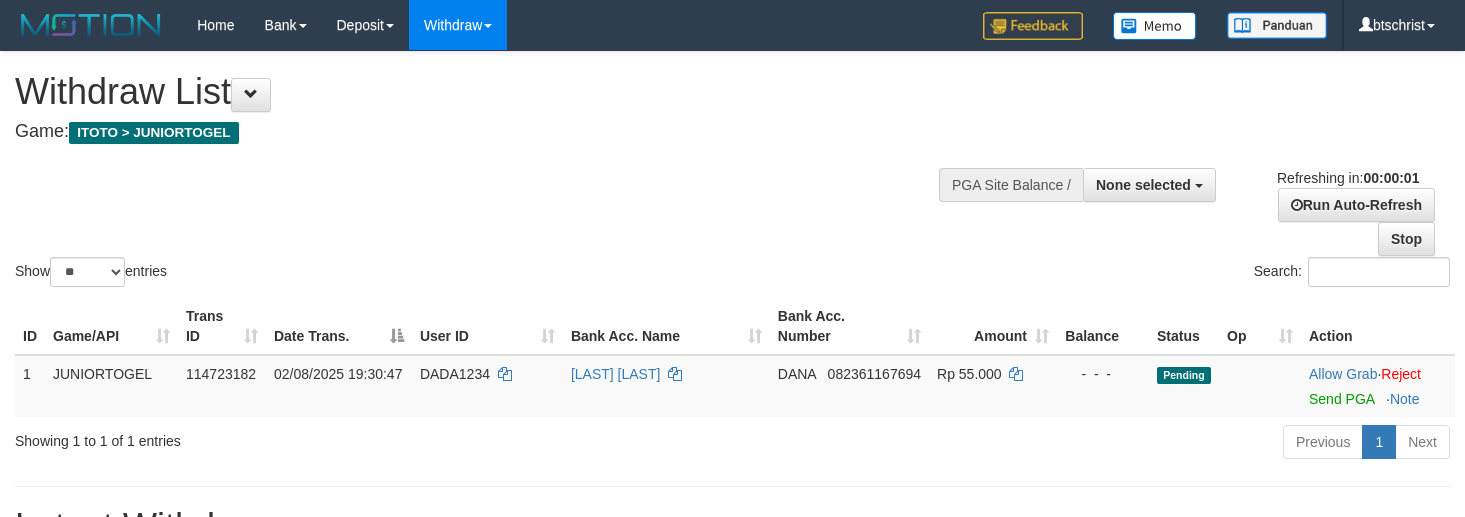 scroll, scrollTop: 0, scrollLeft: 0, axis: both 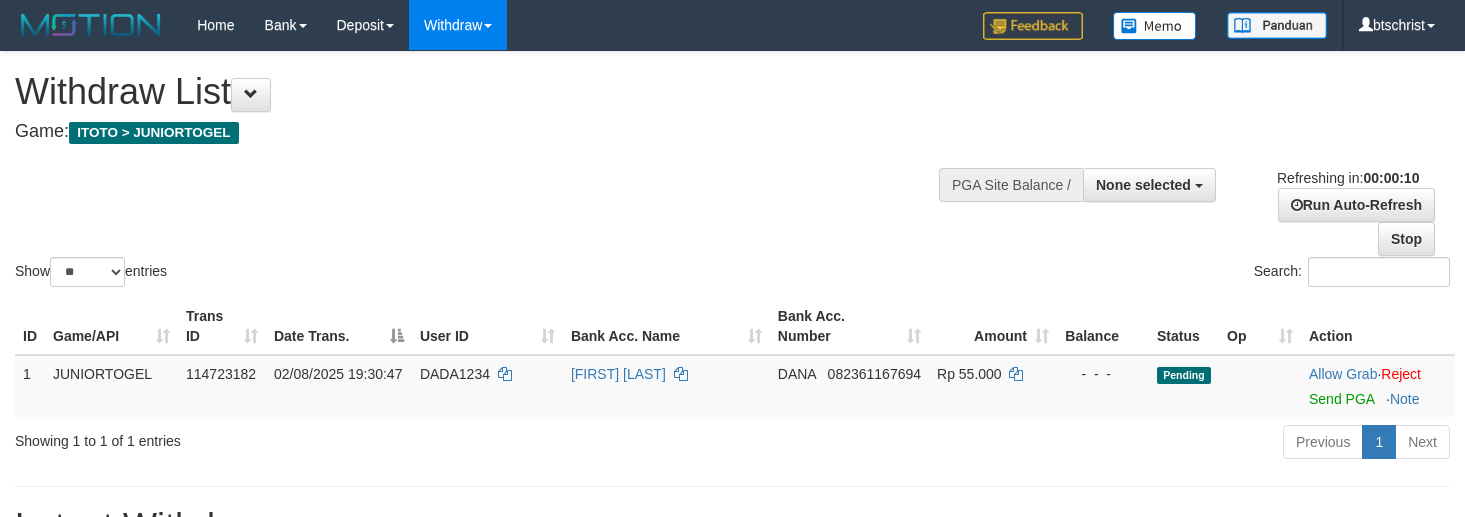 select 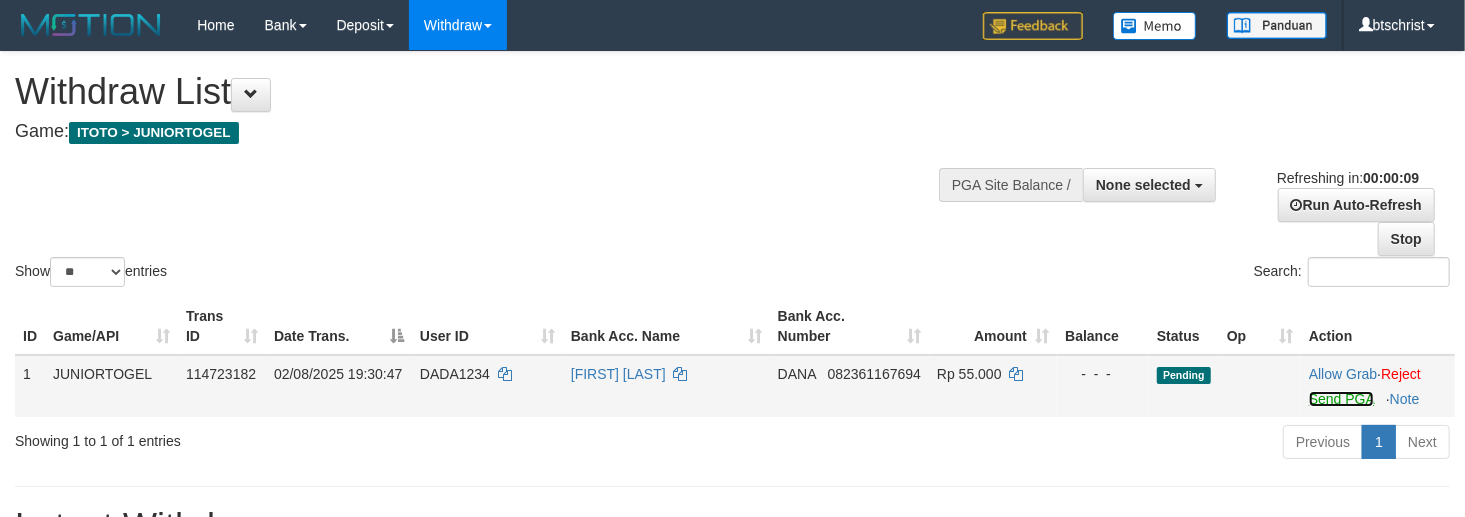 click on "Send PGA" at bounding box center (1341, 399) 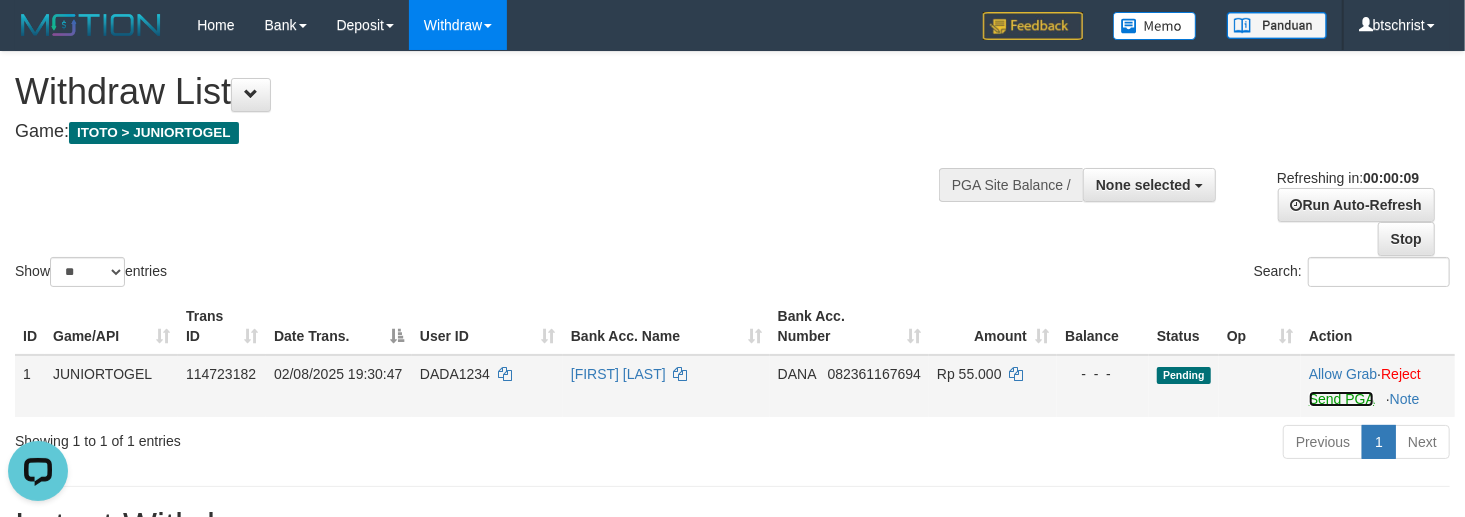 scroll, scrollTop: 0, scrollLeft: 0, axis: both 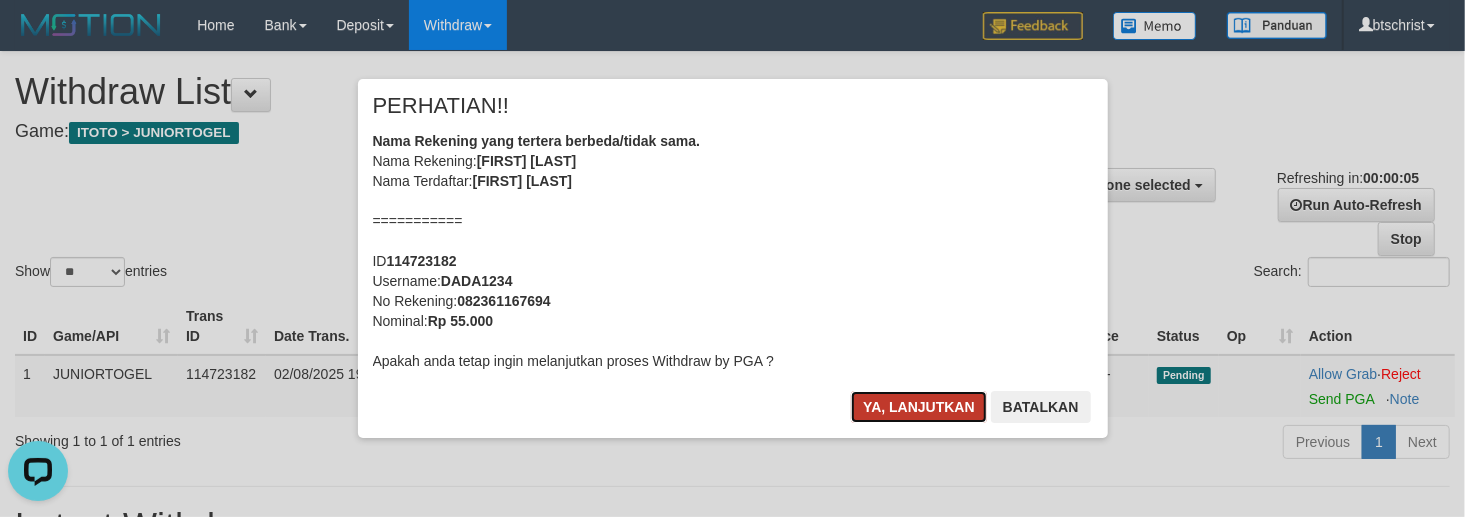 click on "Ya, lanjutkan" at bounding box center [919, 407] 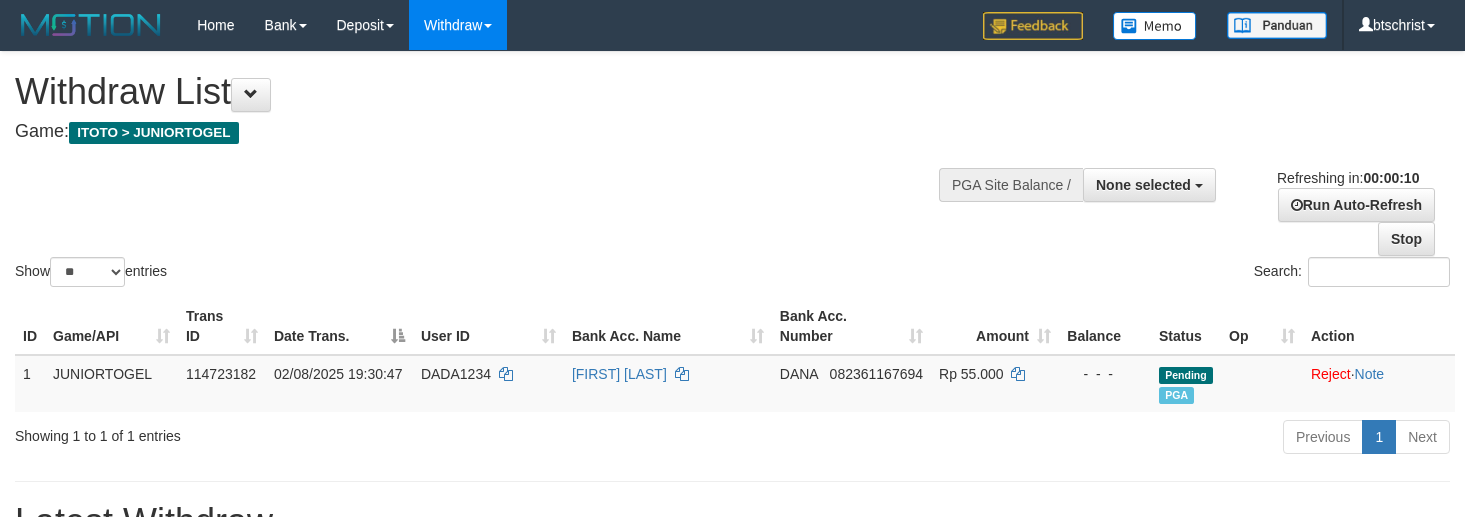 select 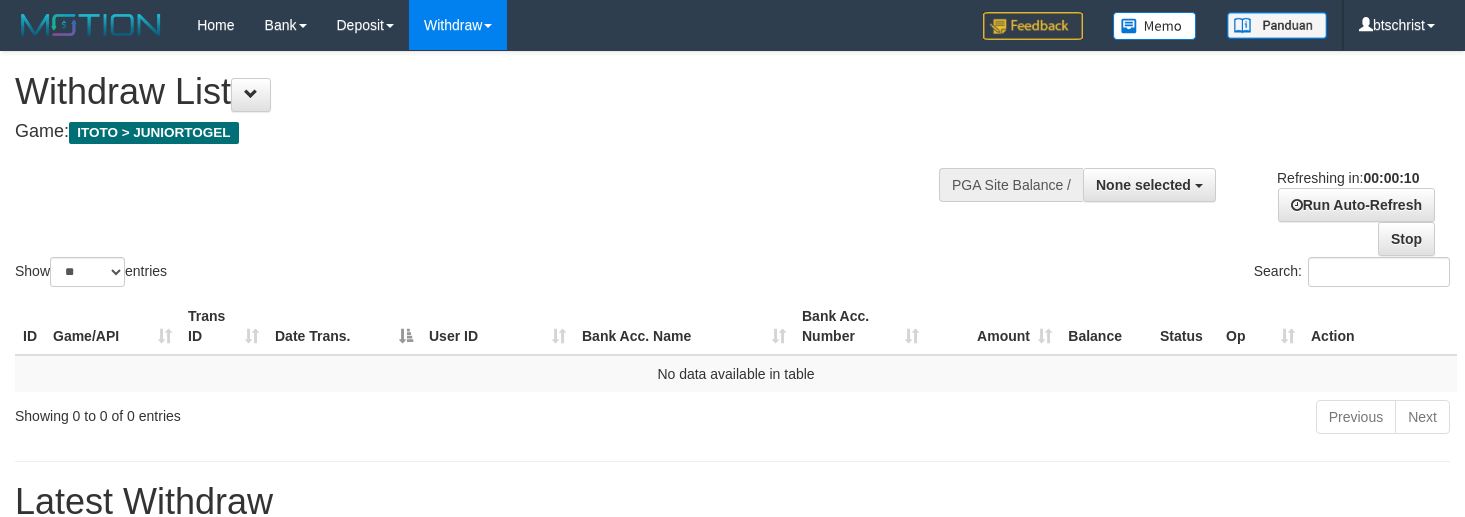 select 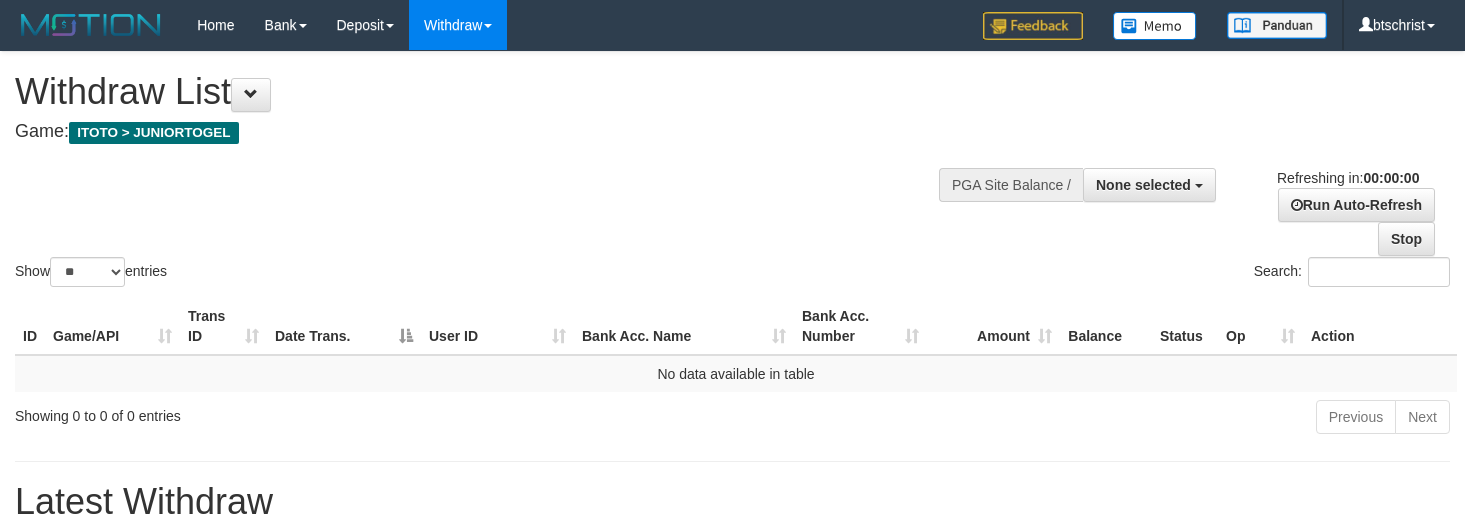 scroll, scrollTop: 0, scrollLeft: 0, axis: both 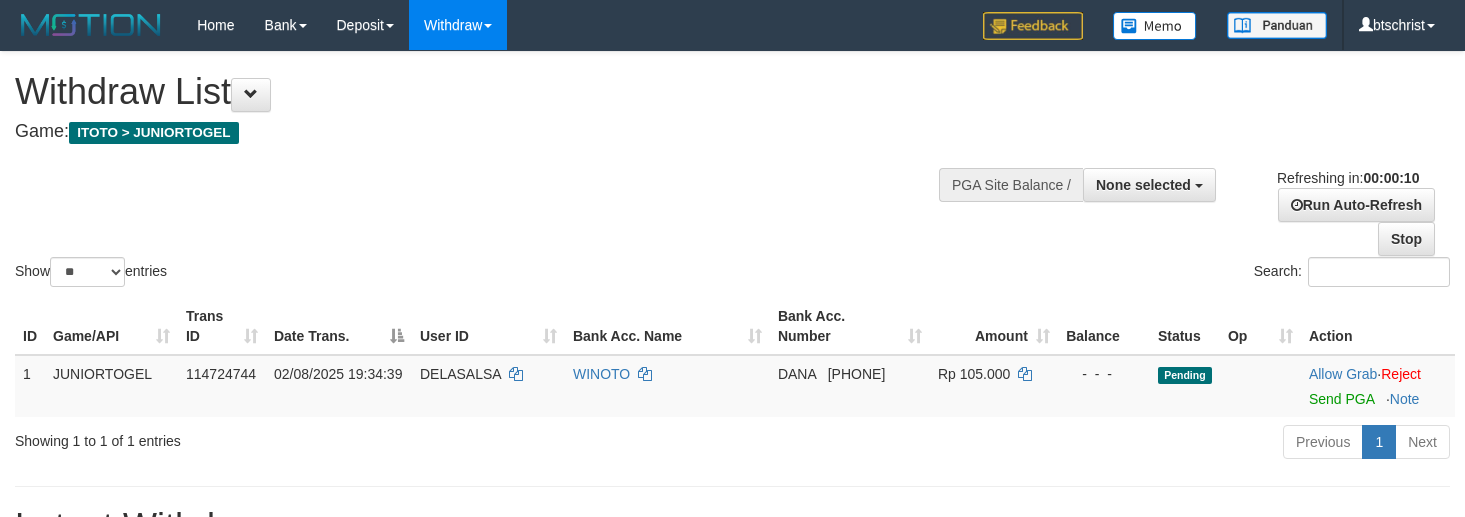 select 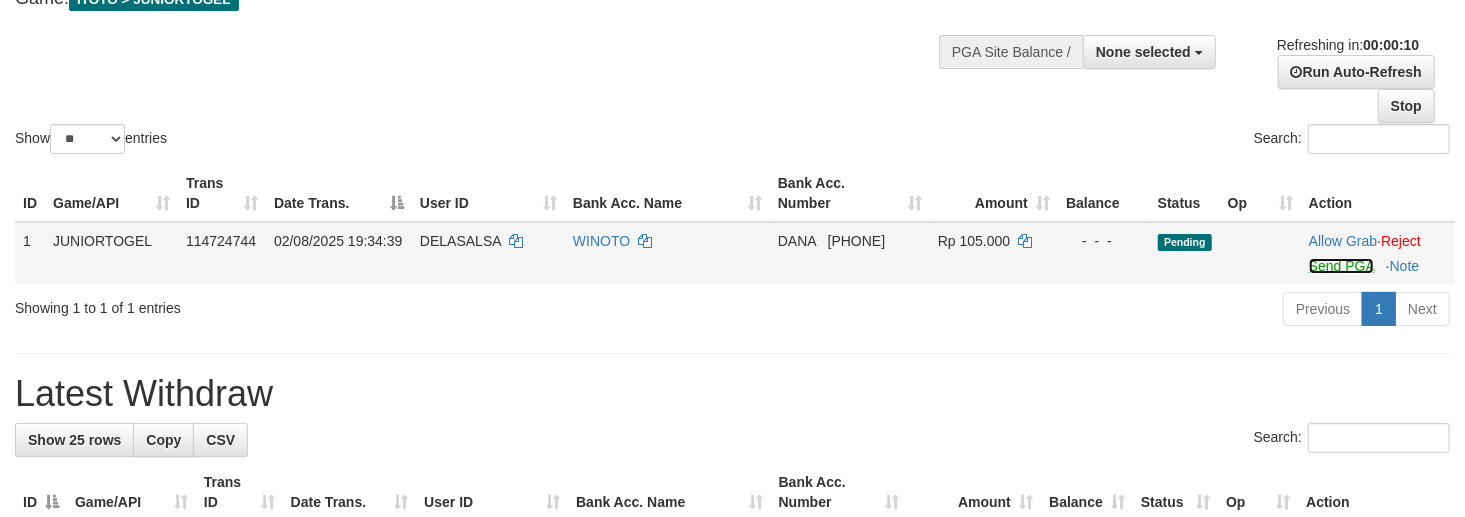 click on "Send PGA" at bounding box center (1341, 266) 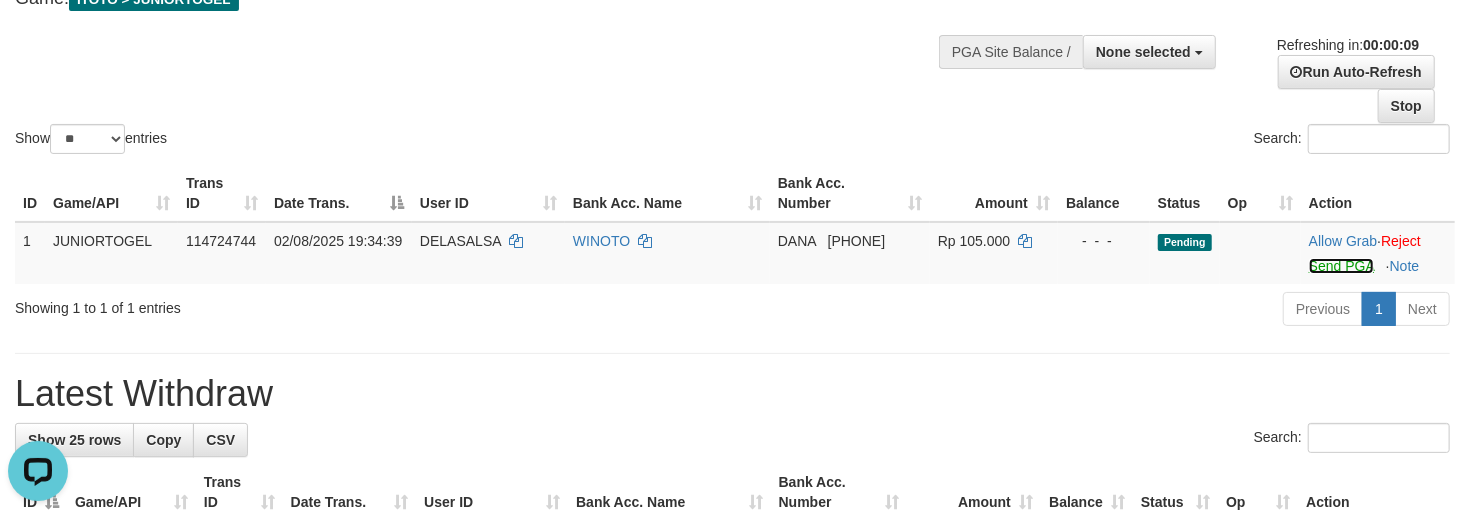 scroll, scrollTop: 0, scrollLeft: 0, axis: both 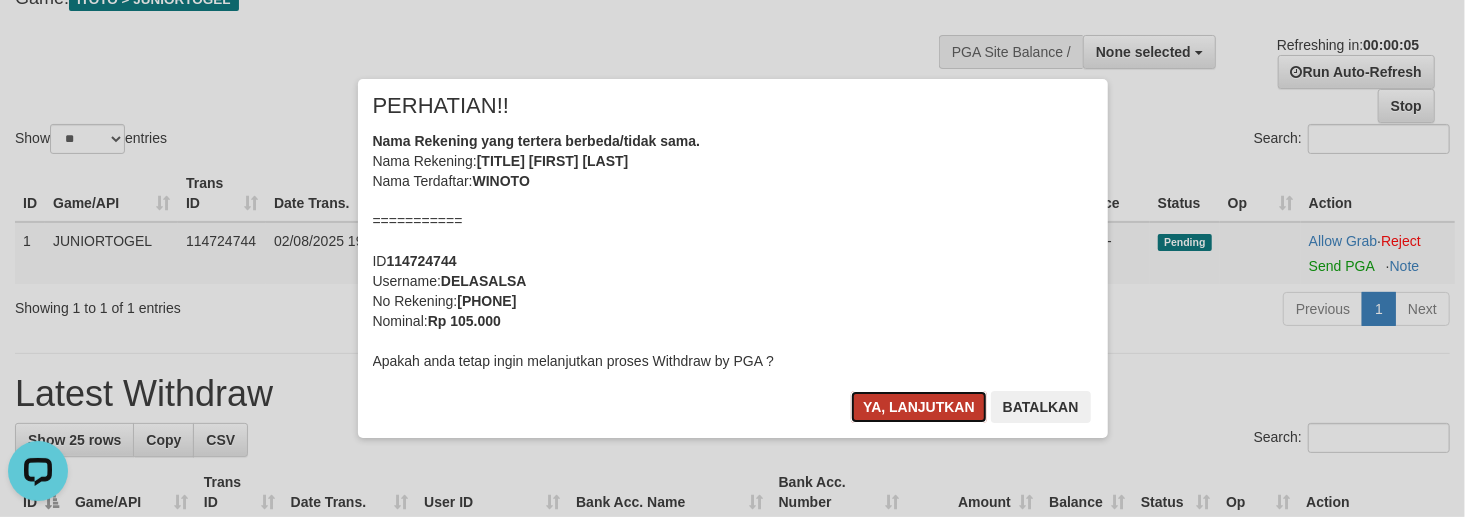 click on "Ya, lanjutkan" at bounding box center [919, 407] 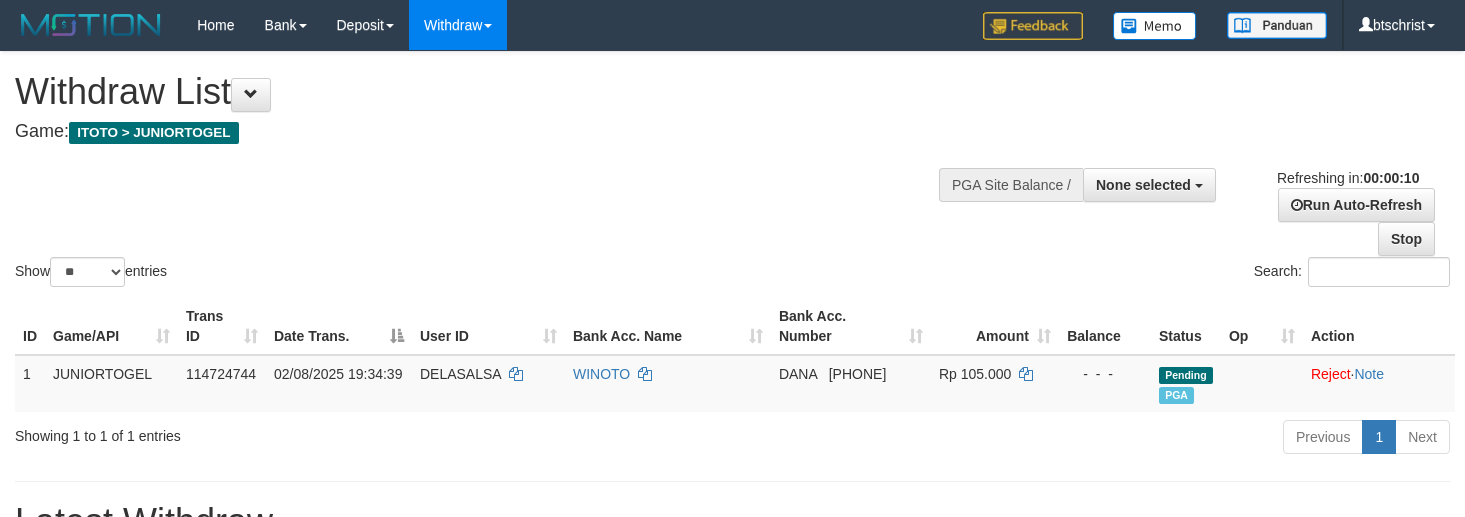 select 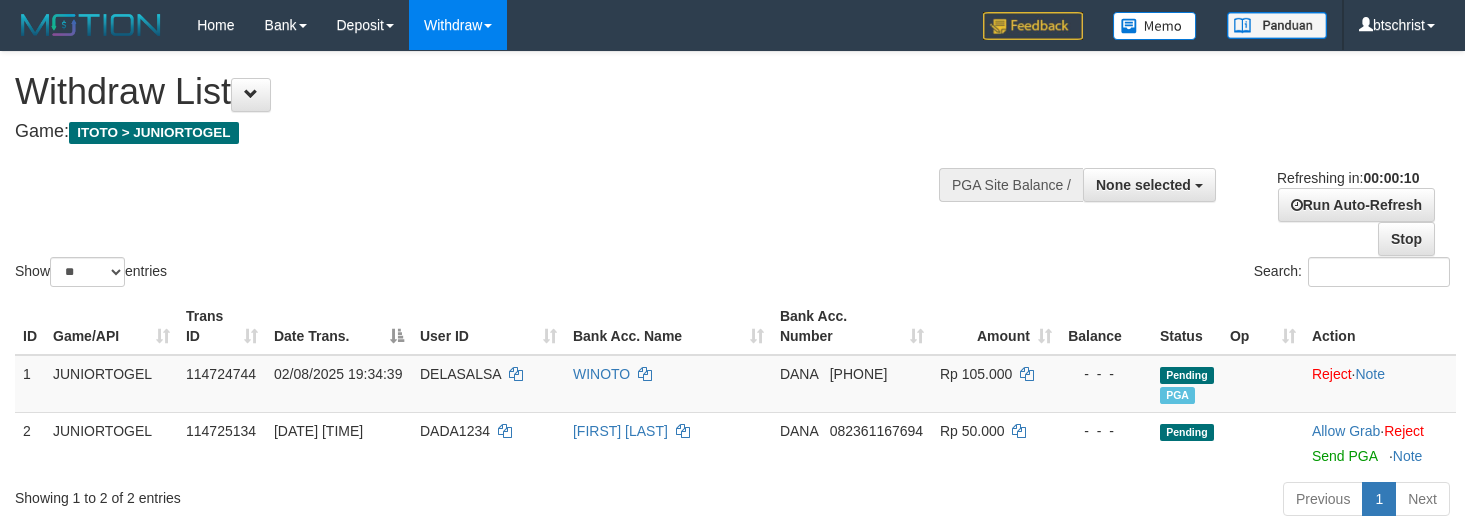 select 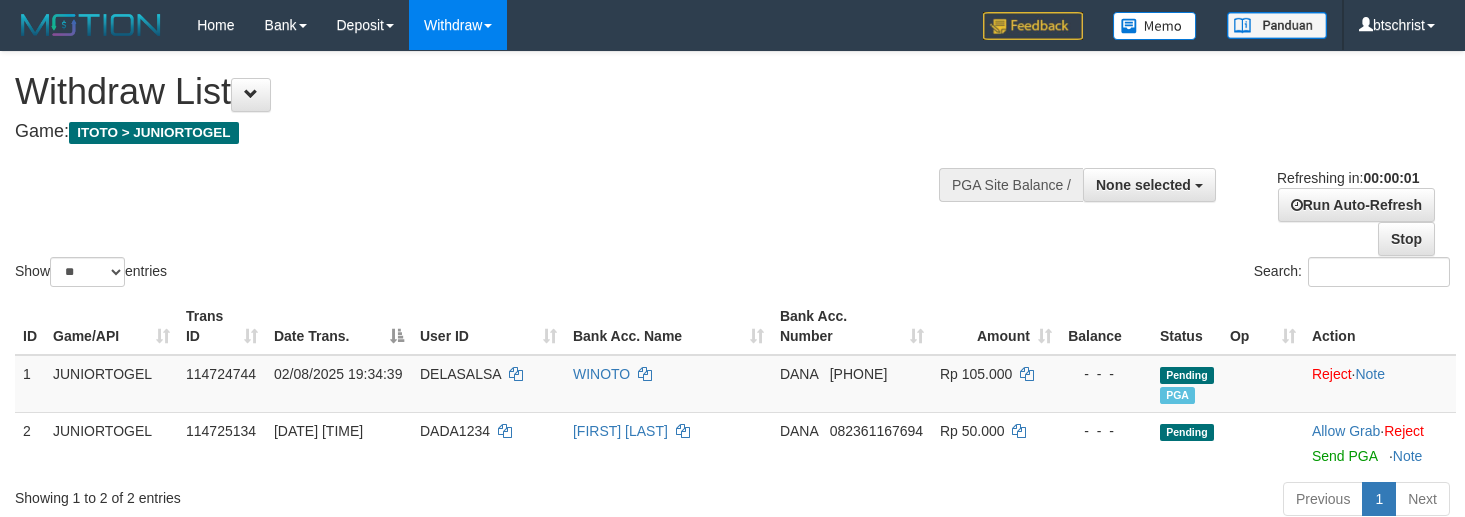scroll, scrollTop: 0, scrollLeft: 0, axis: both 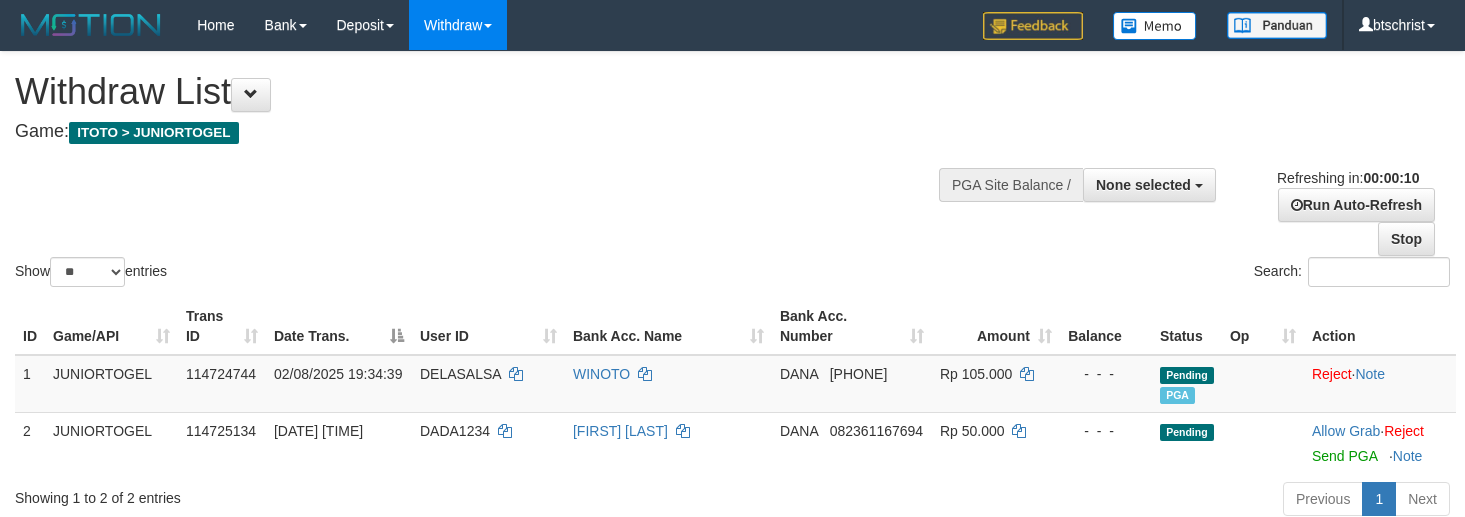 select 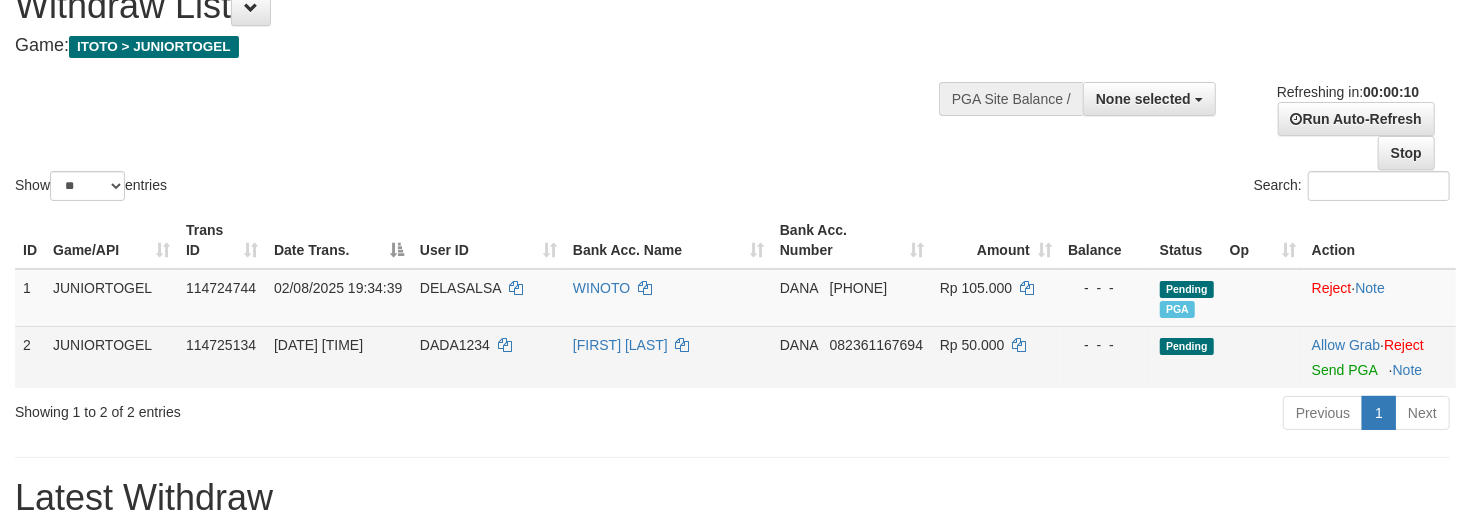 scroll, scrollTop: 133, scrollLeft: 0, axis: vertical 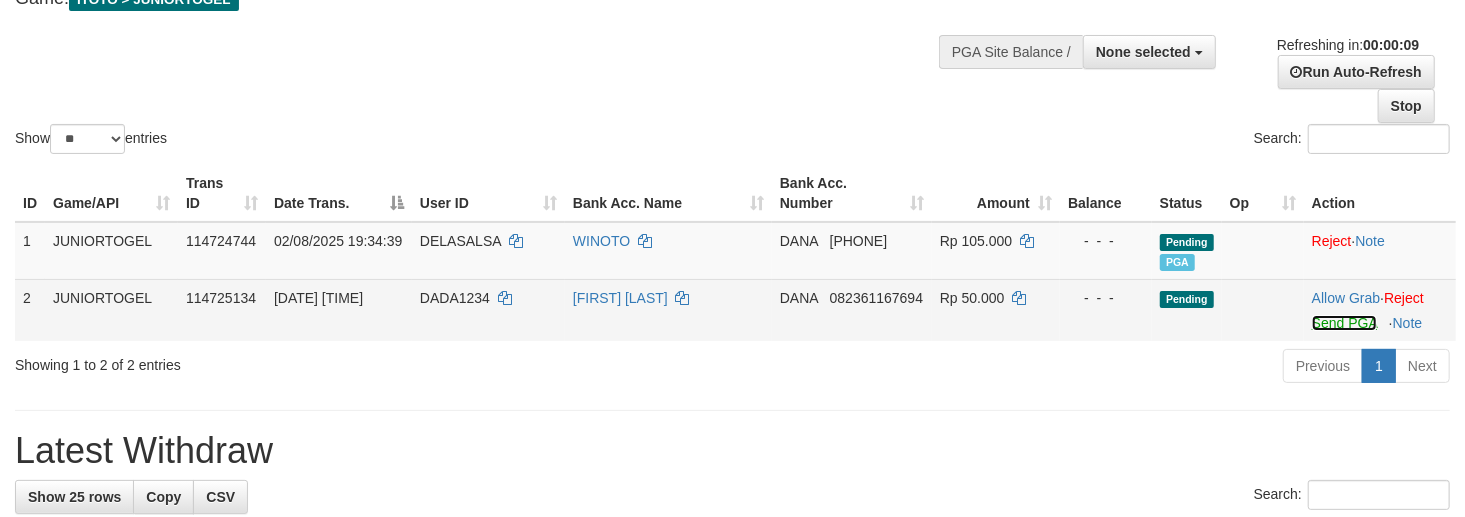 click on "Send PGA" at bounding box center (1344, 323) 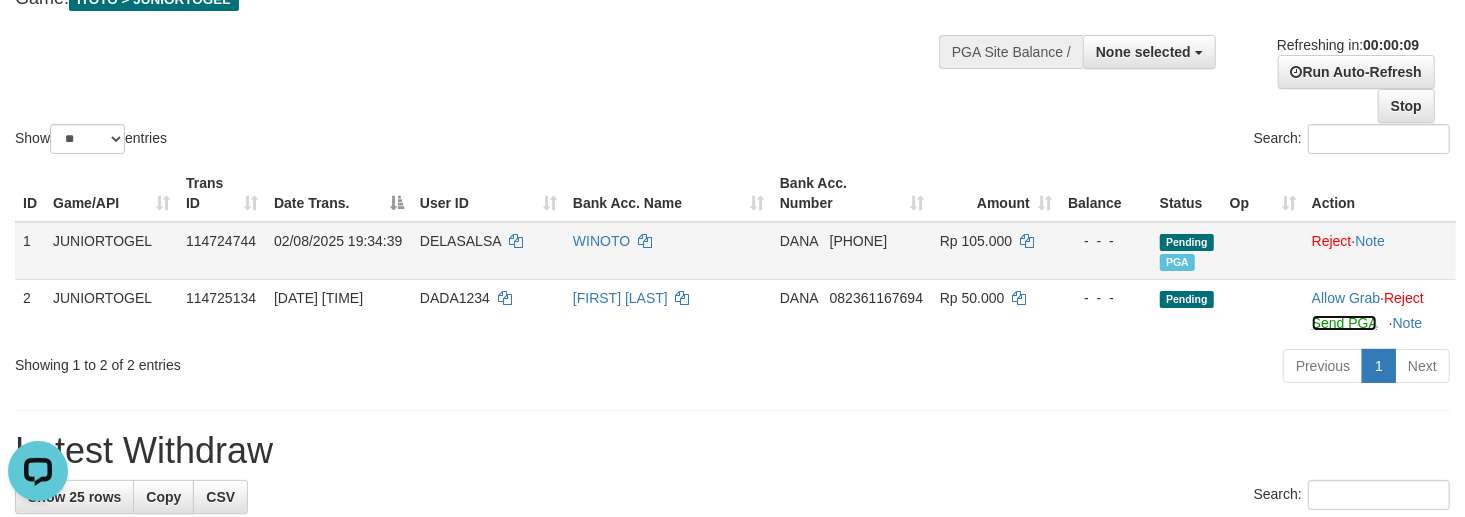 scroll, scrollTop: 0, scrollLeft: 0, axis: both 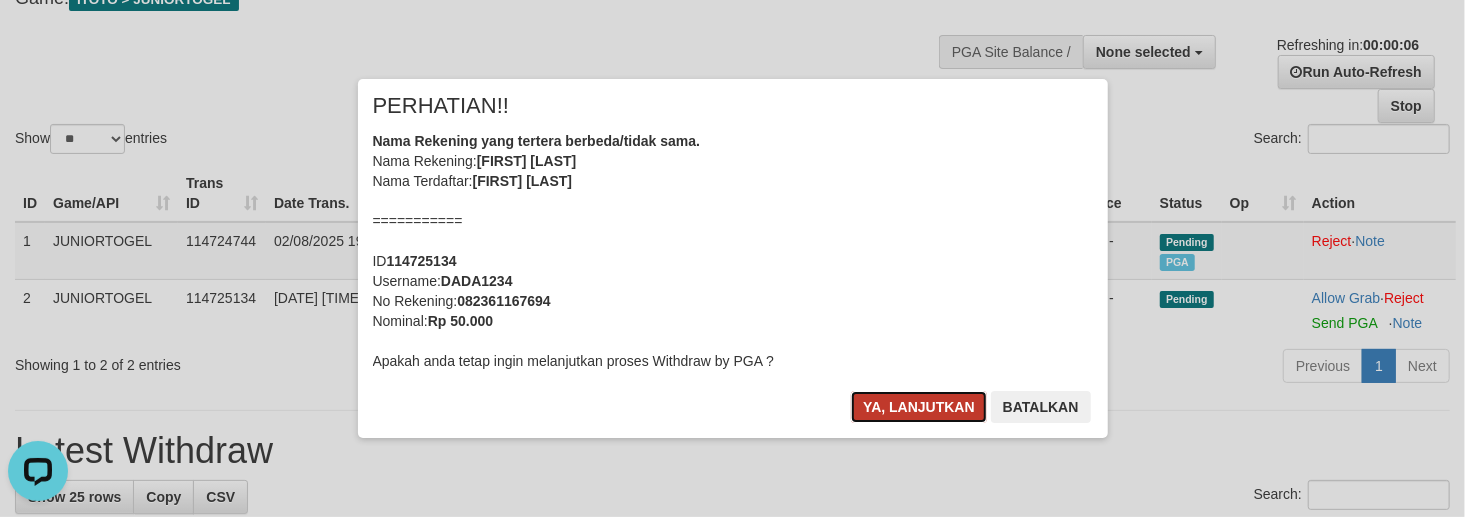click on "Ya, lanjutkan" at bounding box center (919, 407) 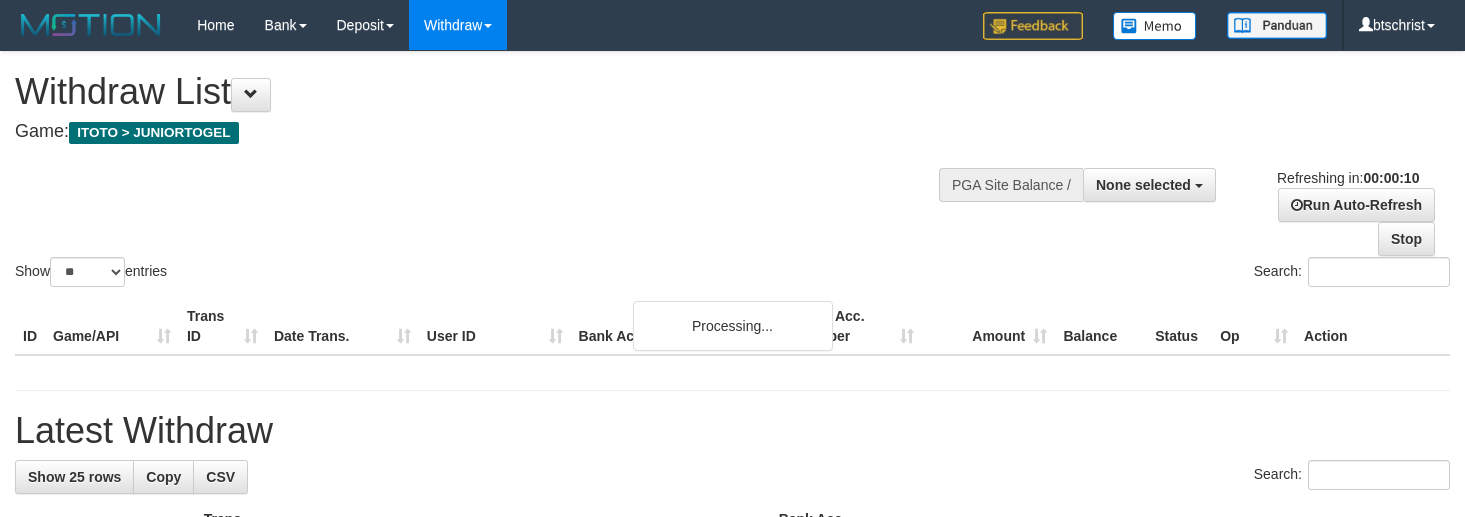 select 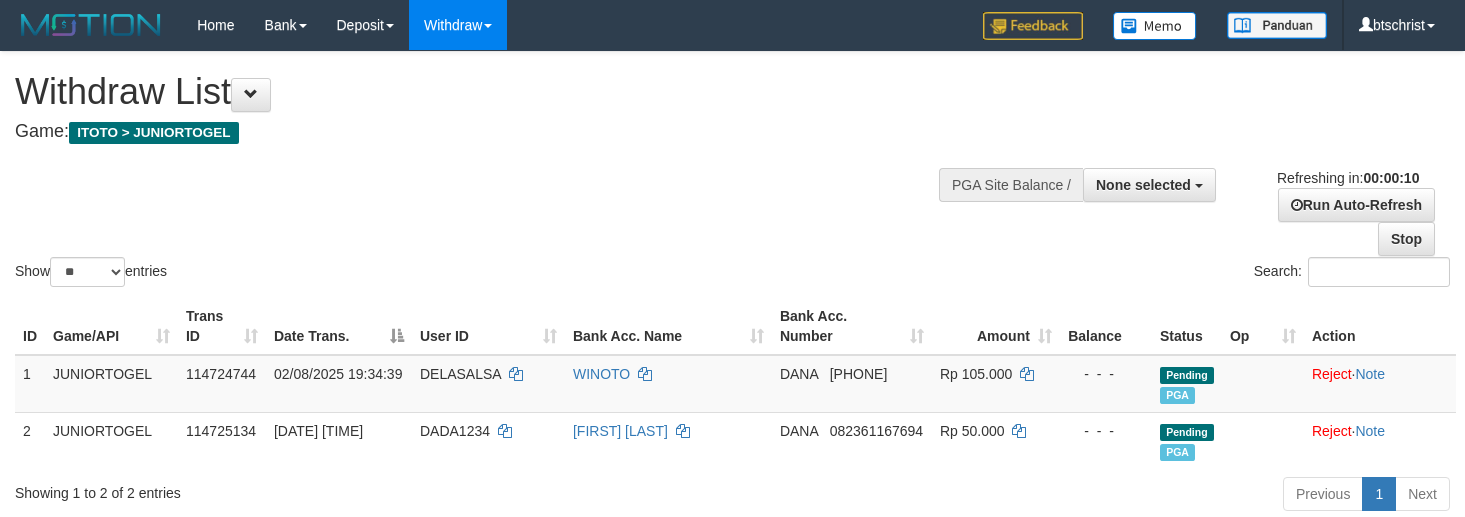 select 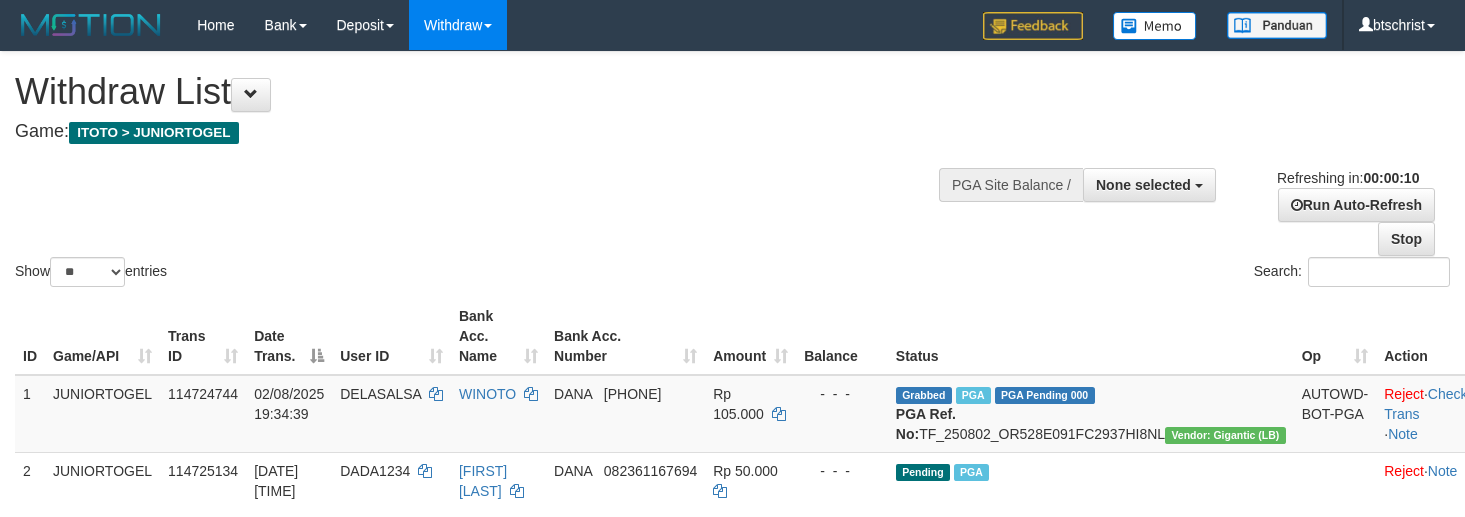 select 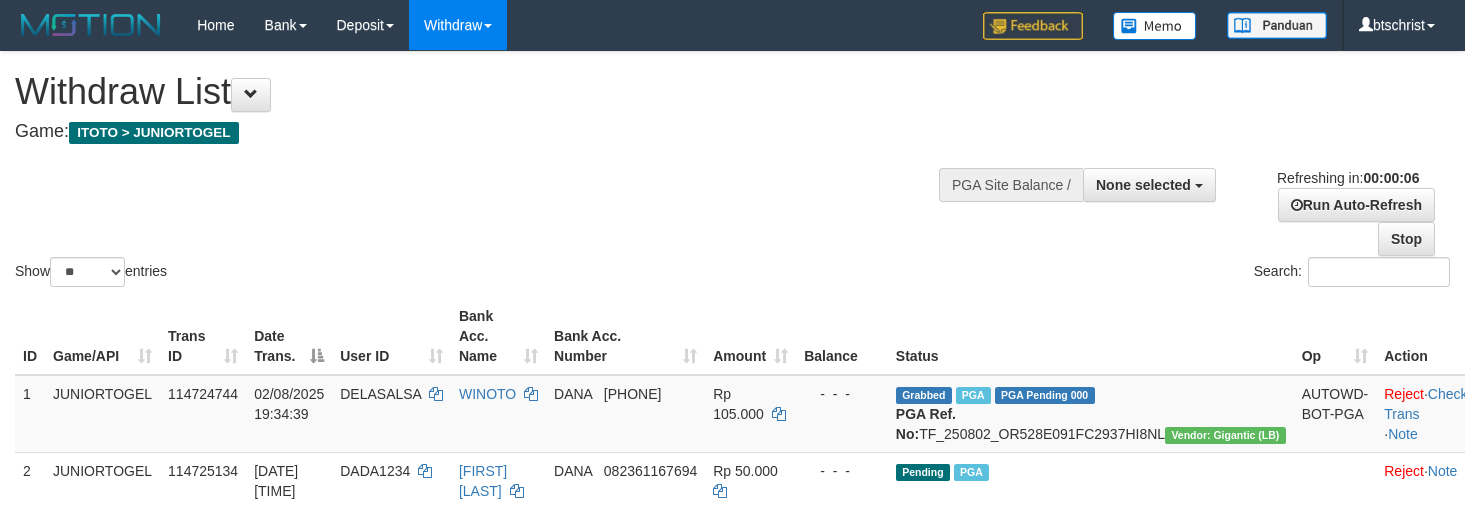 scroll, scrollTop: 0, scrollLeft: 0, axis: both 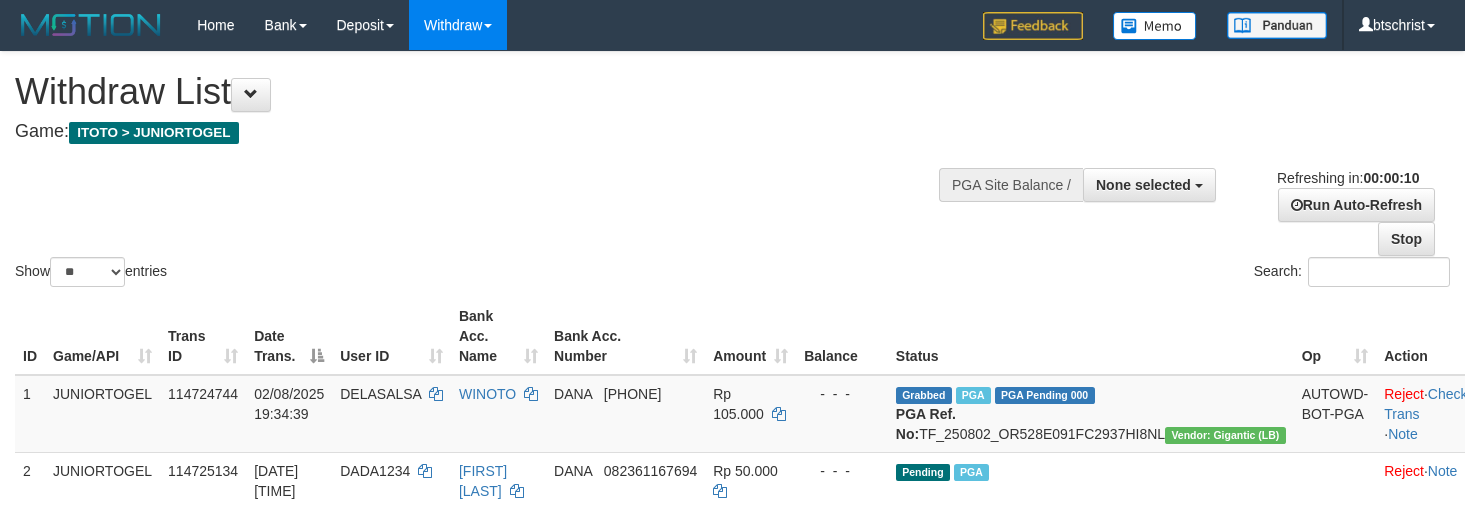 select 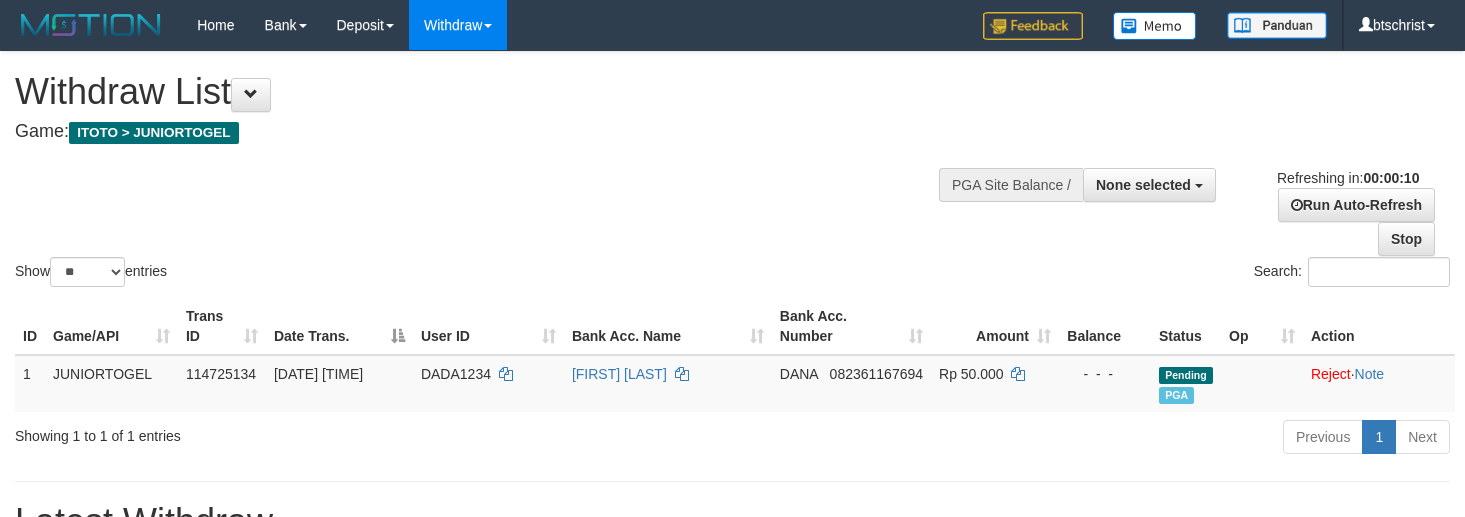 select 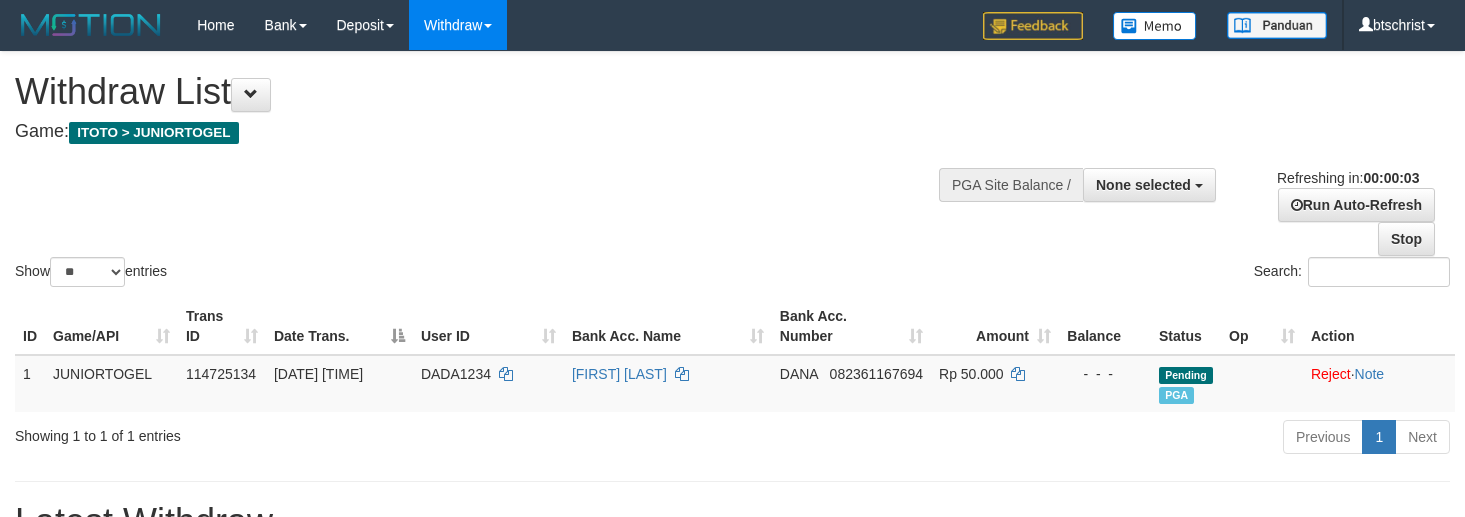 scroll, scrollTop: 0, scrollLeft: 0, axis: both 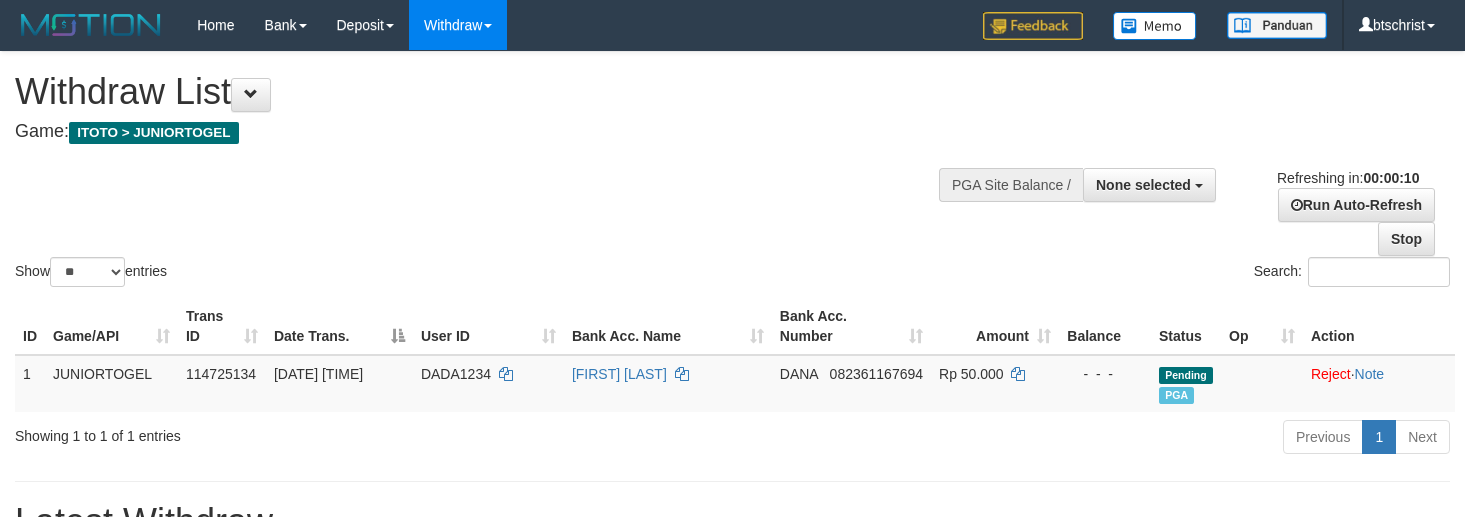 select 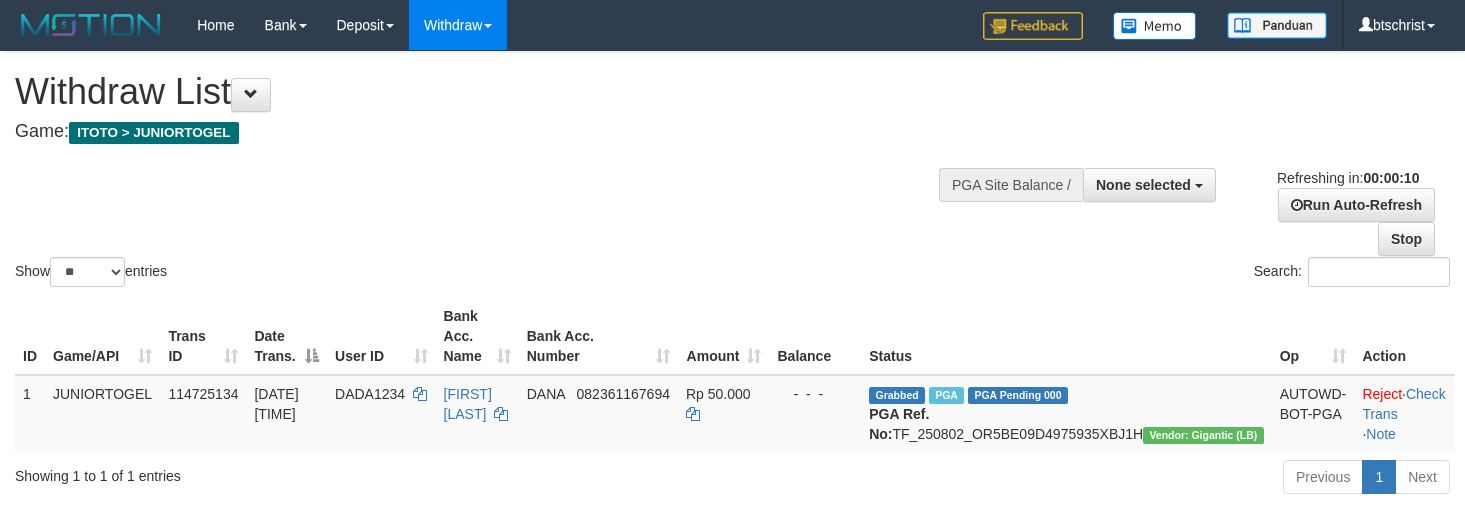 select 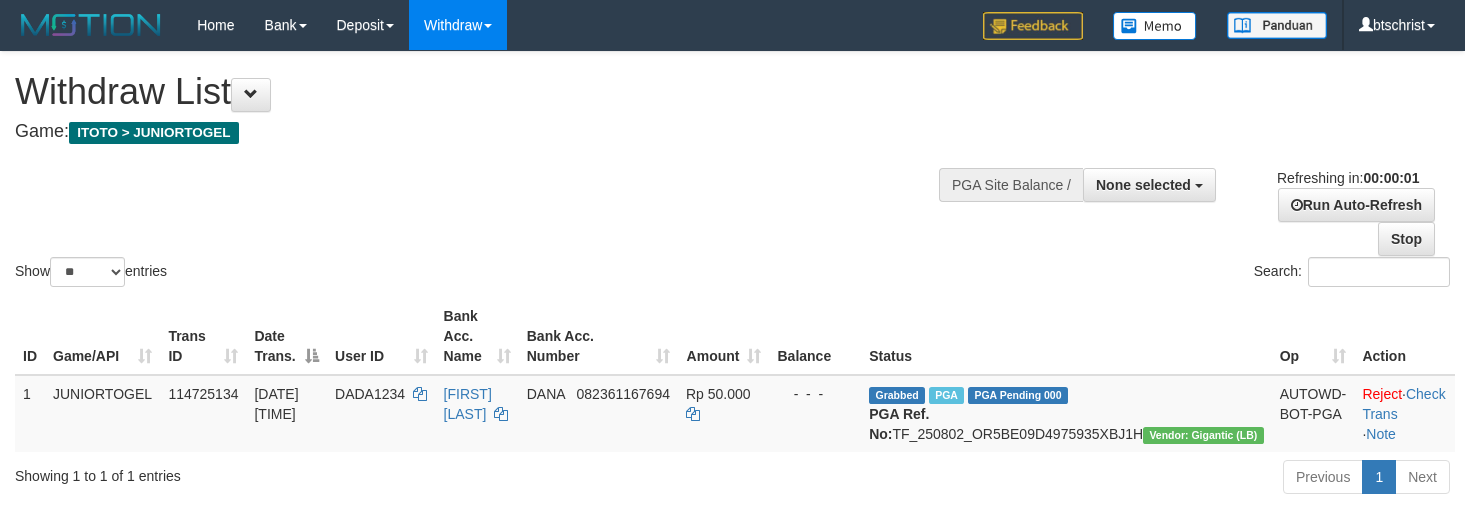 scroll, scrollTop: 0, scrollLeft: 0, axis: both 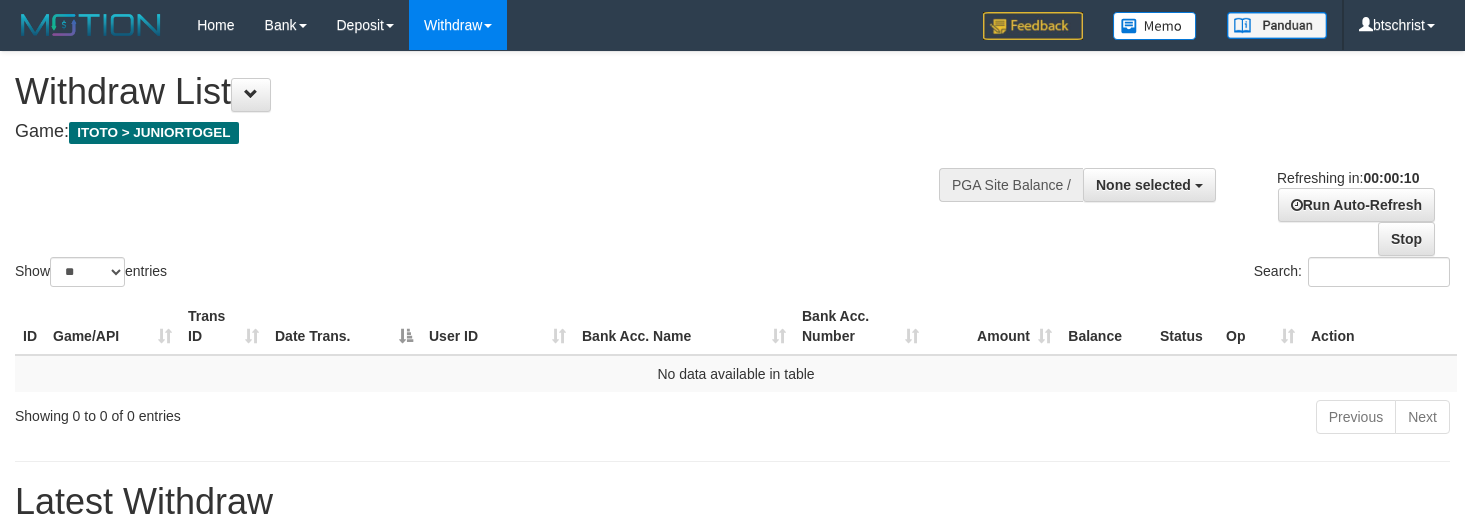 select 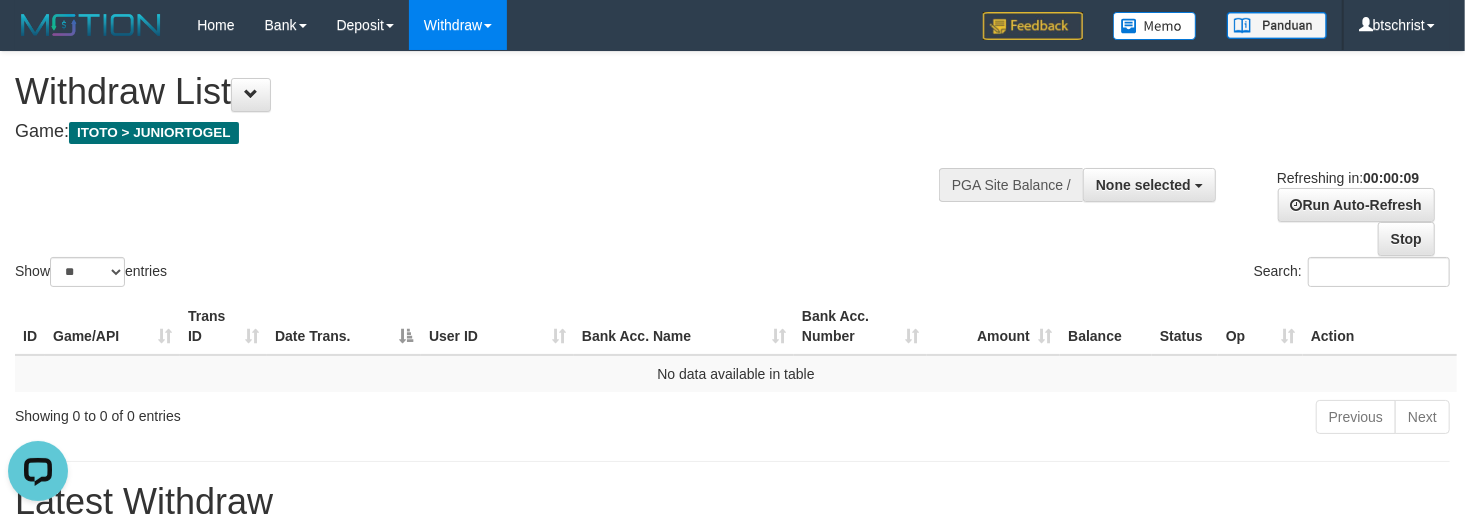 scroll, scrollTop: 0, scrollLeft: 0, axis: both 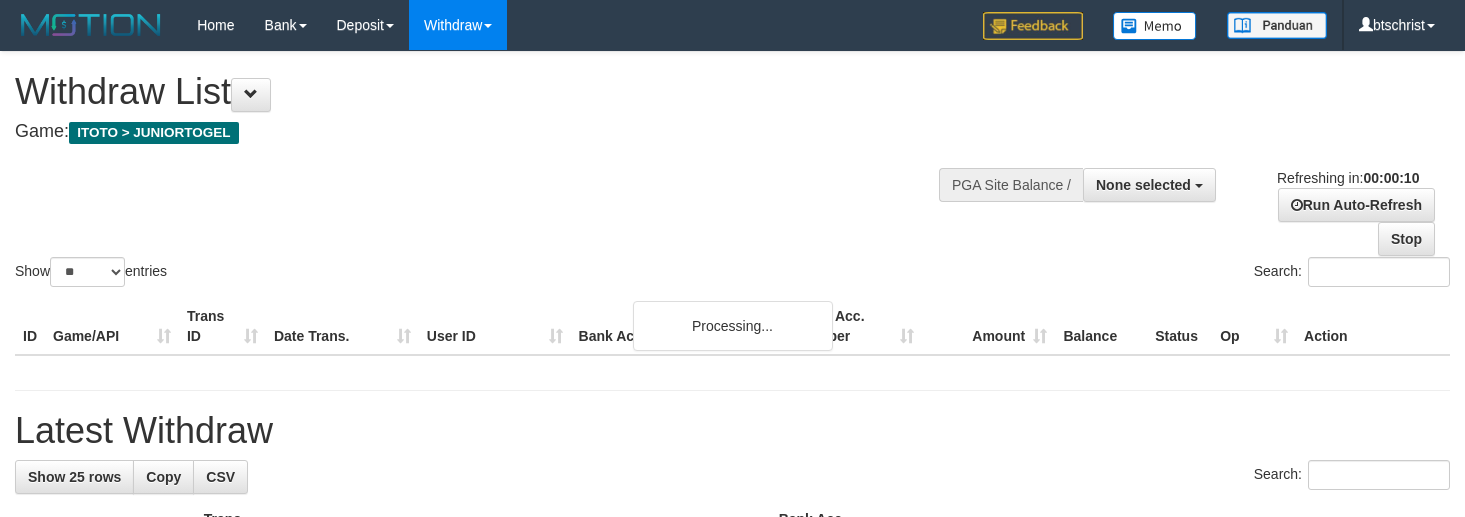 select 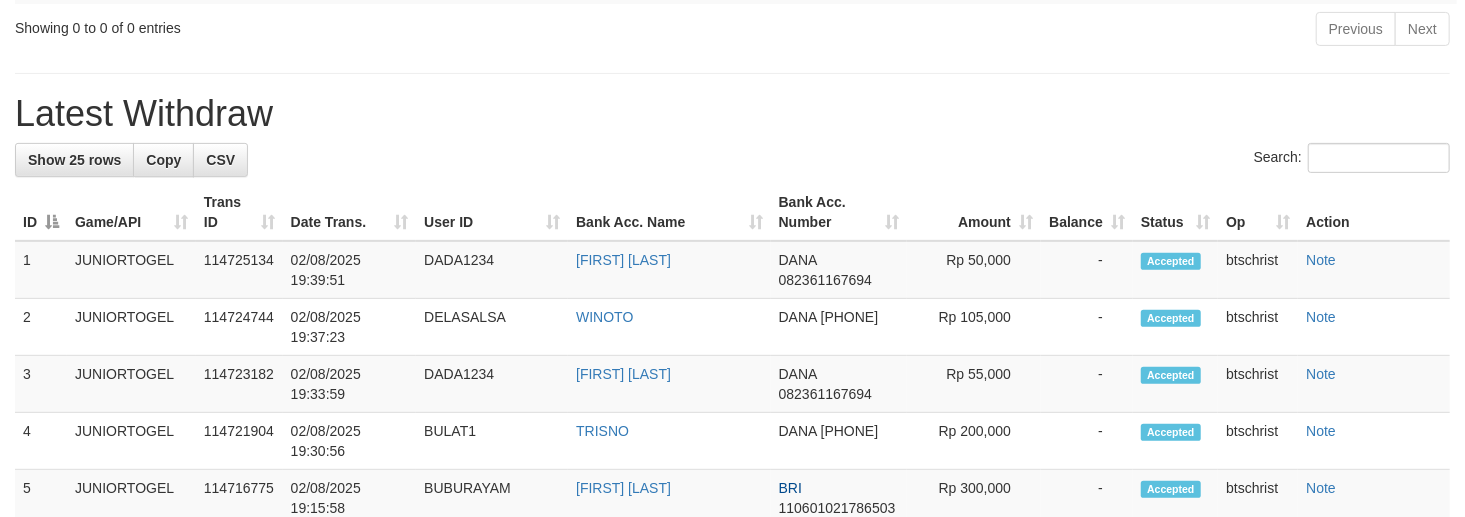 scroll, scrollTop: 400, scrollLeft: 0, axis: vertical 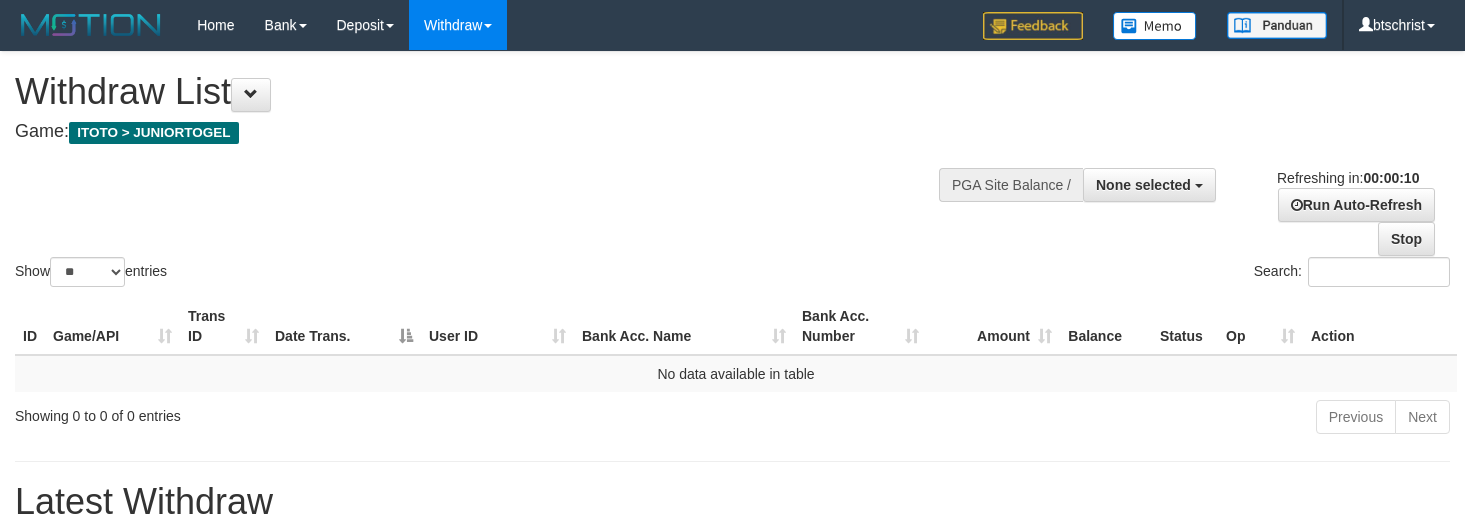 select 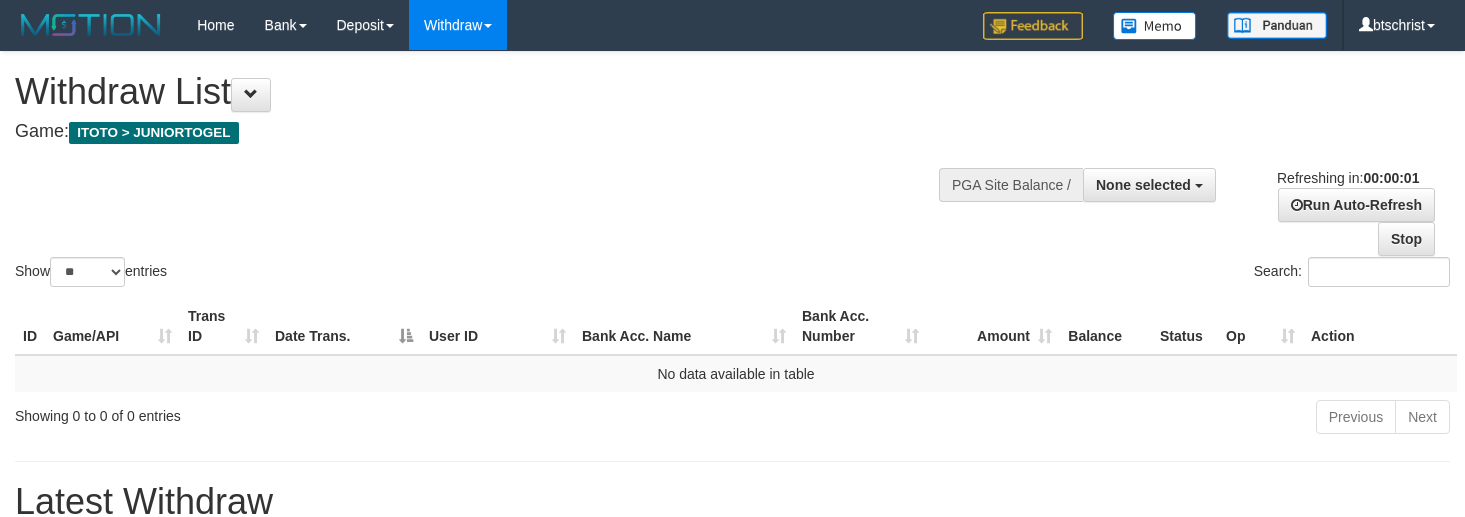 scroll, scrollTop: 0, scrollLeft: 0, axis: both 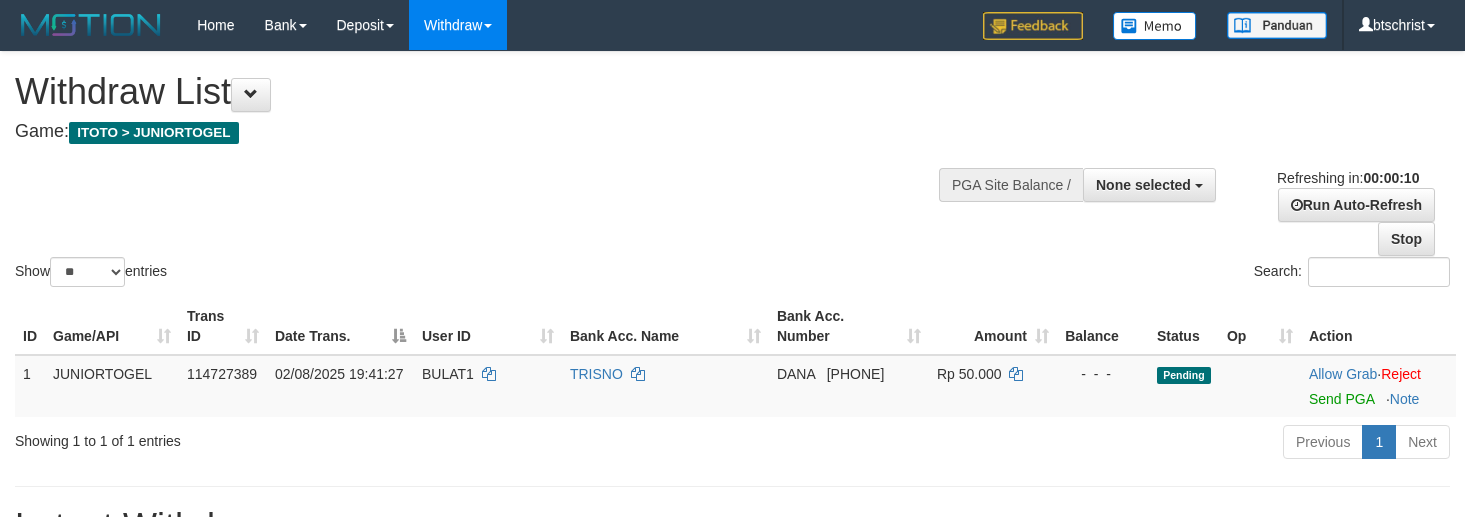 select 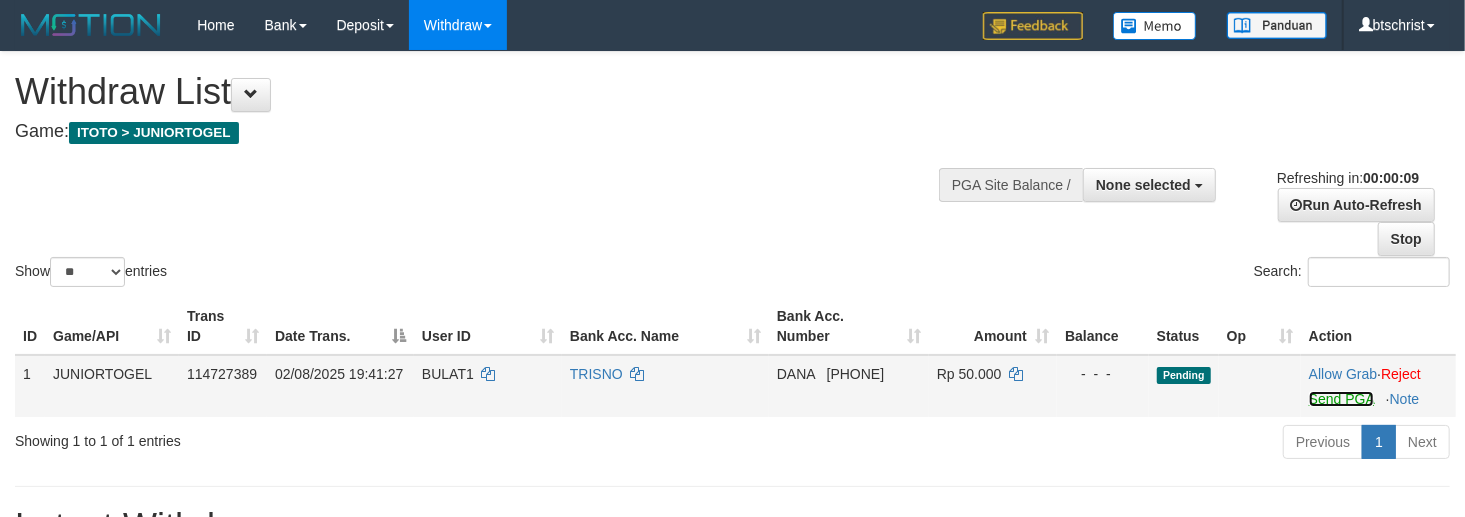 click on "Send PGA" at bounding box center (1341, 399) 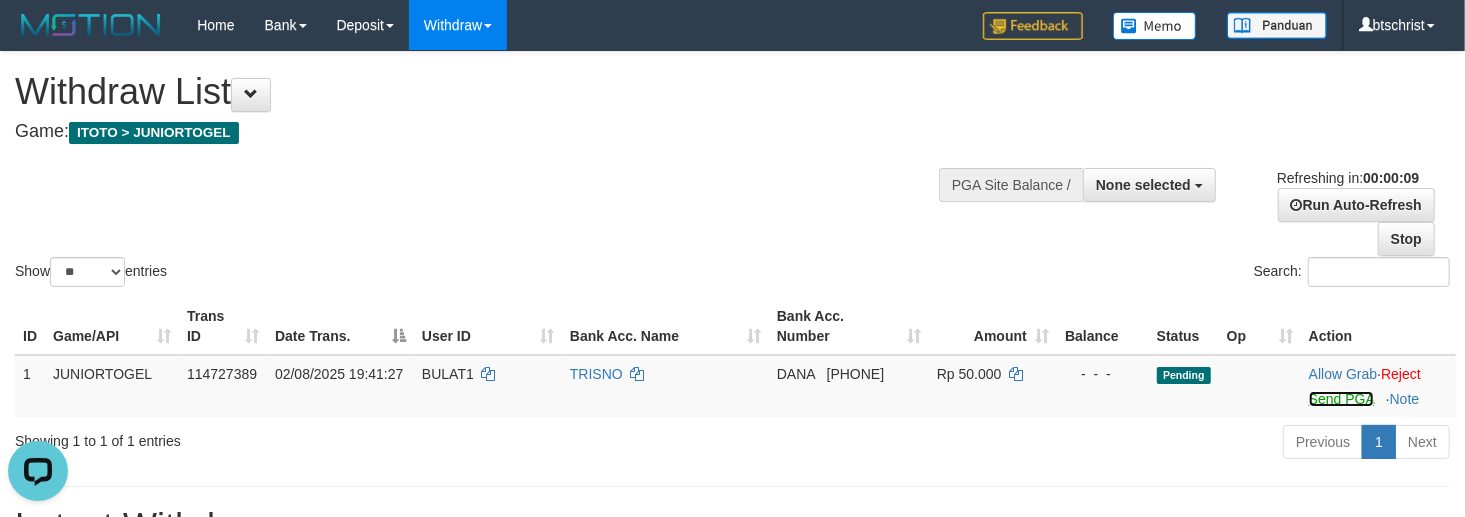 scroll, scrollTop: 0, scrollLeft: 0, axis: both 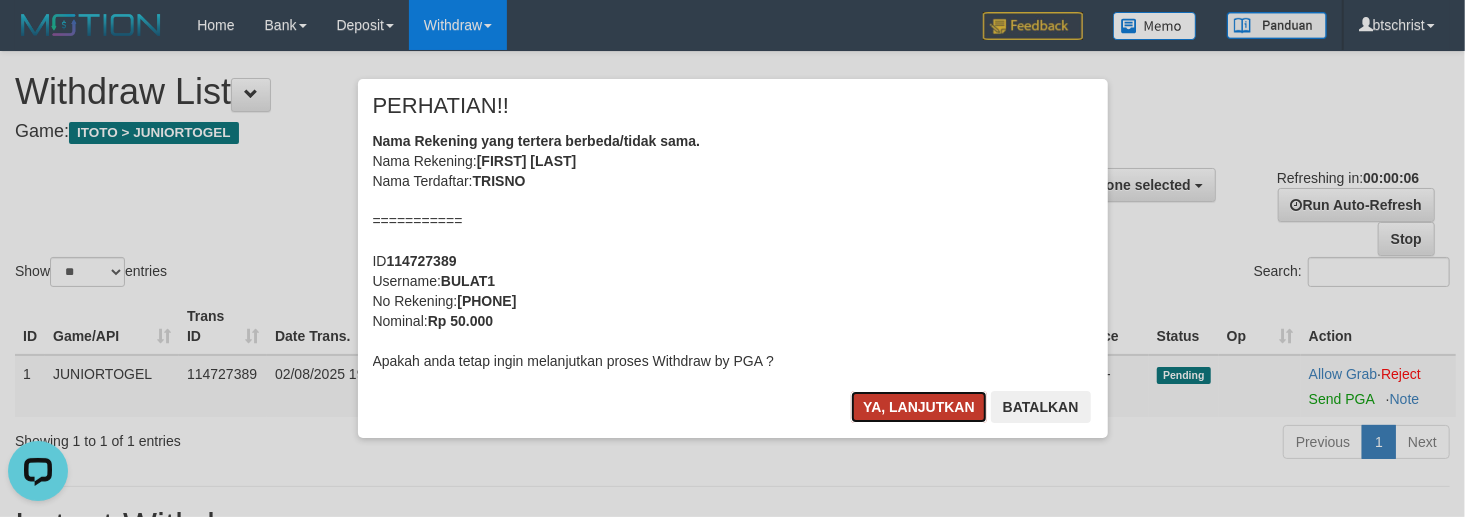 click on "Ya, lanjutkan" at bounding box center (919, 407) 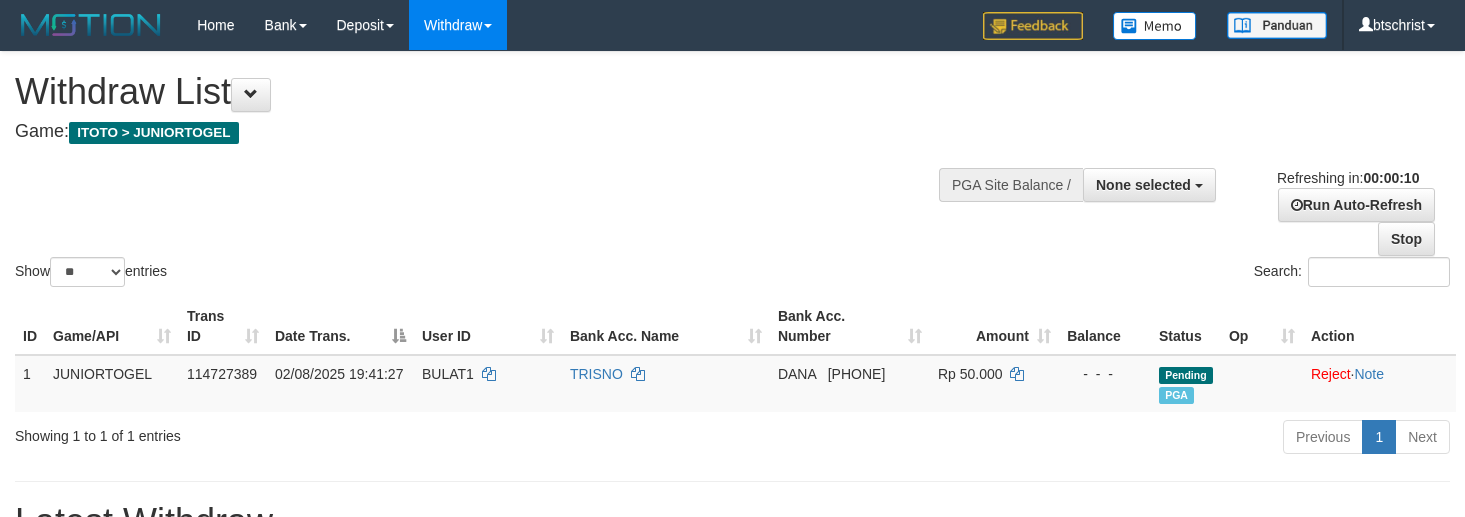 select 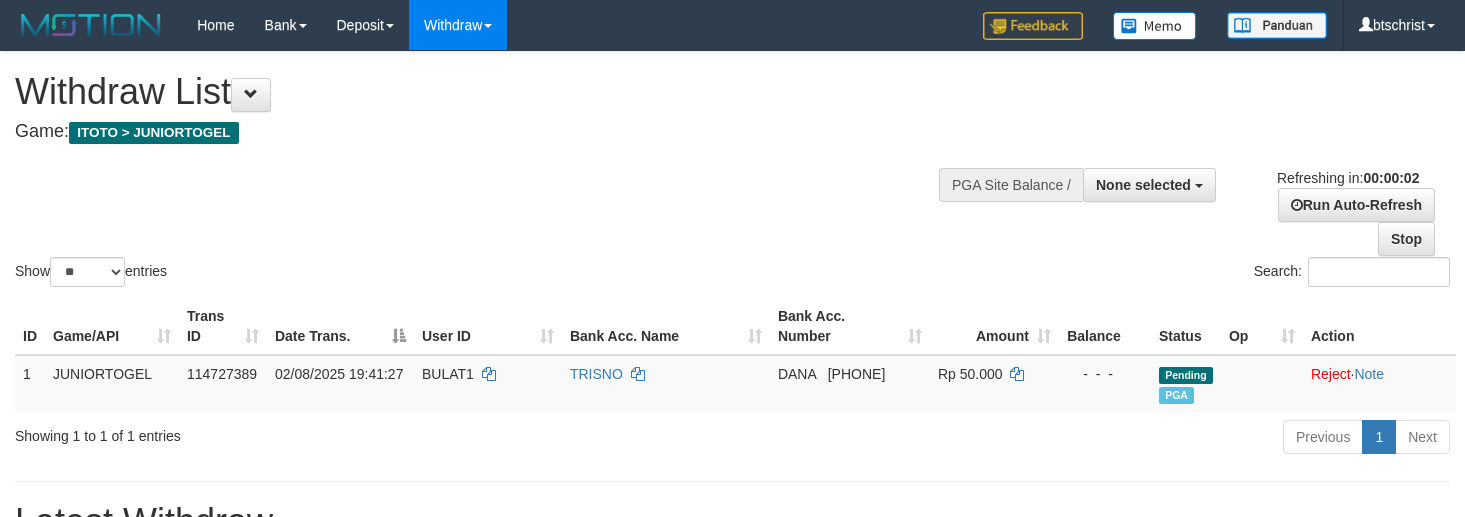 scroll, scrollTop: 0, scrollLeft: 0, axis: both 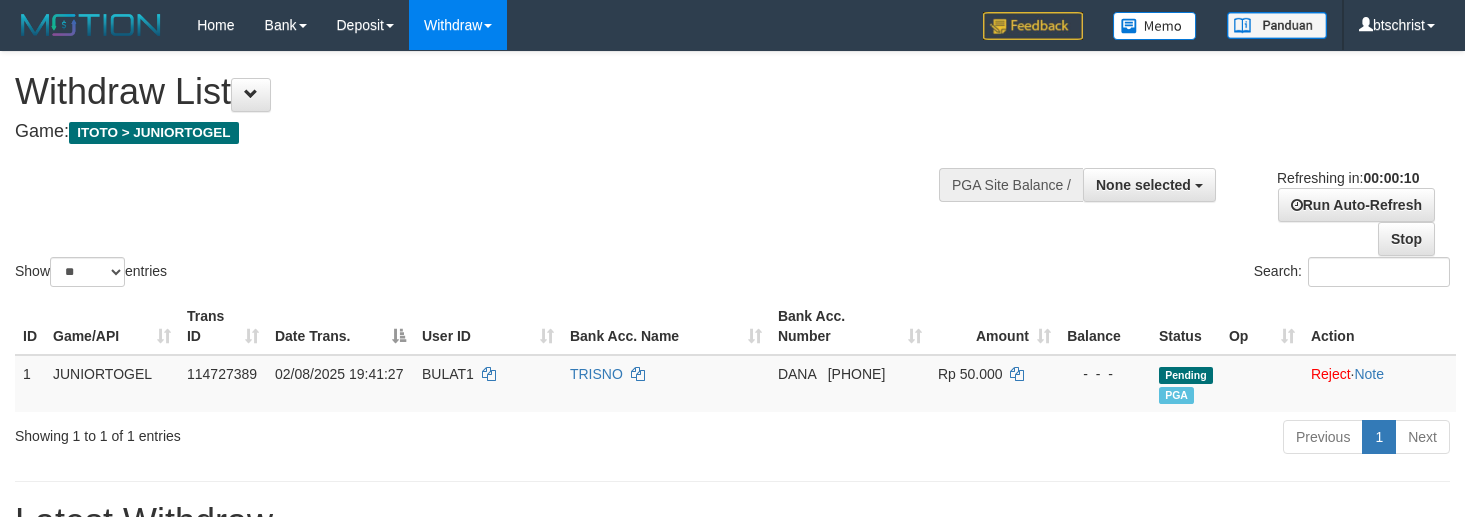 select 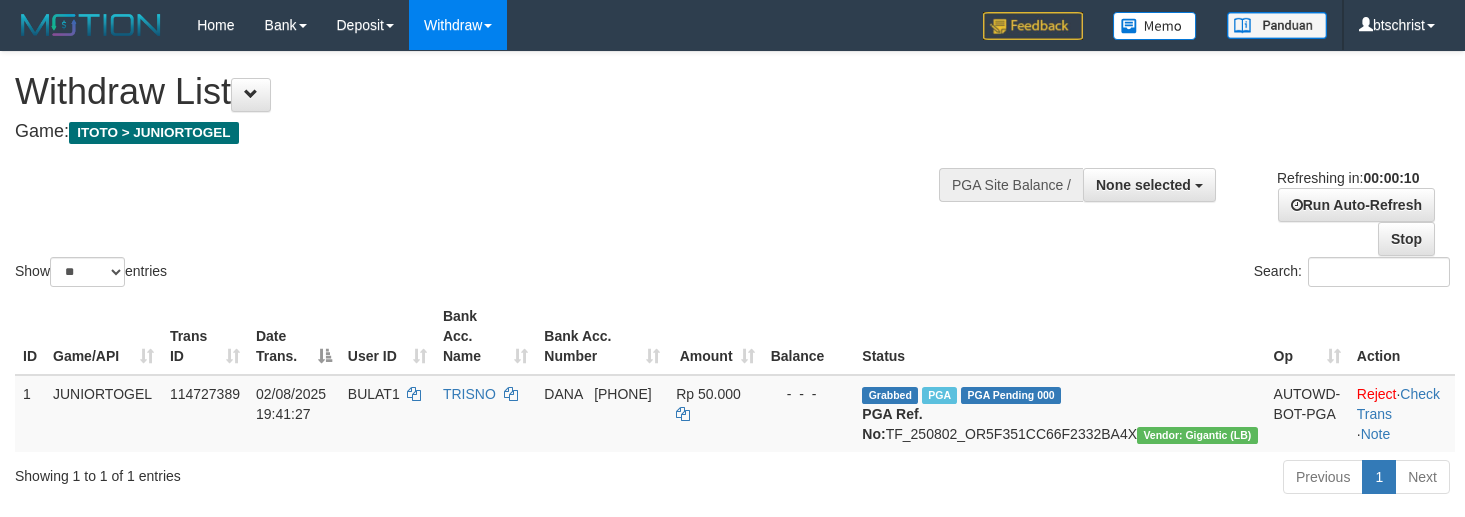 select 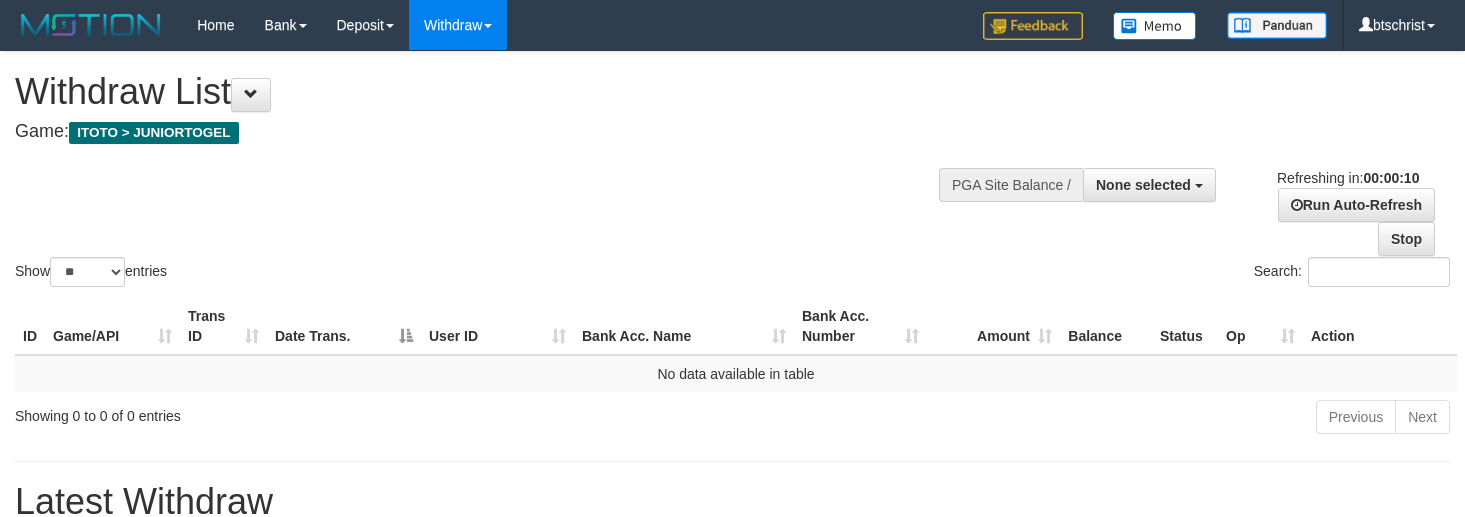 select 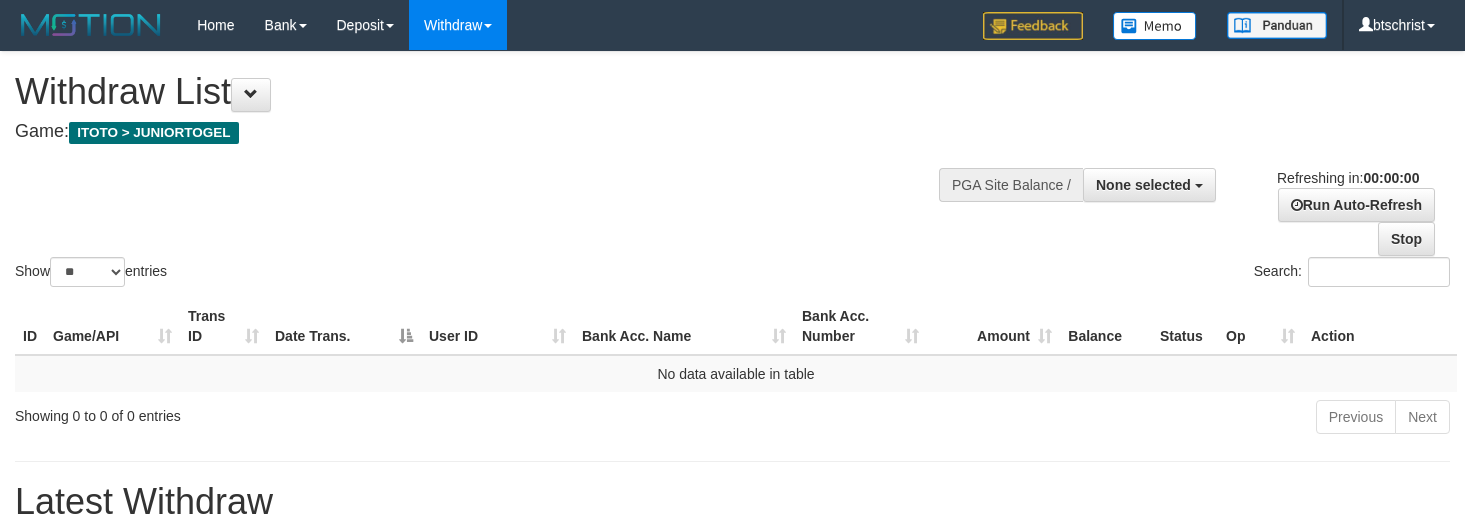 scroll, scrollTop: 0, scrollLeft: 0, axis: both 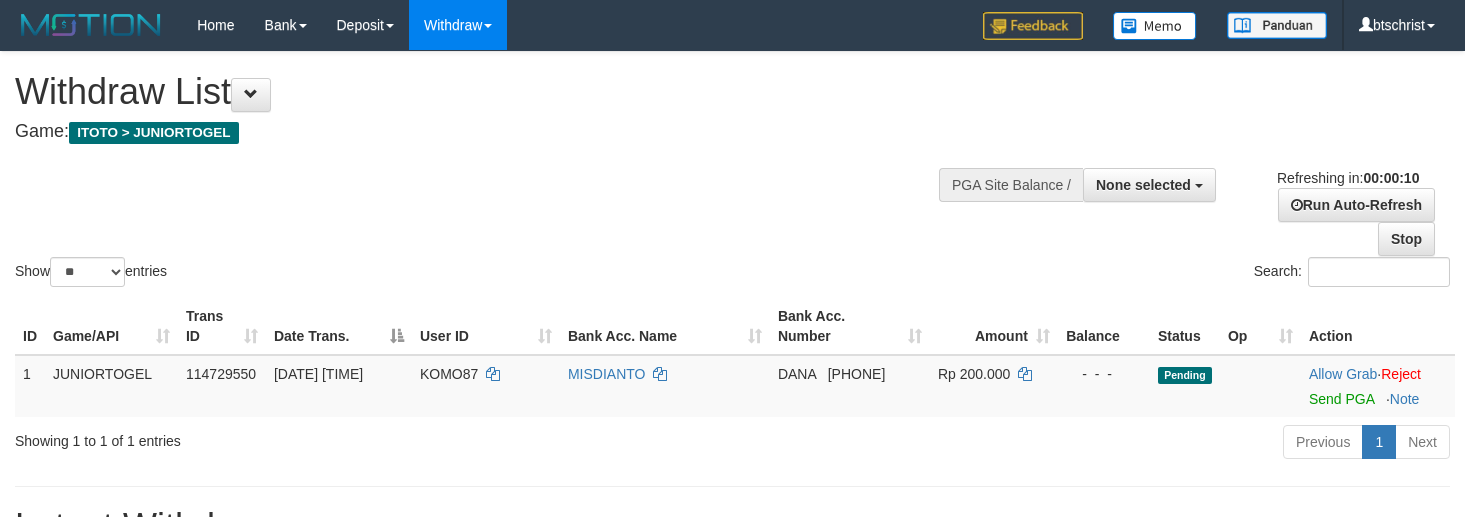 select 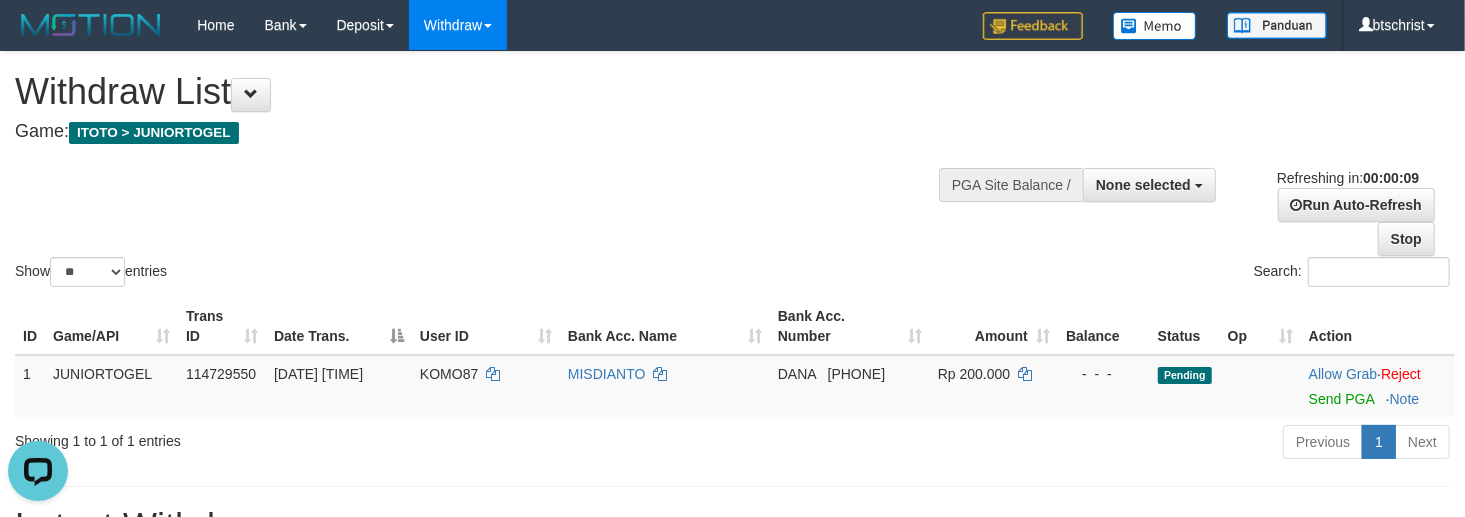 scroll, scrollTop: 0, scrollLeft: 0, axis: both 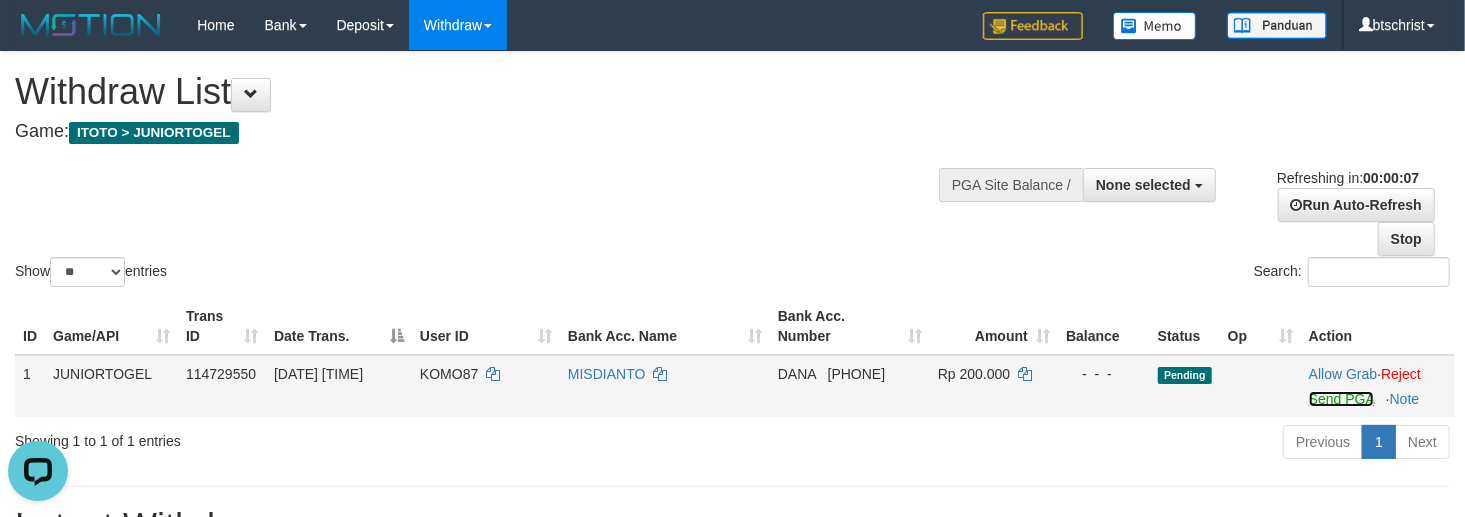 drag, startPoint x: 1326, startPoint y: 397, endPoint x: 994, endPoint y: 361, distance: 333.9461 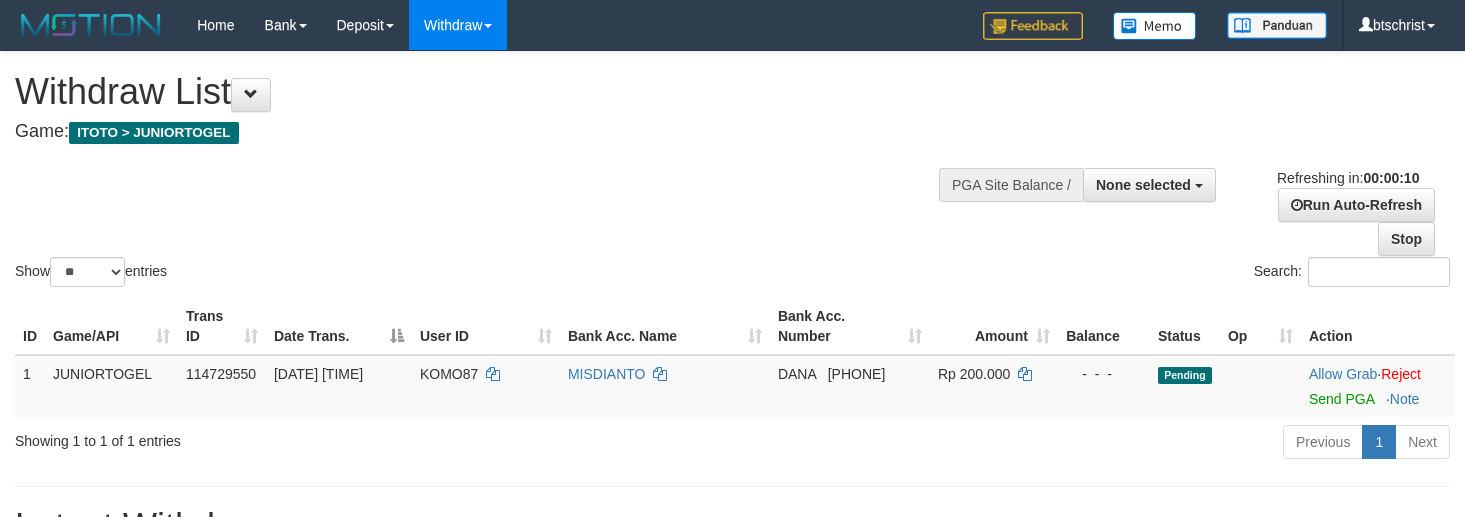 select 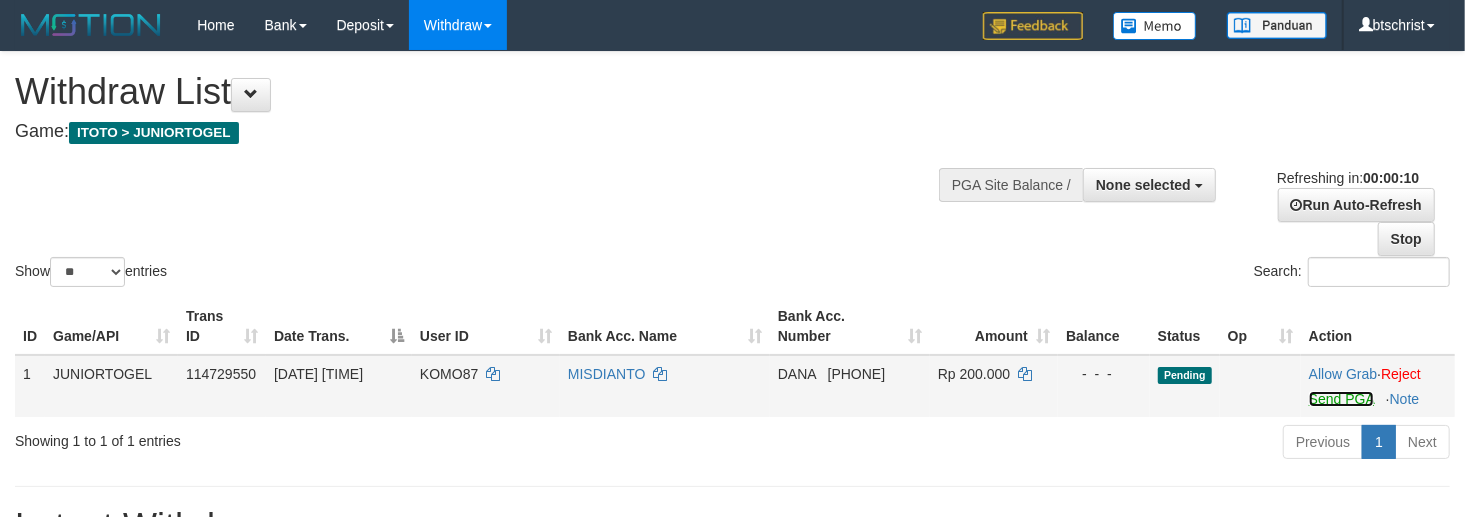 click on "Send PGA" at bounding box center [1341, 399] 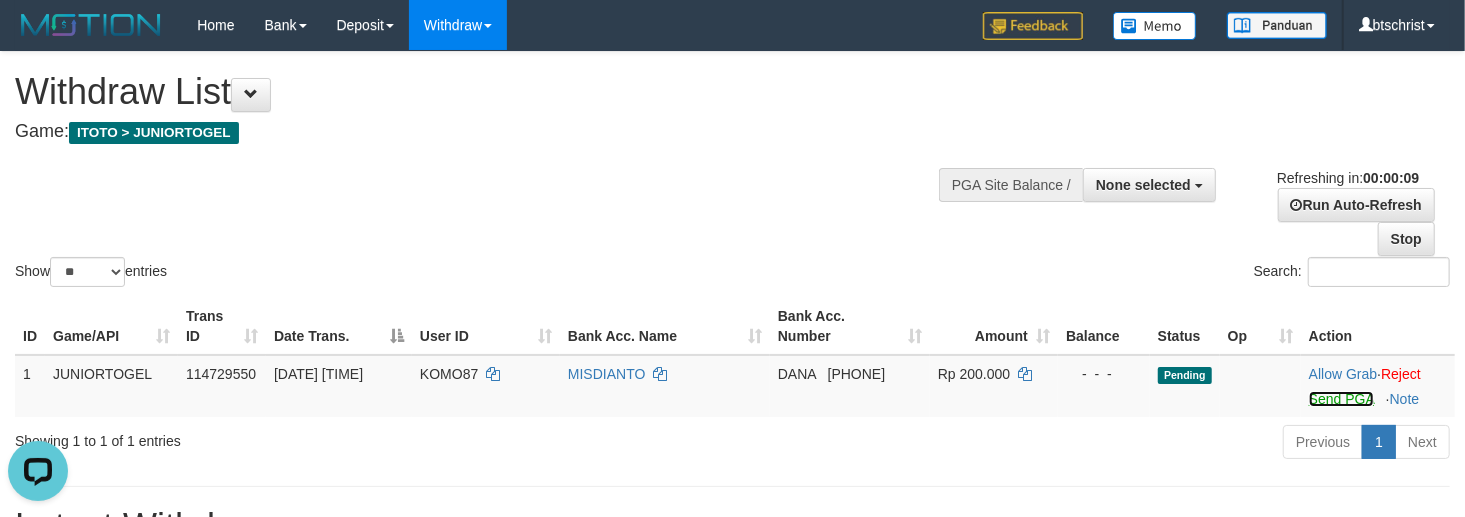 scroll, scrollTop: 0, scrollLeft: 0, axis: both 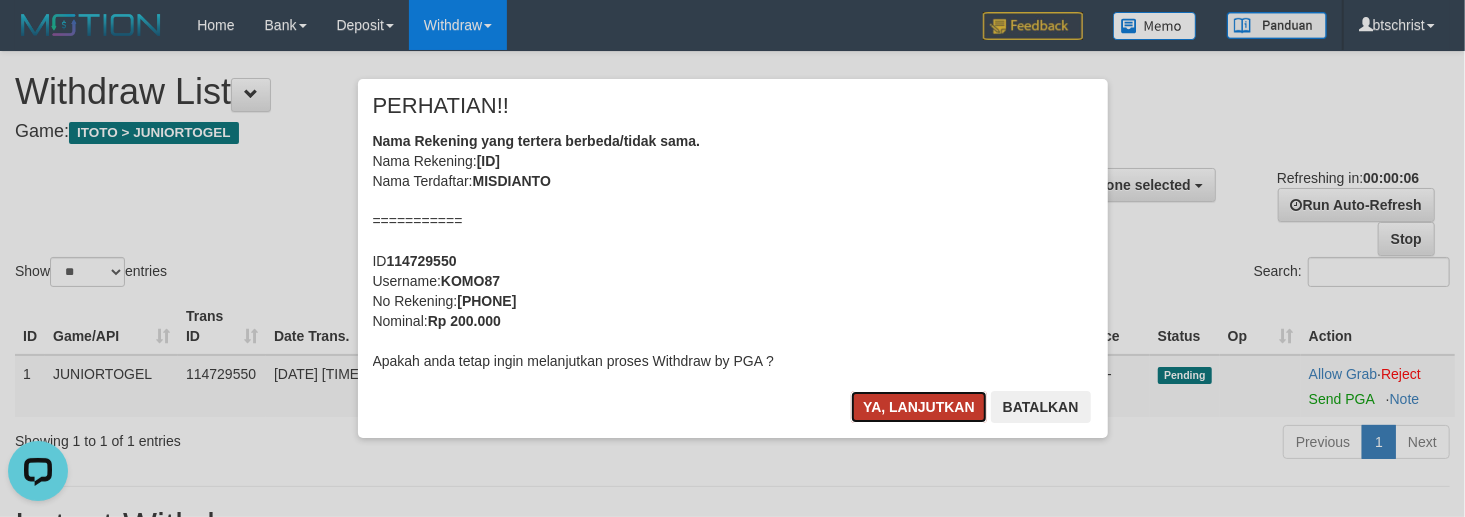 click on "Ya, lanjutkan" at bounding box center [919, 407] 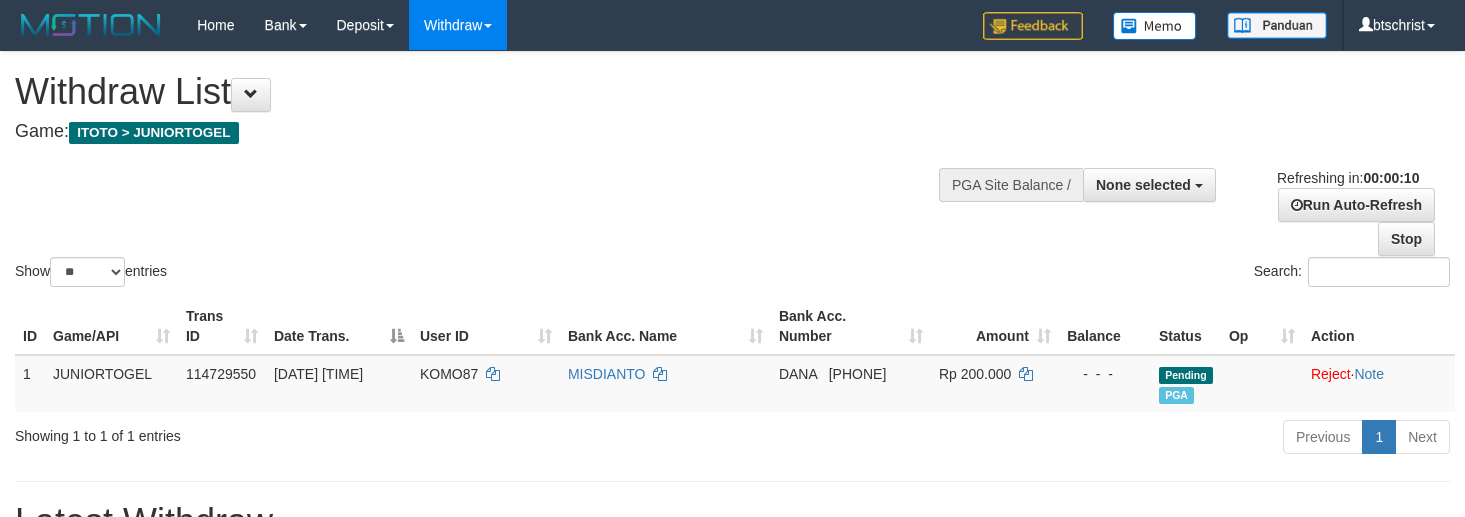 select 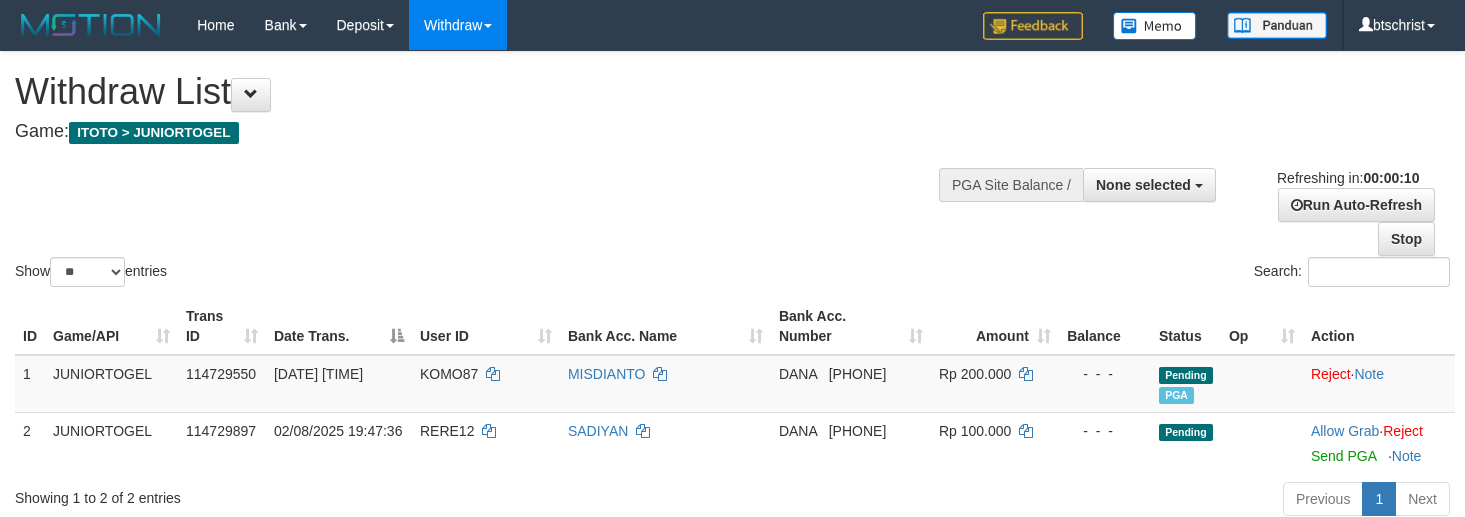 select 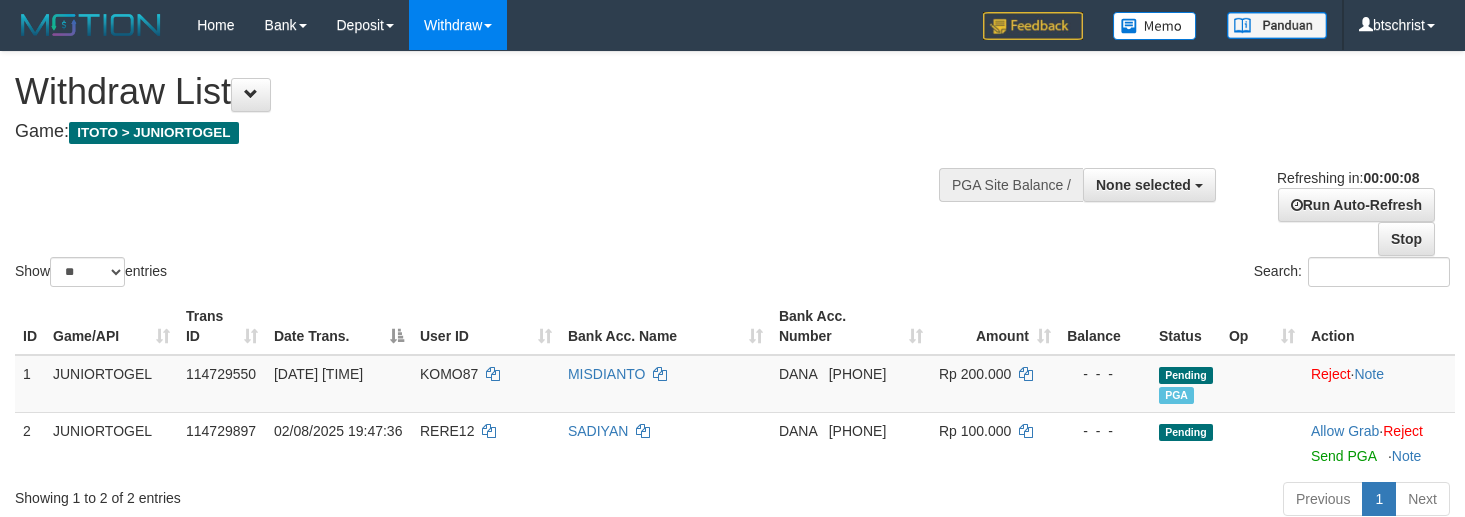 scroll, scrollTop: 0, scrollLeft: 0, axis: both 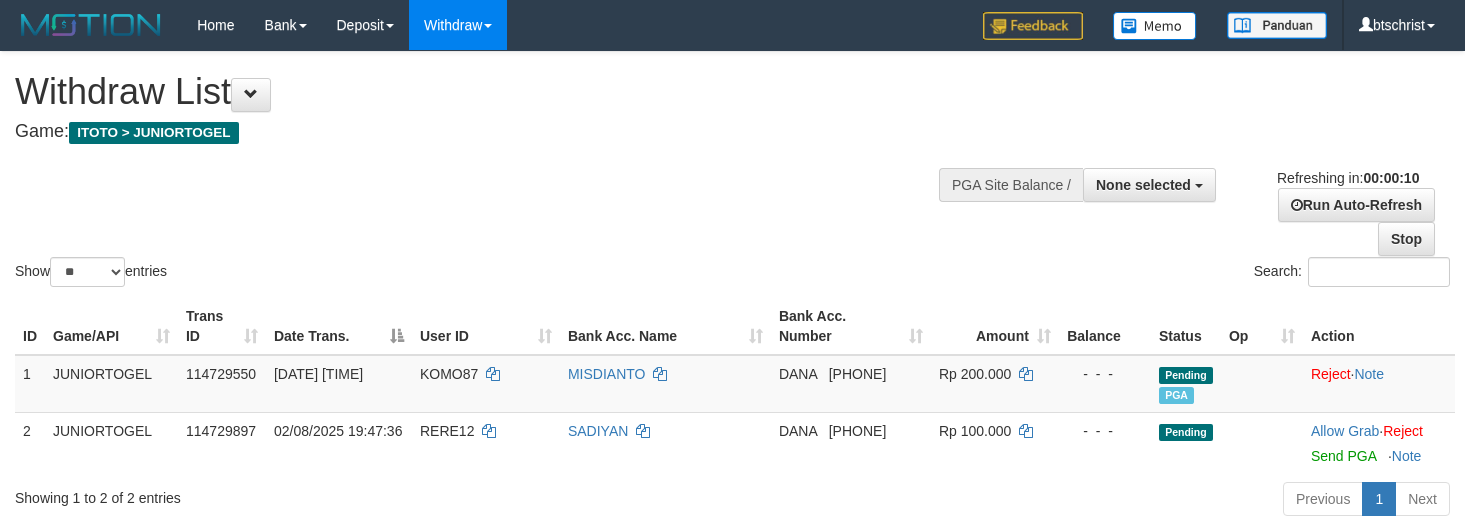 select 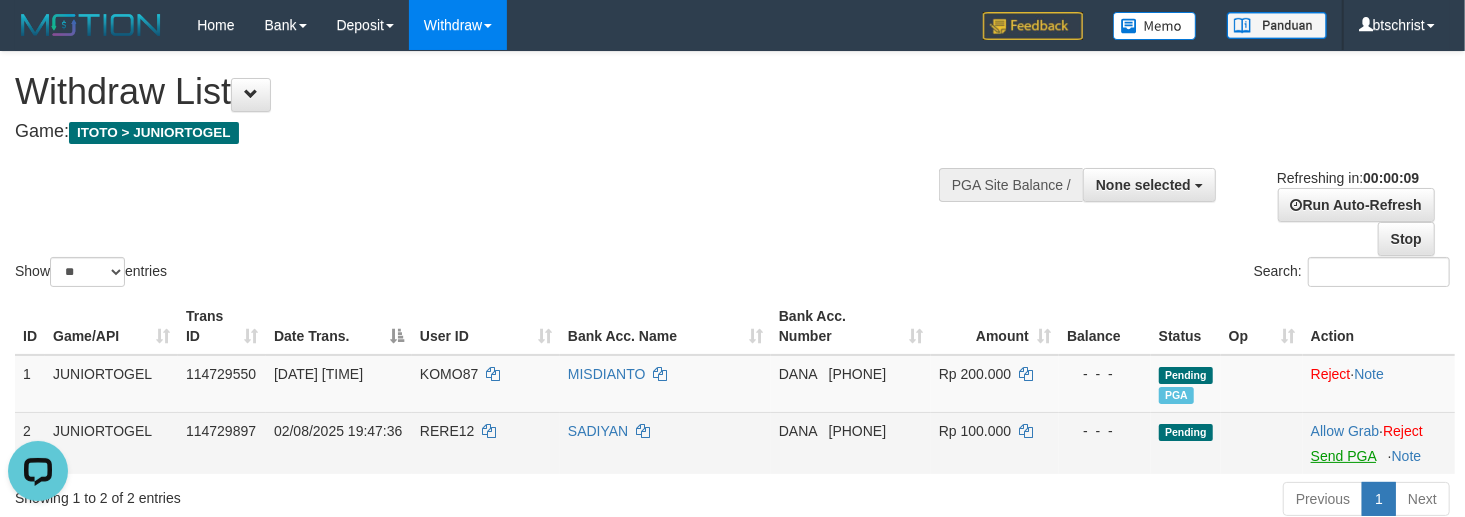 scroll, scrollTop: 0, scrollLeft: 0, axis: both 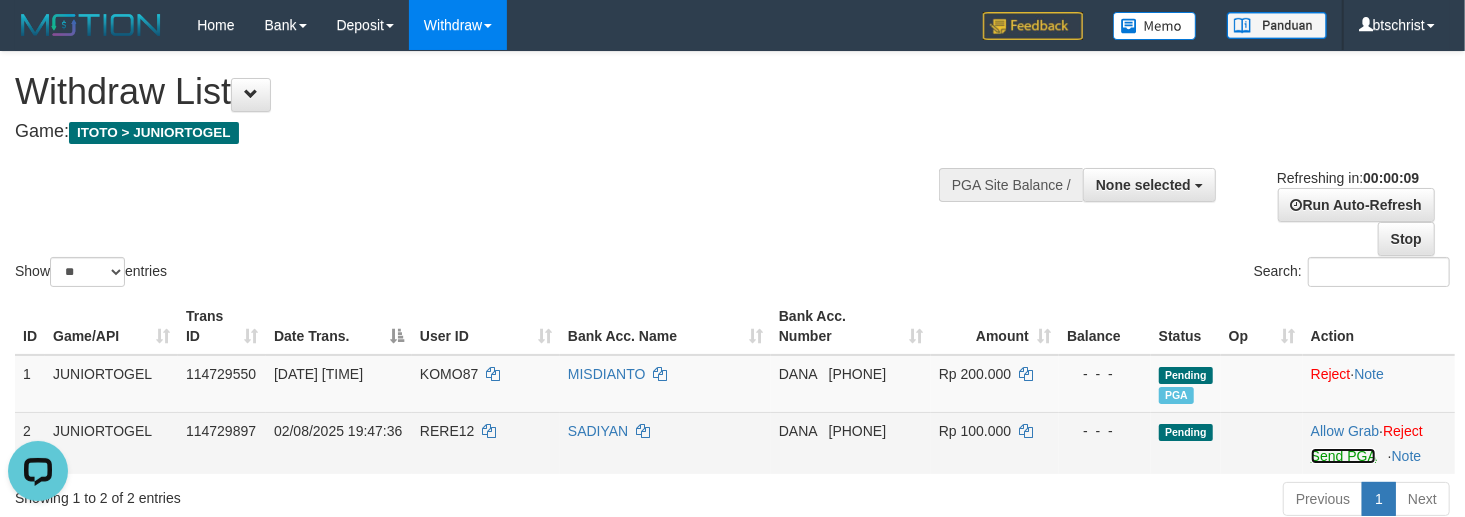 click on "Send PGA" at bounding box center (1343, 456) 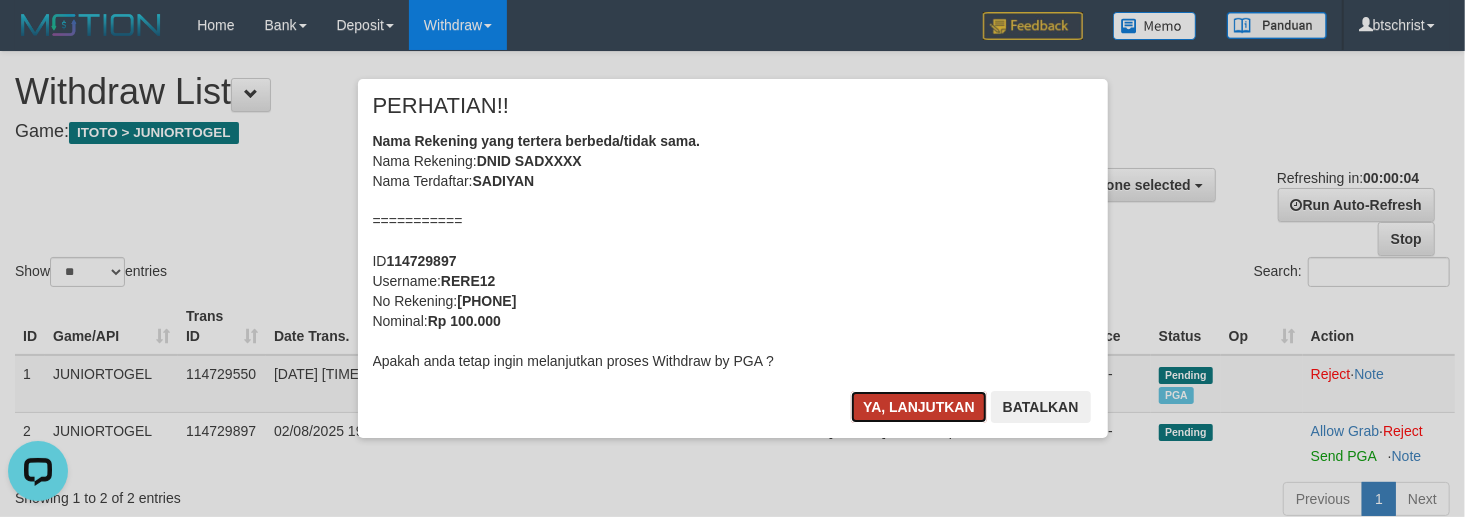 click on "Ya, lanjutkan" at bounding box center [919, 407] 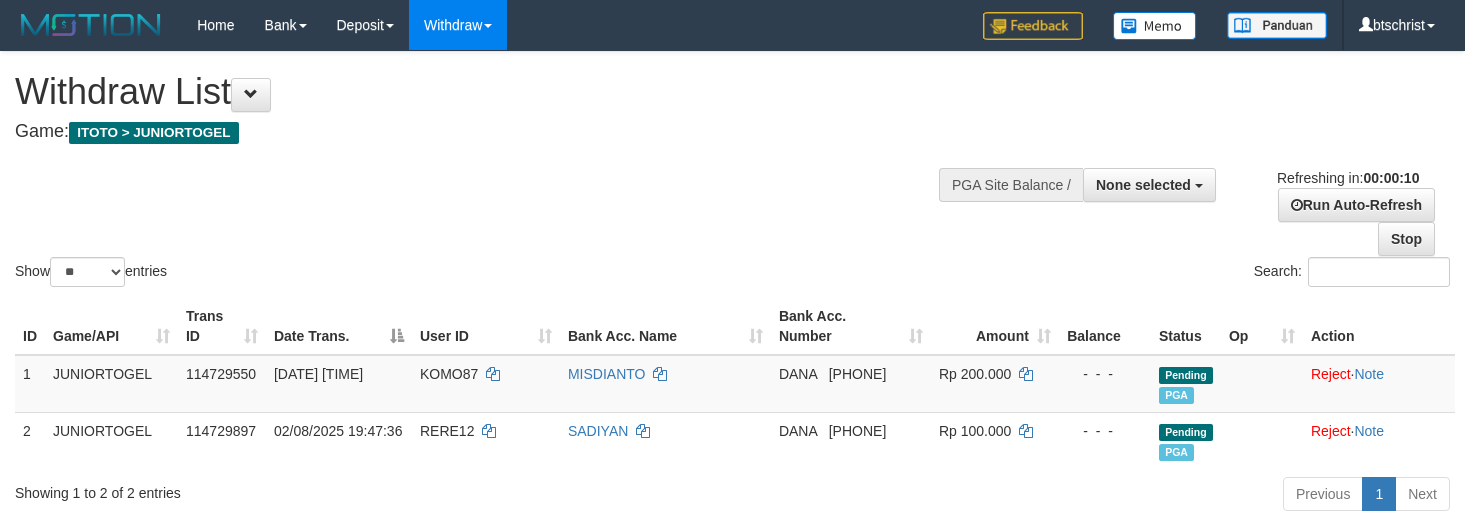 select 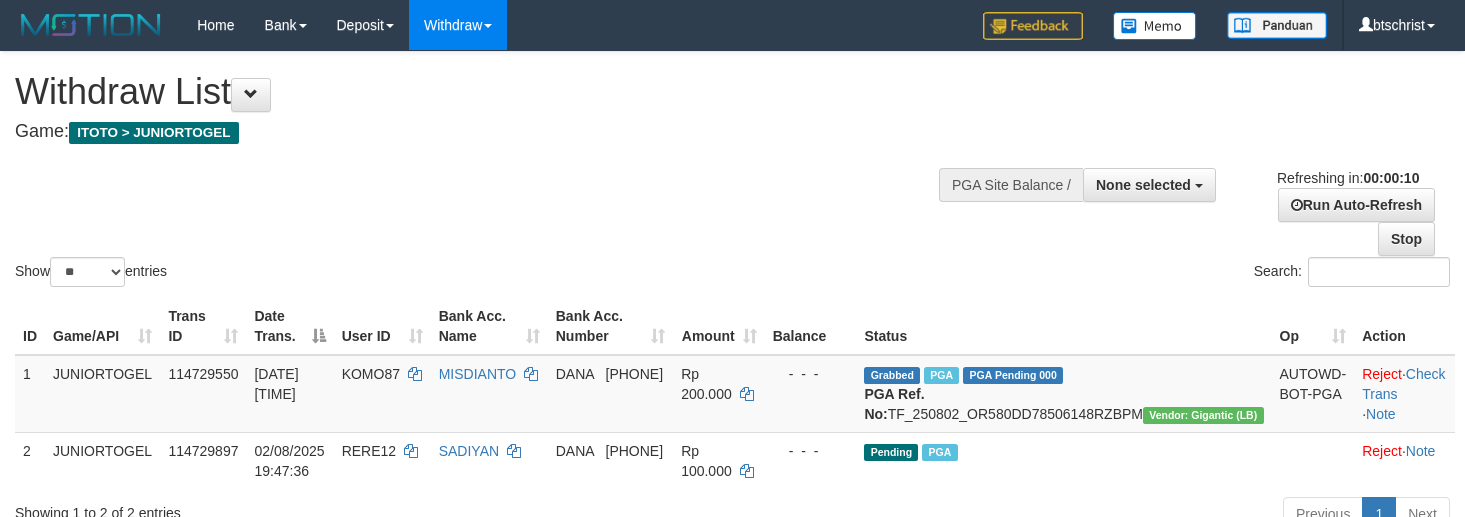 select 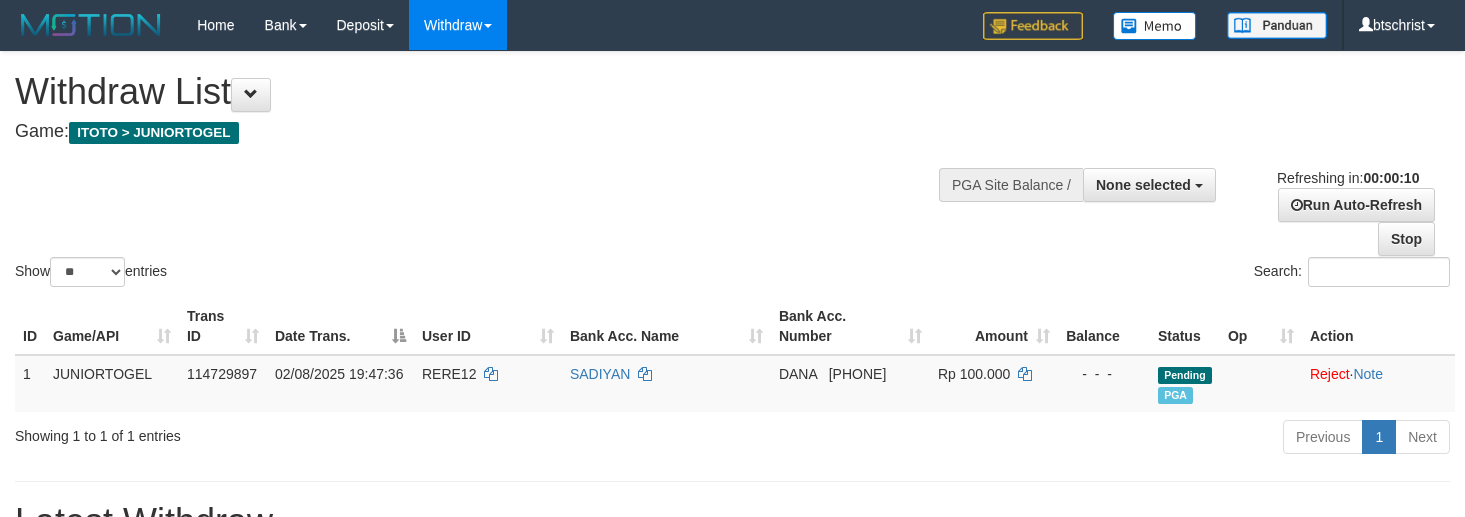 select 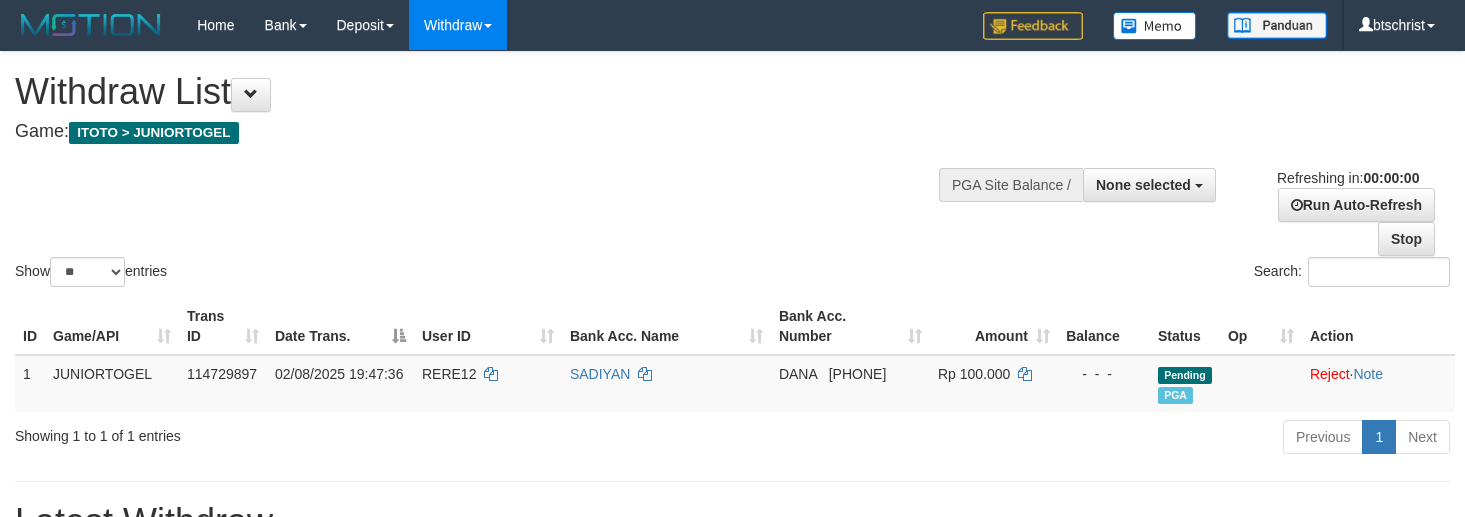 scroll, scrollTop: 0, scrollLeft: 0, axis: both 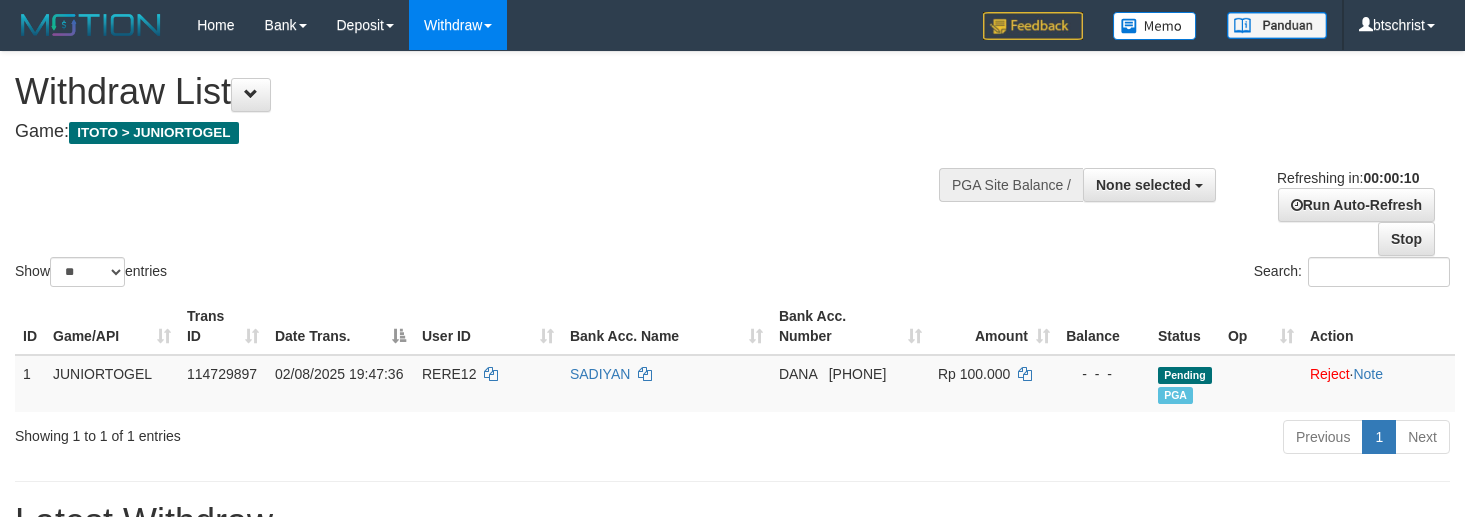 select 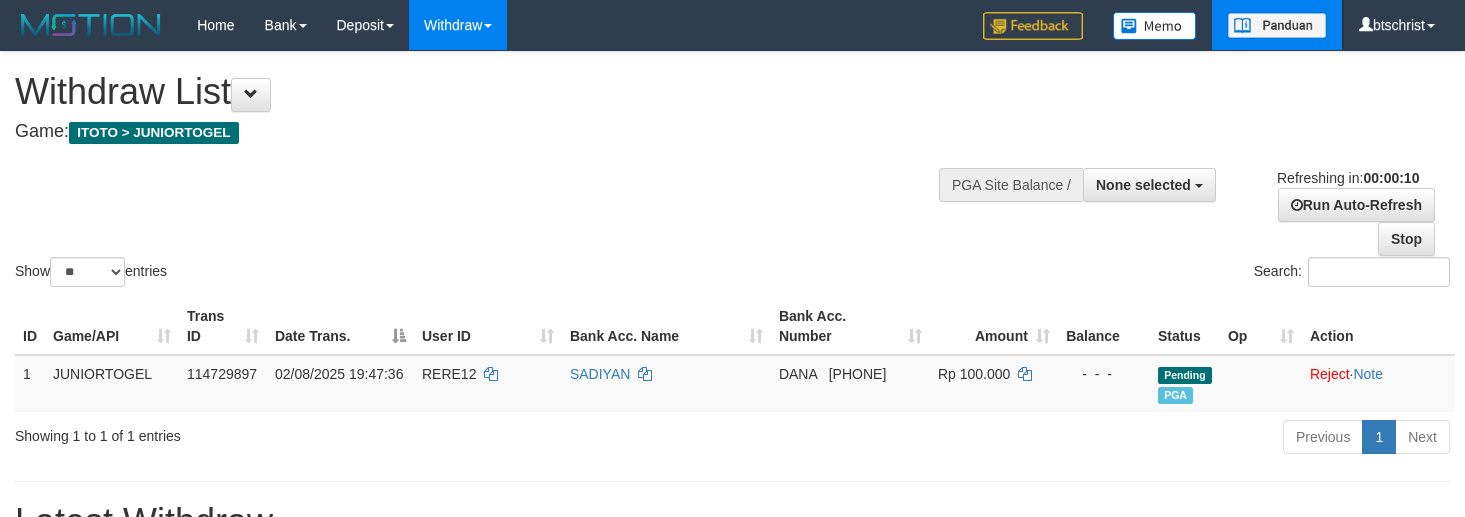 scroll, scrollTop: 0, scrollLeft: 0, axis: both 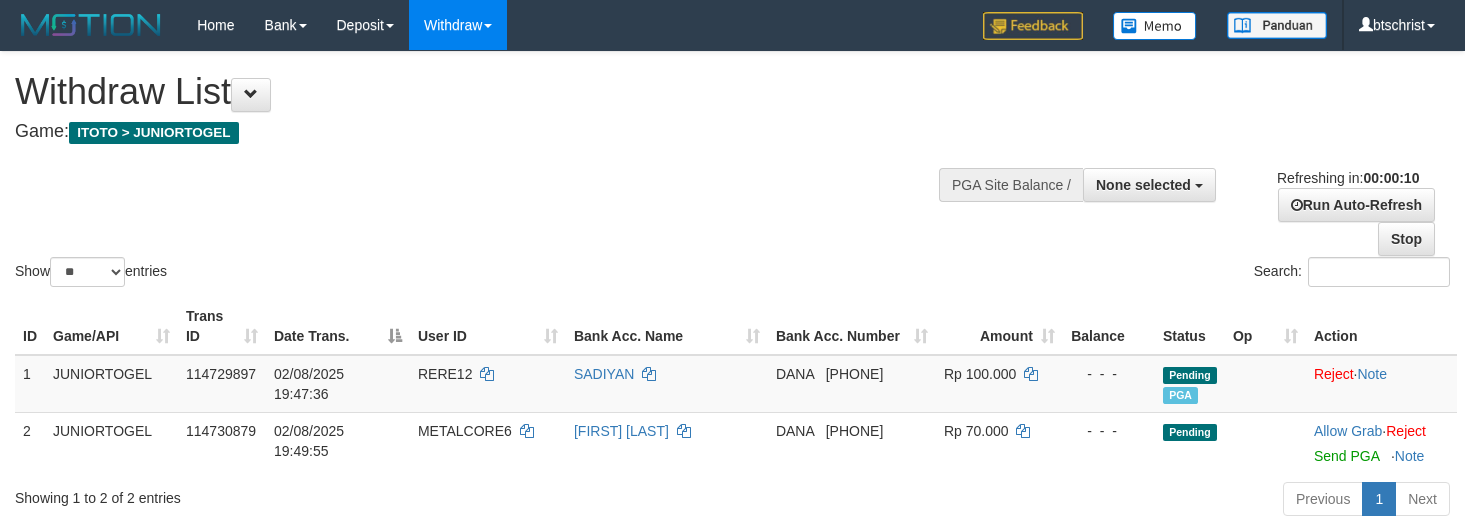 select 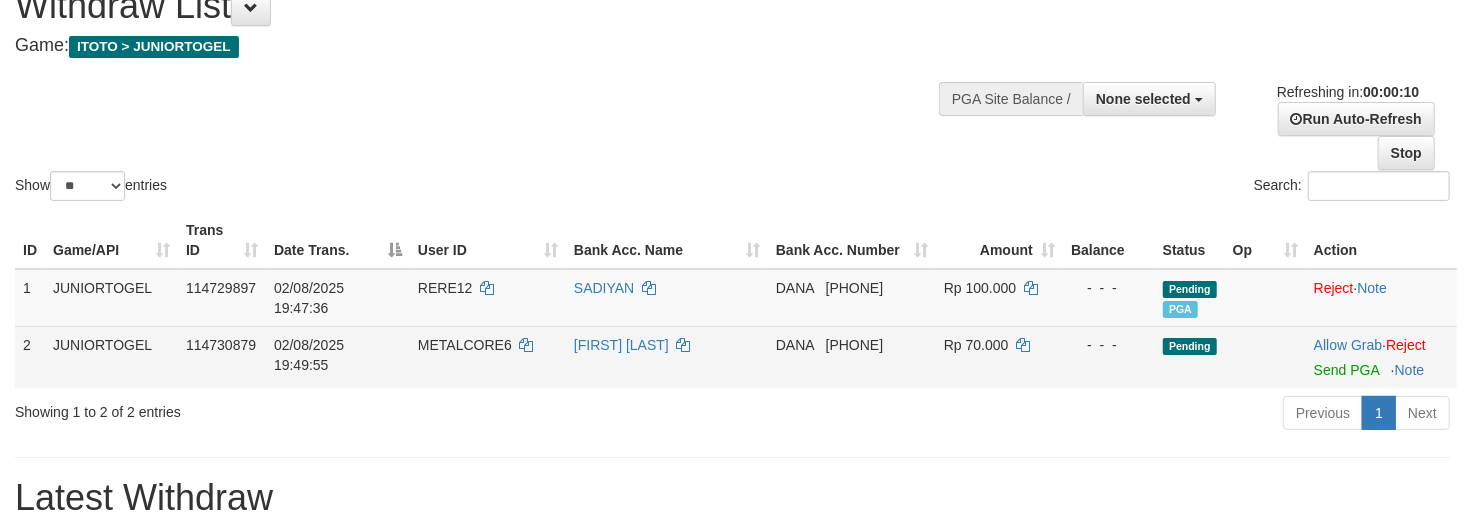 scroll, scrollTop: 133, scrollLeft: 0, axis: vertical 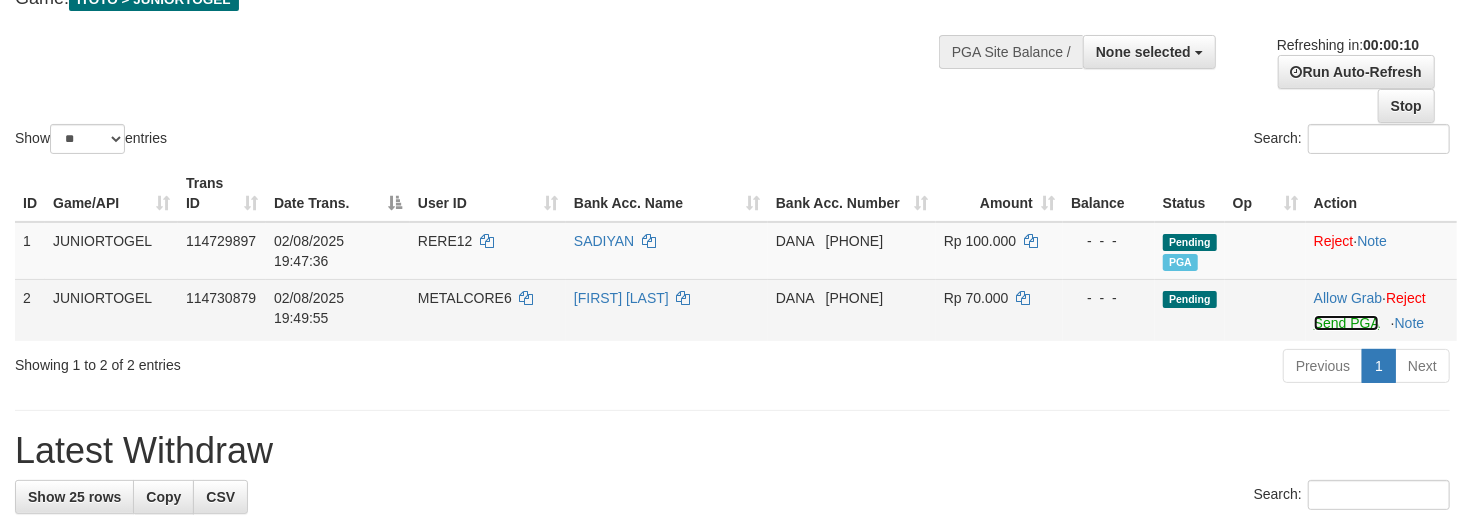 click on "Send PGA" at bounding box center [1346, 323] 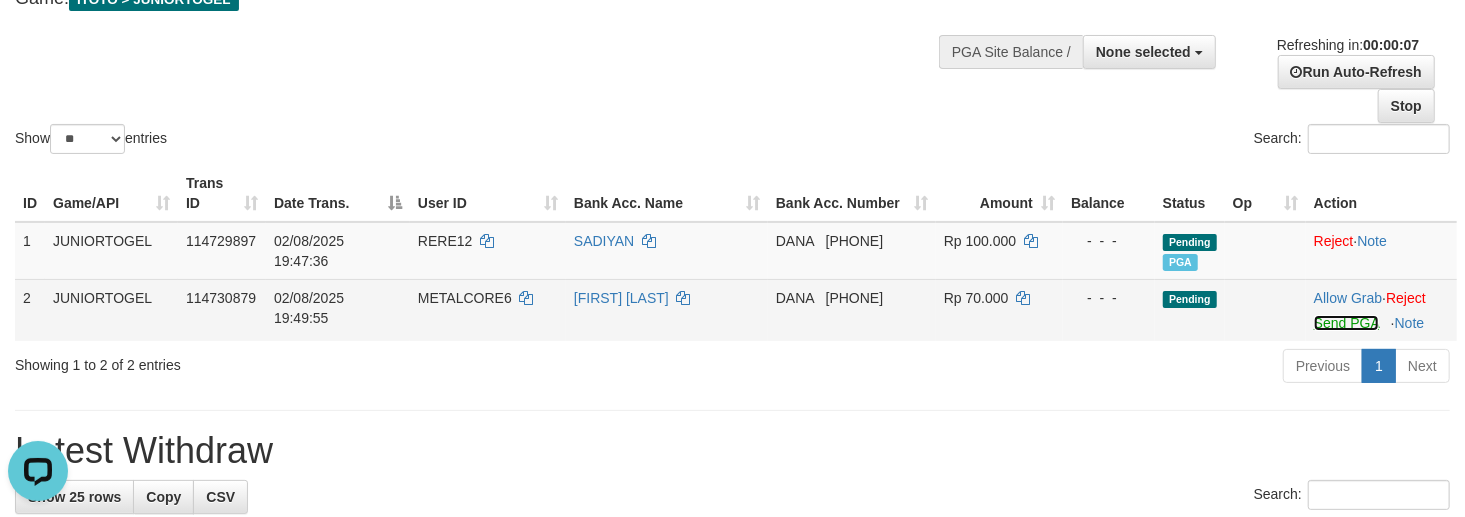 scroll, scrollTop: 0, scrollLeft: 0, axis: both 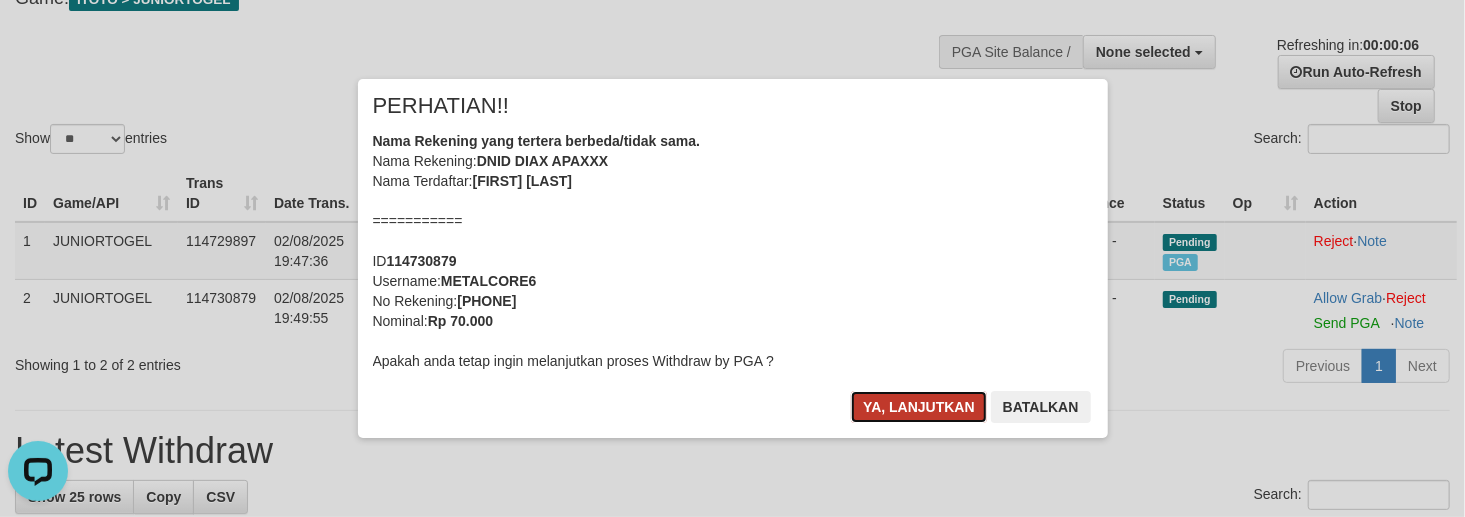 click on "Ya, lanjutkan" at bounding box center [919, 407] 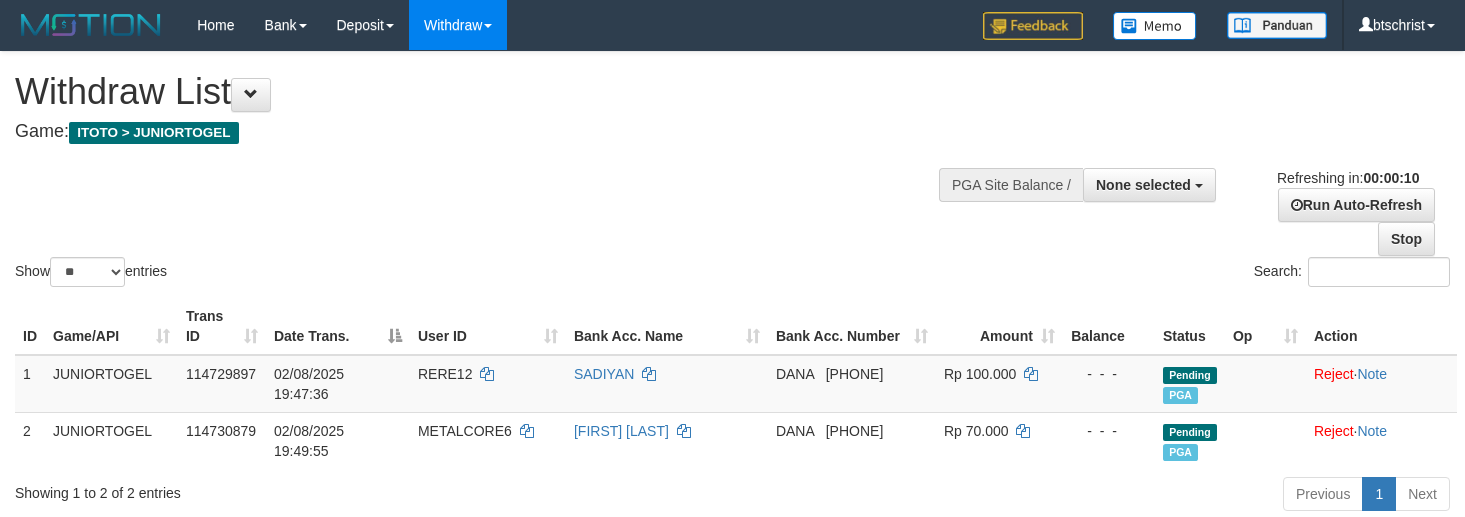 select 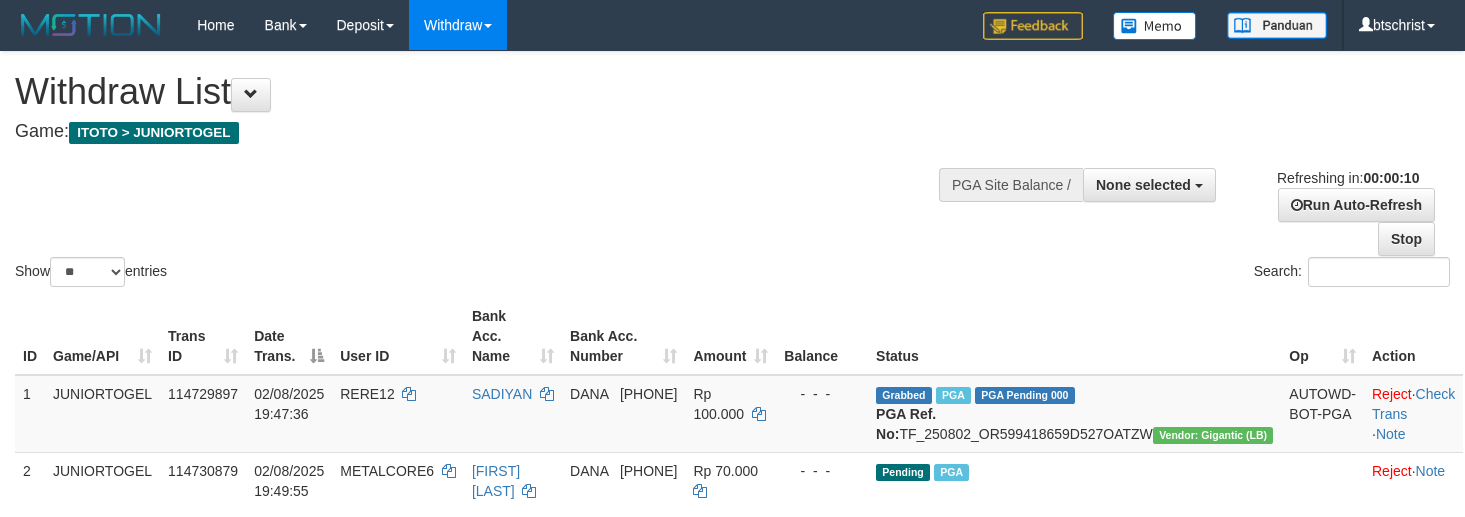 select 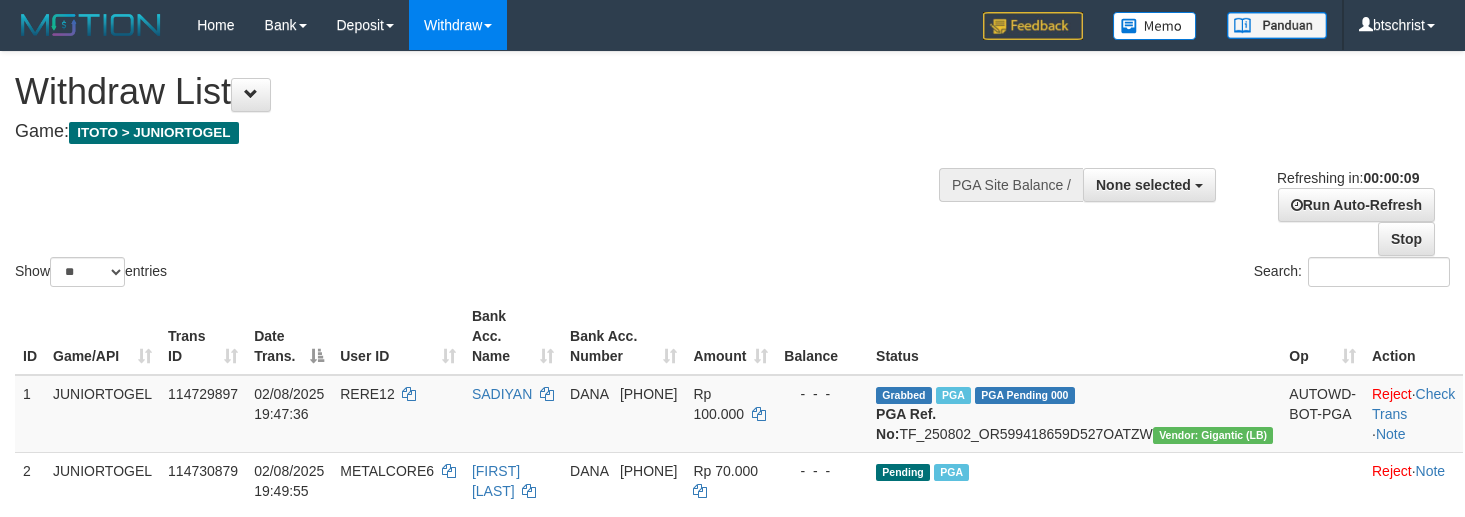 scroll, scrollTop: 0, scrollLeft: 0, axis: both 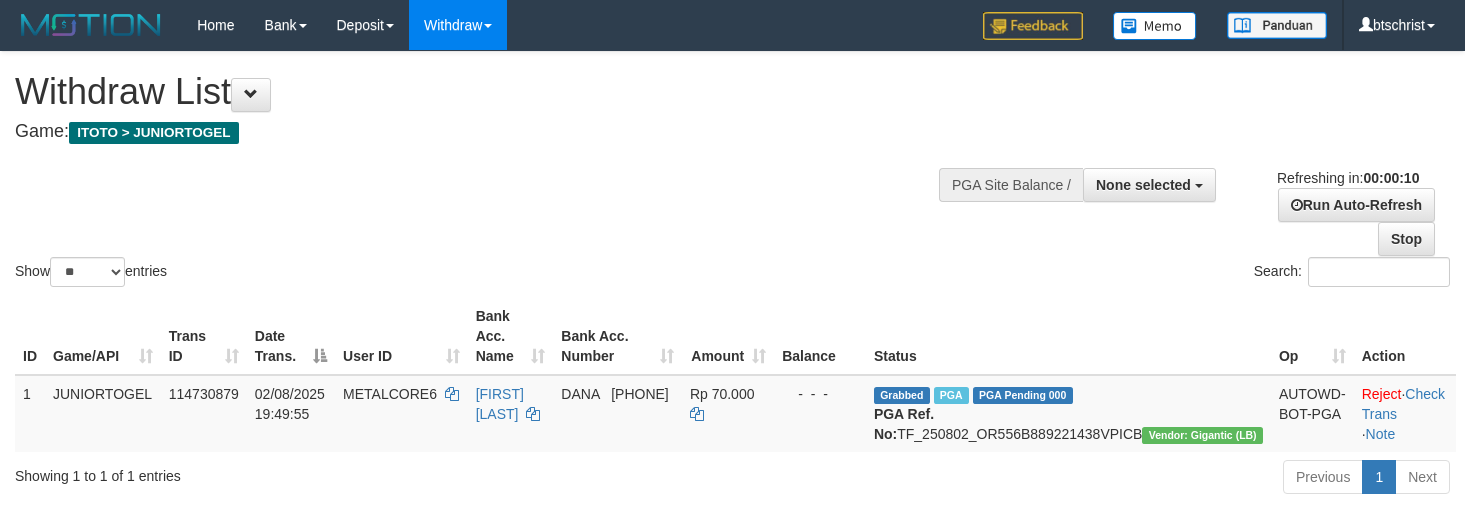 select 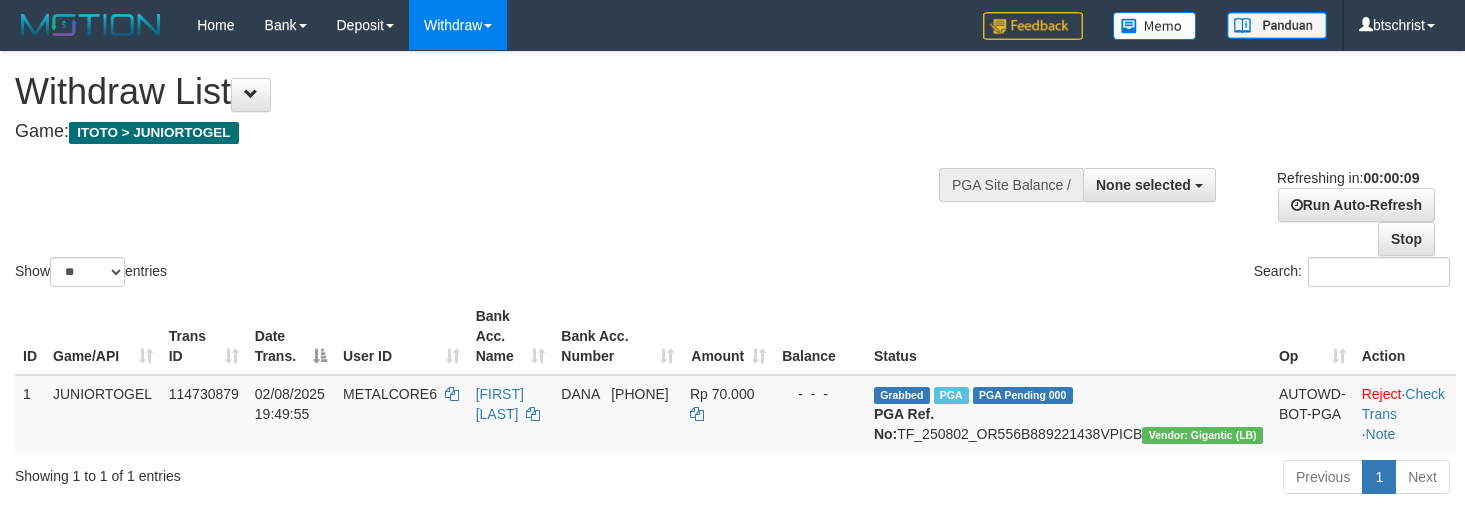 scroll, scrollTop: 0, scrollLeft: 0, axis: both 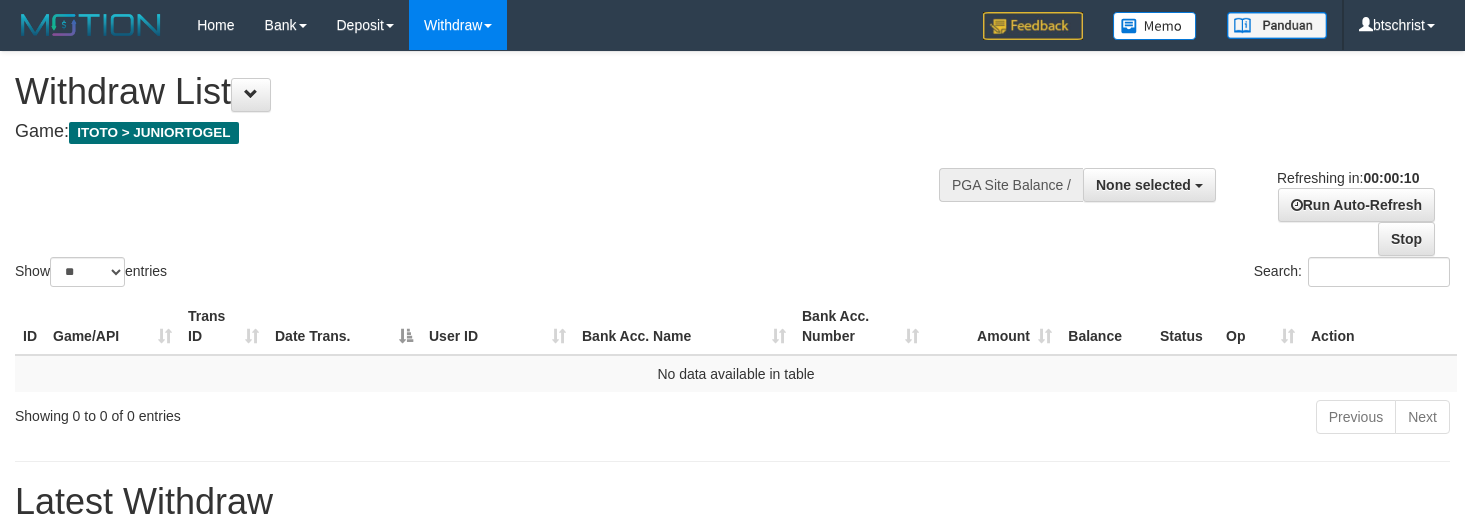 select 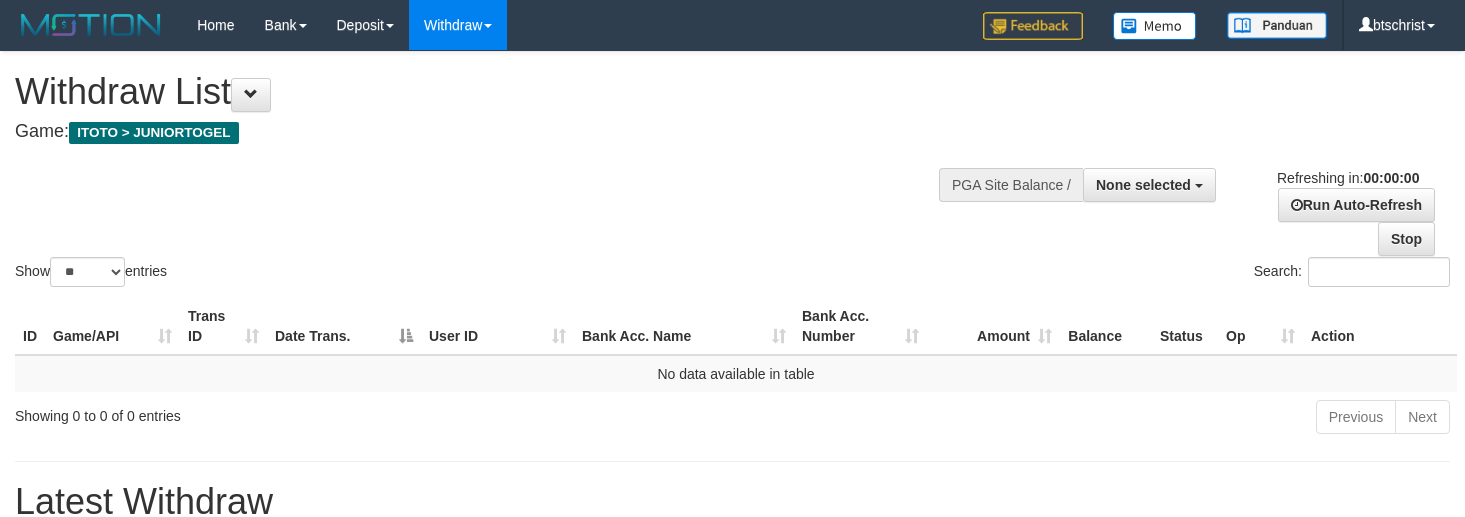 scroll, scrollTop: 0, scrollLeft: 0, axis: both 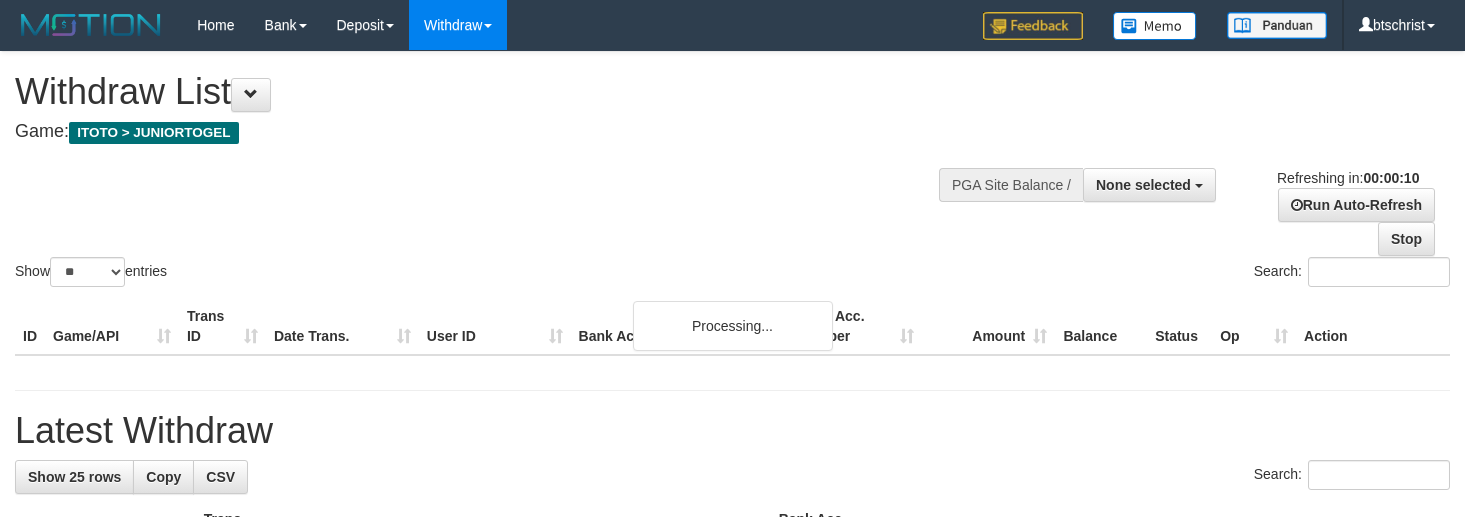 select 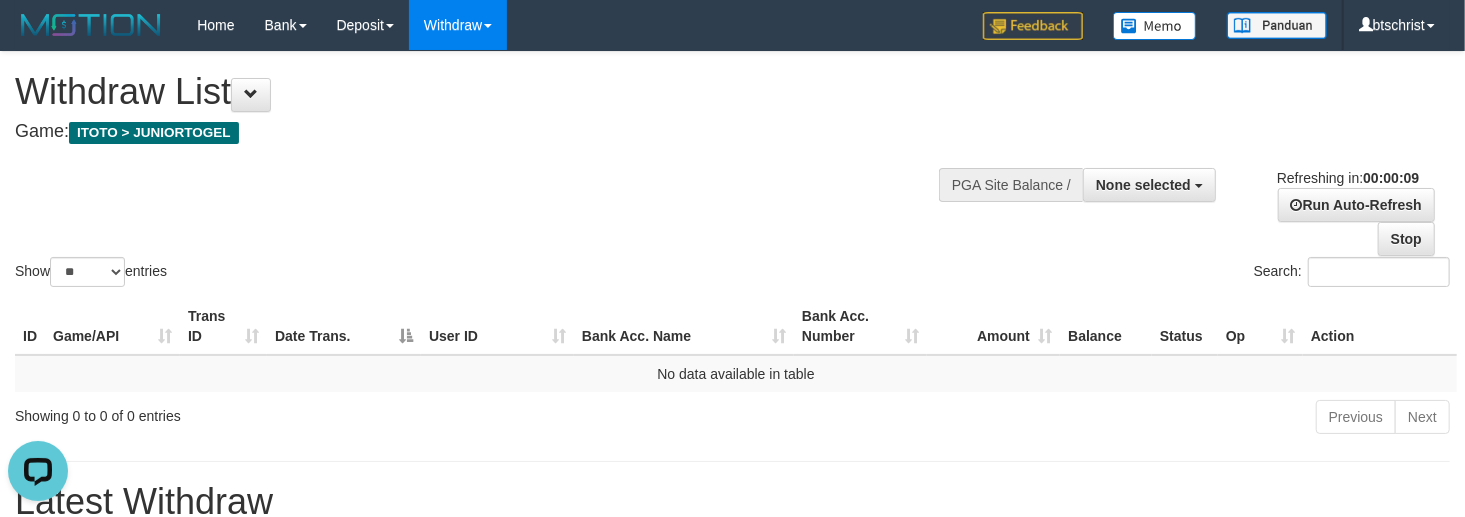 scroll, scrollTop: 0, scrollLeft: 0, axis: both 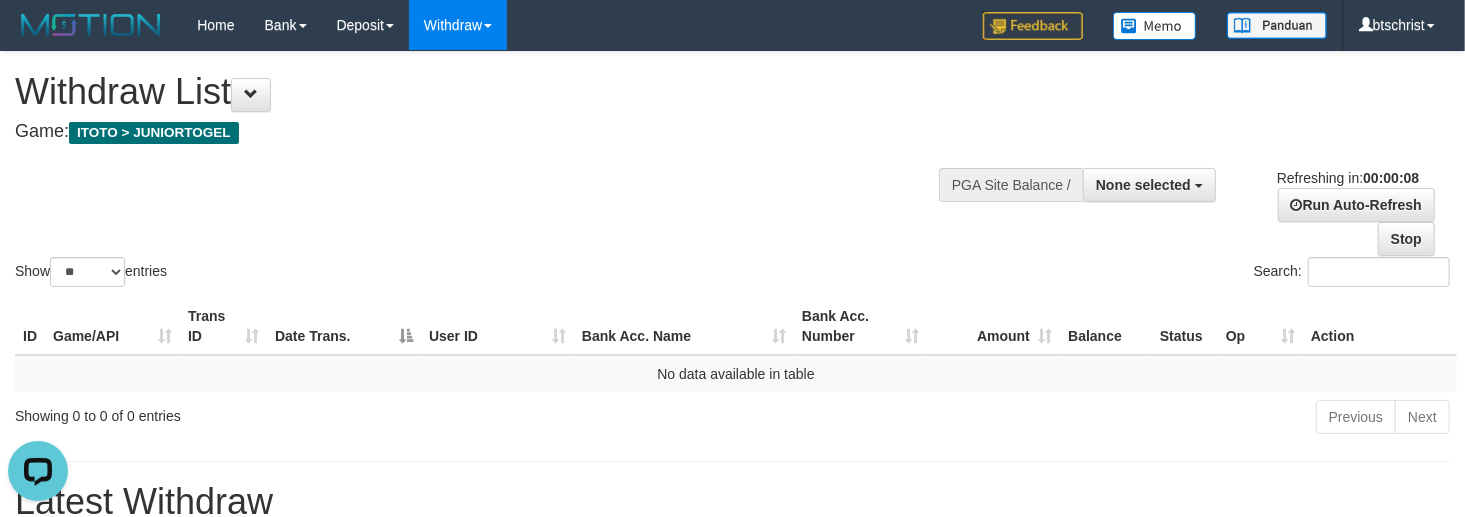 click on "Withdraw List
Game:   ITOTO > JUNIORTOGEL" at bounding box center (486, 106) 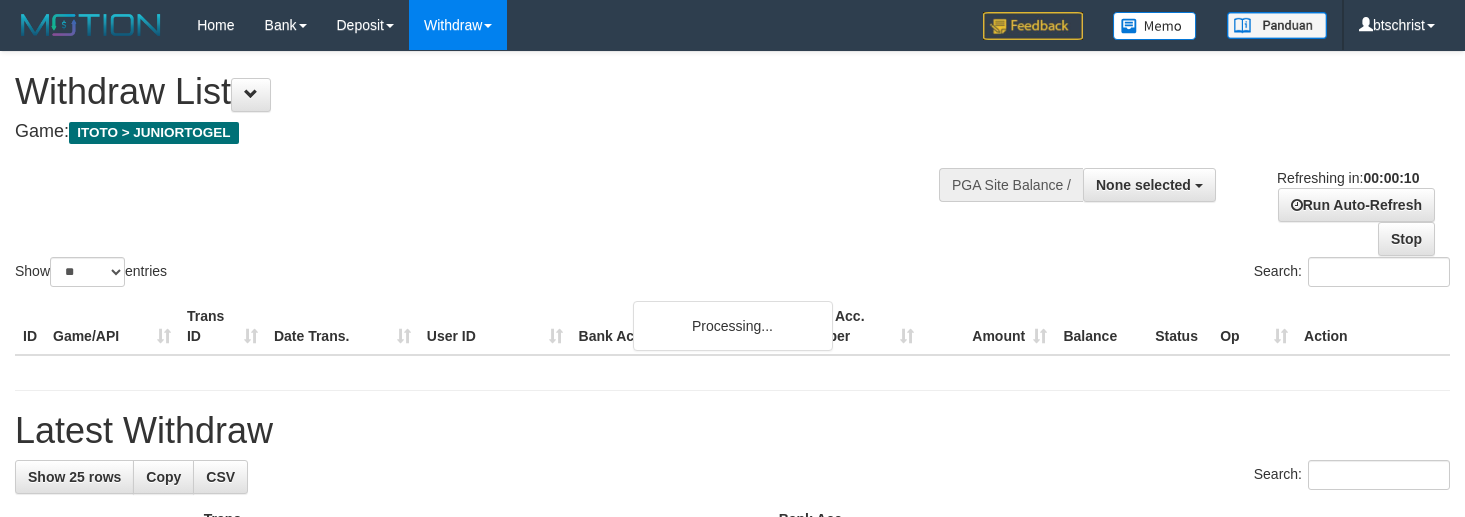 select 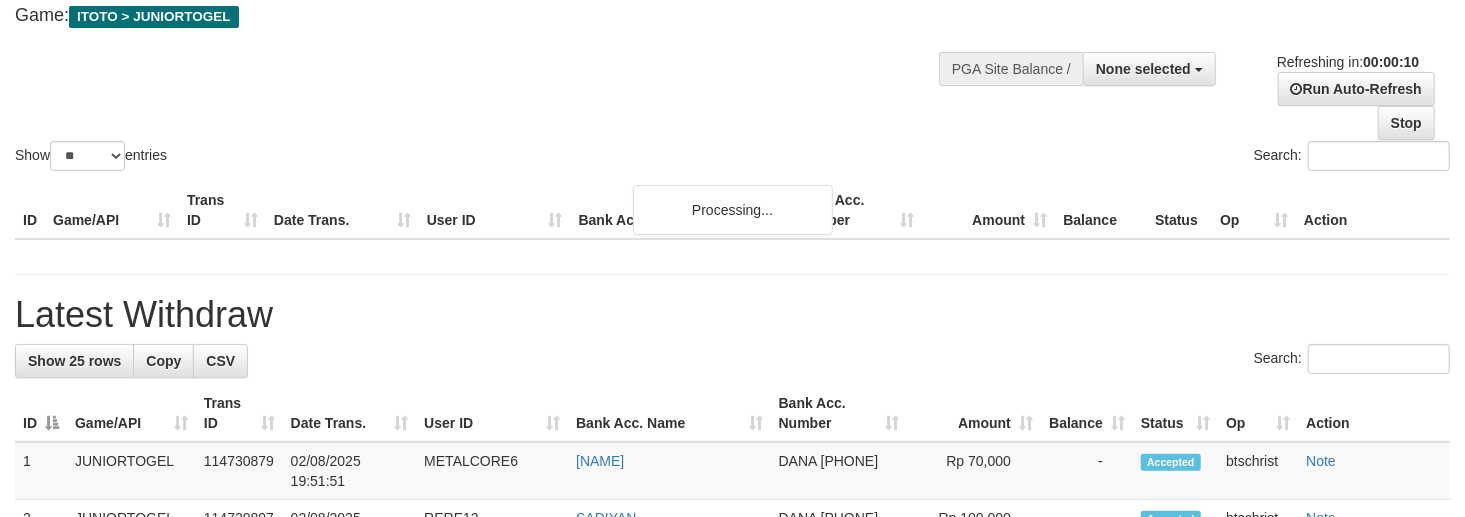 scroll, scrollTop: 133, scrollLeft: 0, axis: vertical 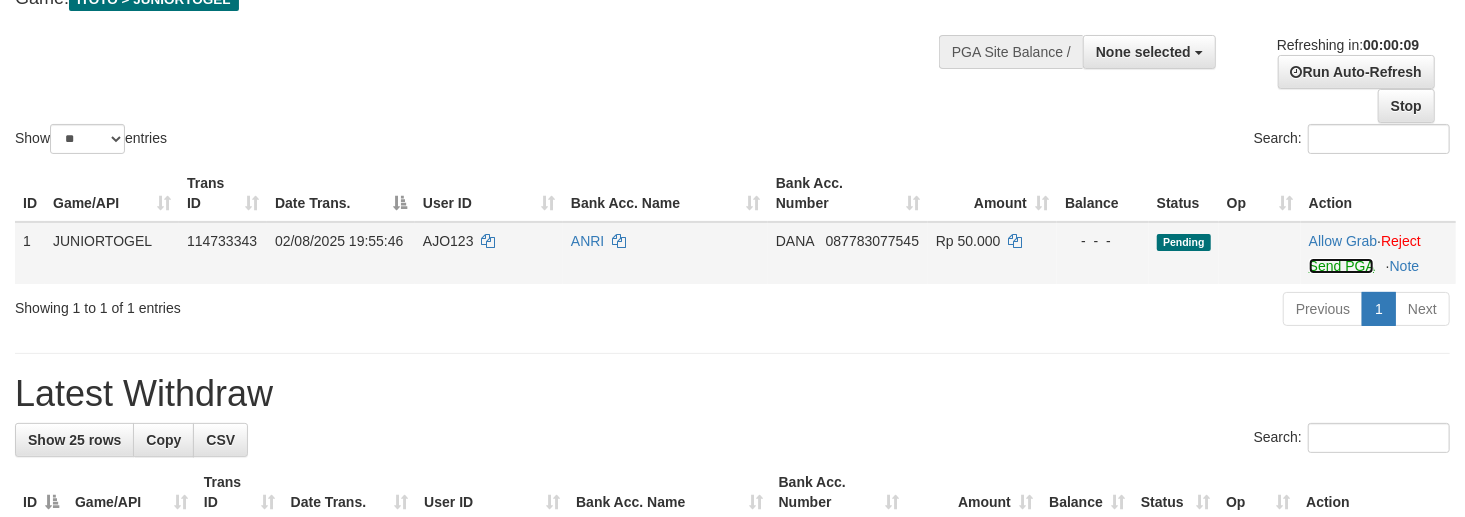 click on "Send PGA" at bounding box center (1341, 266) 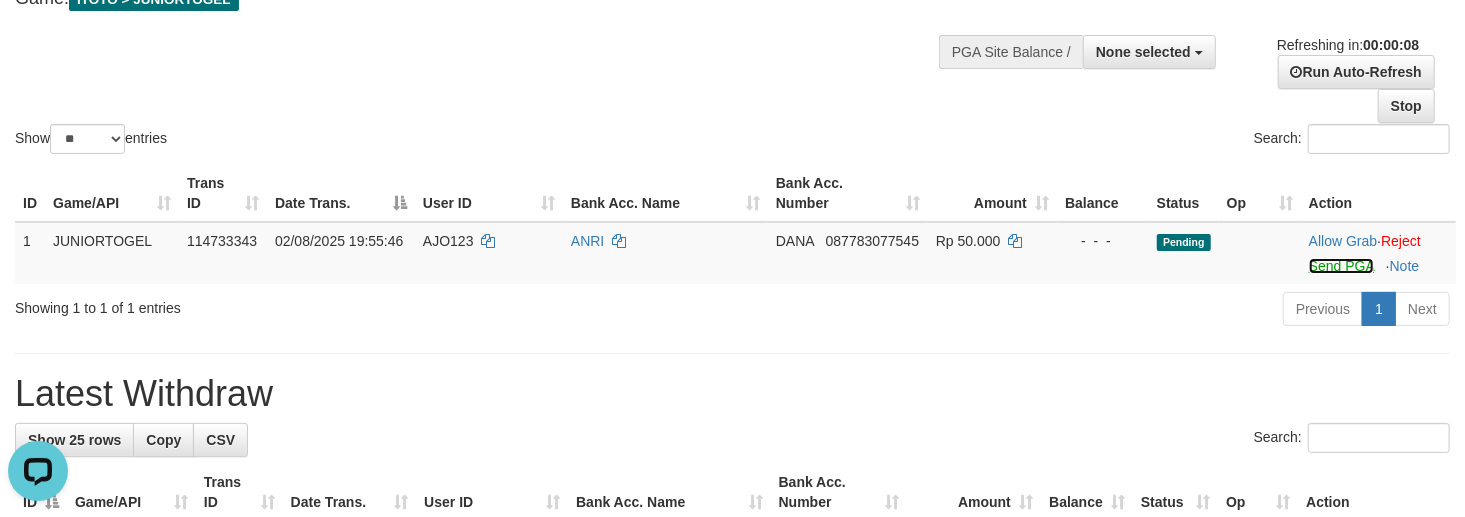 scroll, scrollTop: 0, scrollLeft: 0, axis: both 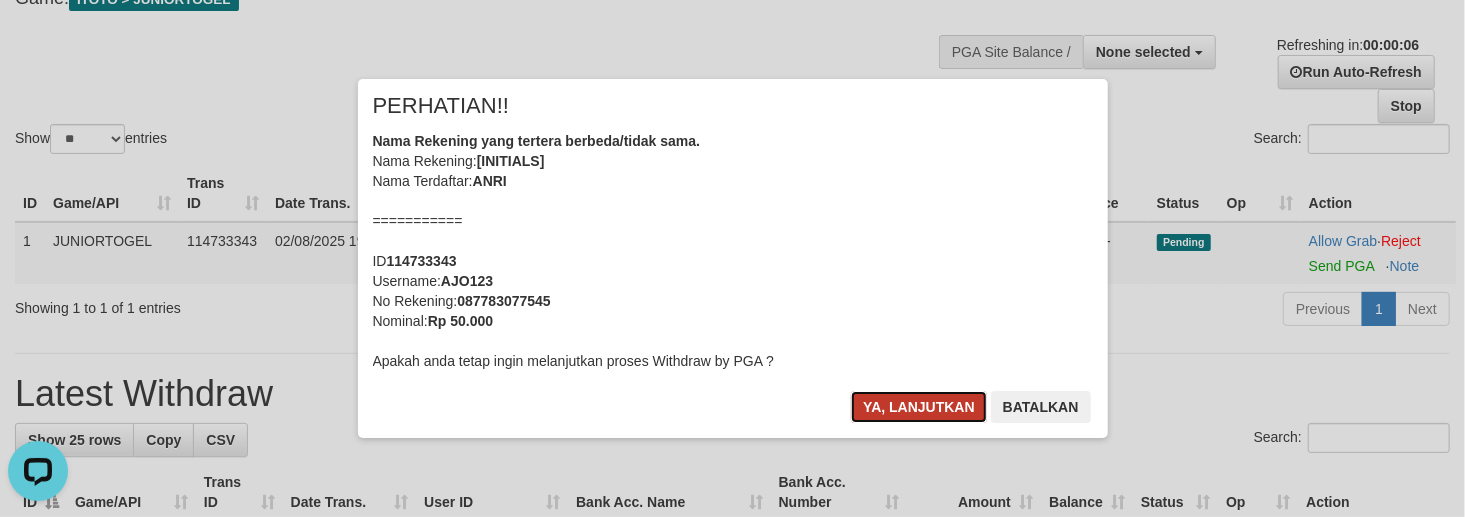 click on "Ya, lanjutkan" at bounding box center (919, 407) 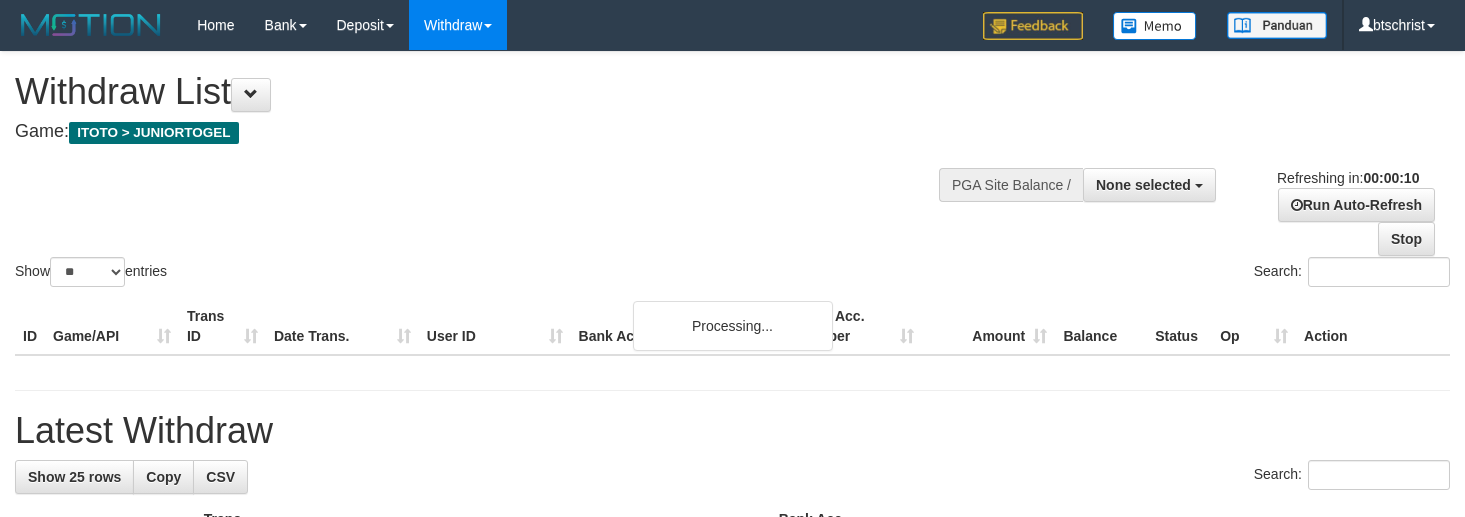 select 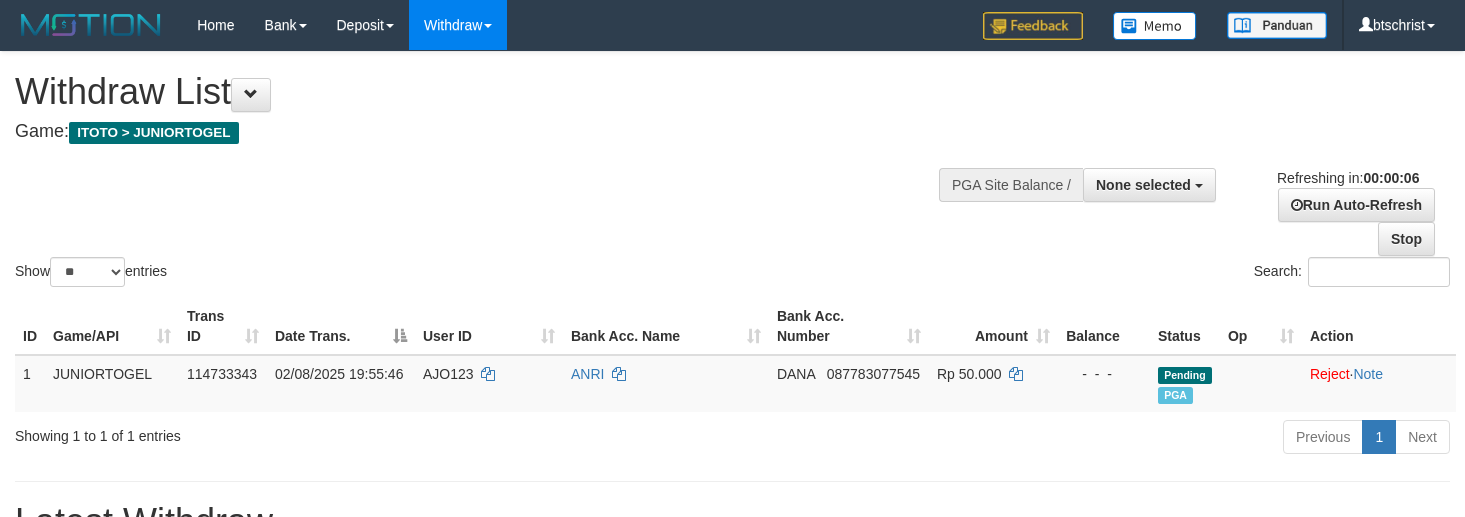 scroll, scrollTop: 0, scrollLeft: 0, axis: both 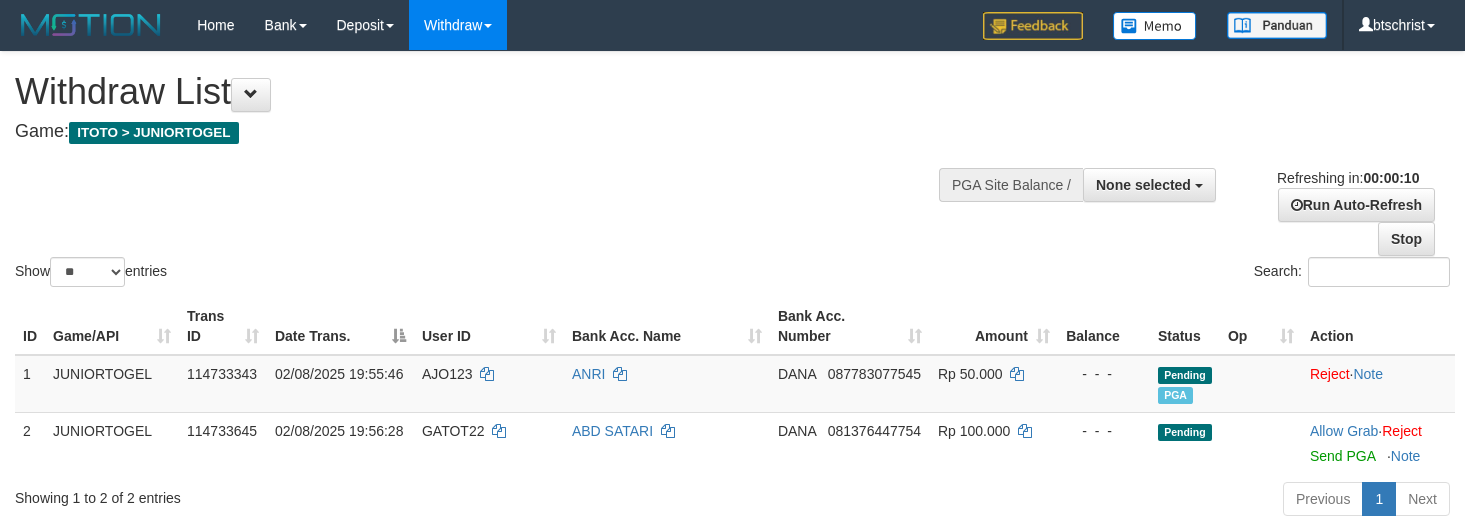 select 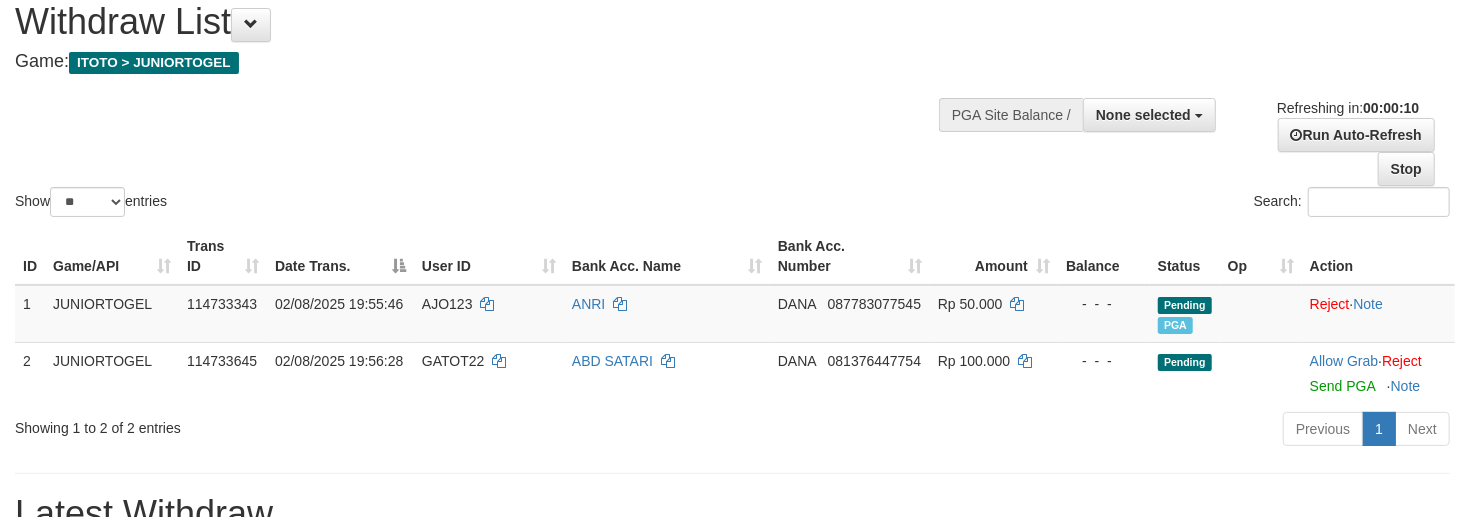 scroll, scrollTop: 133, scrollLeft: 0, axis: vertical 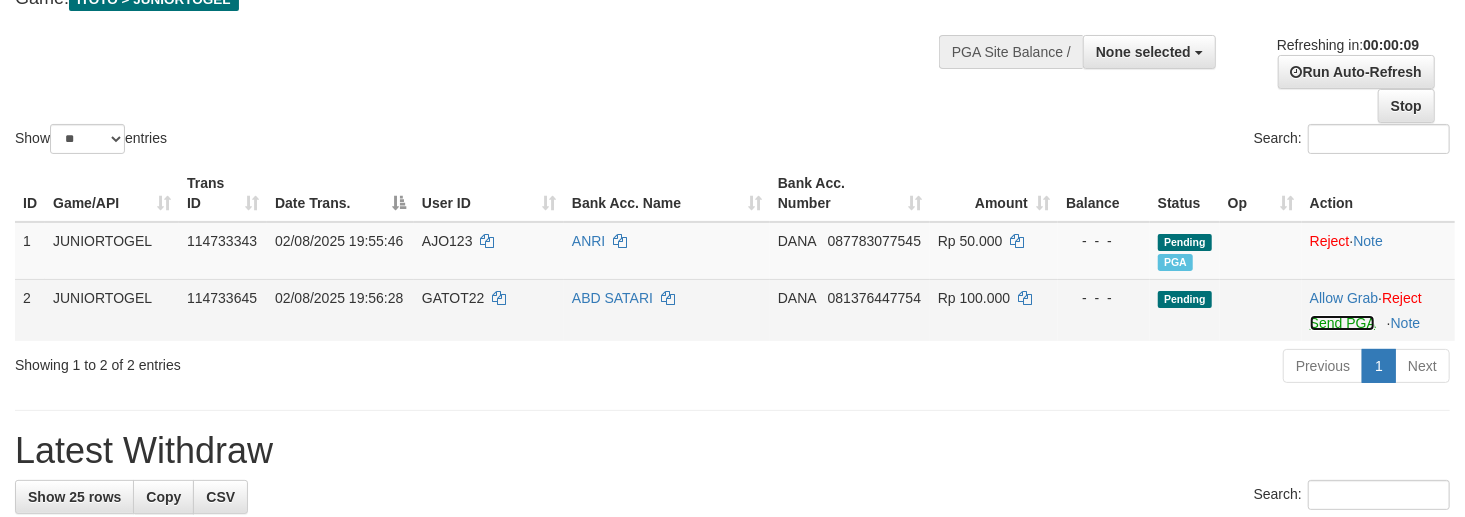 click on "Send PGA" at bounding box center [1342, 323] 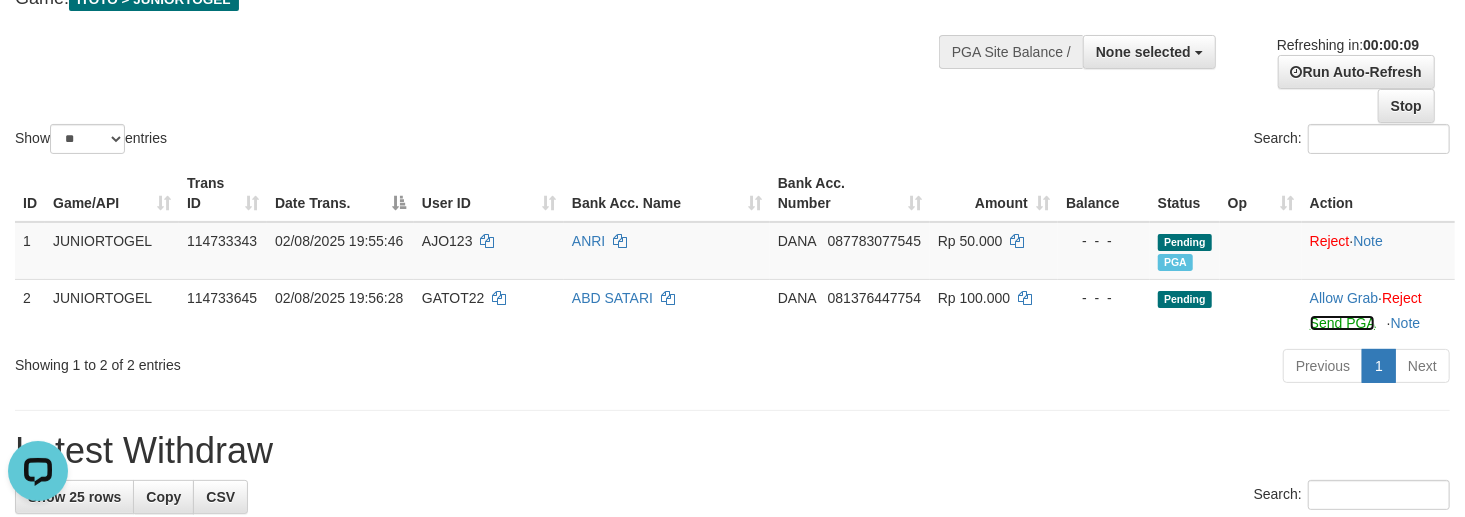 scroll, scrollTop: 0, scrollLeft: 0, axis: both 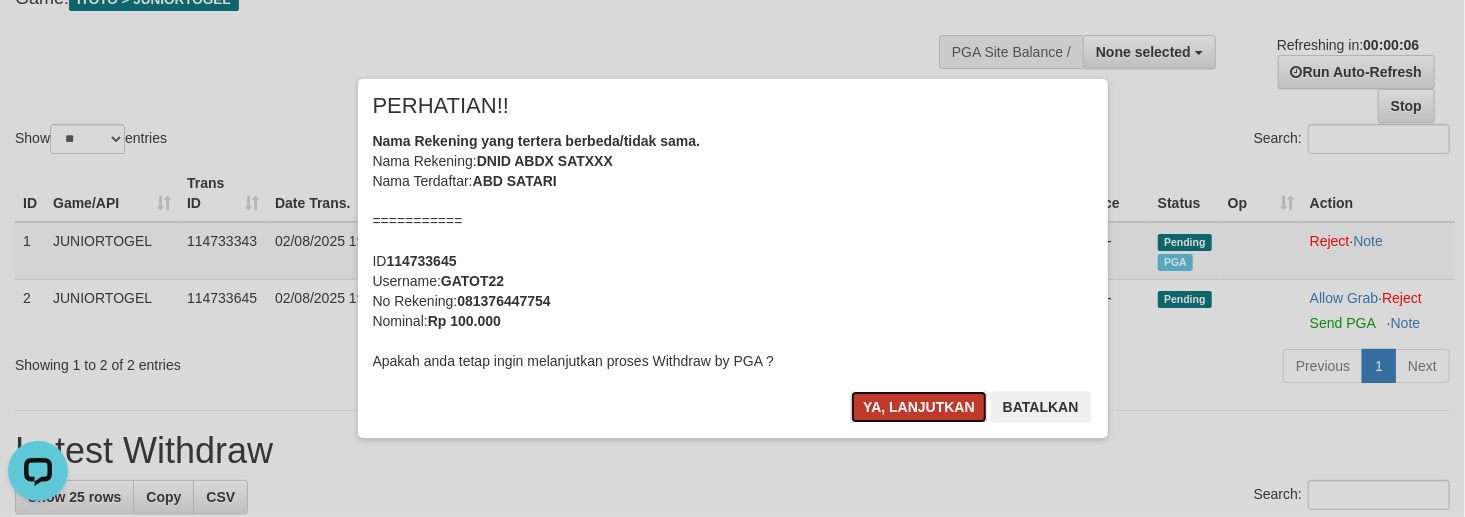 click on "Ya, lanjutkan" at bounding box center (919, 407) 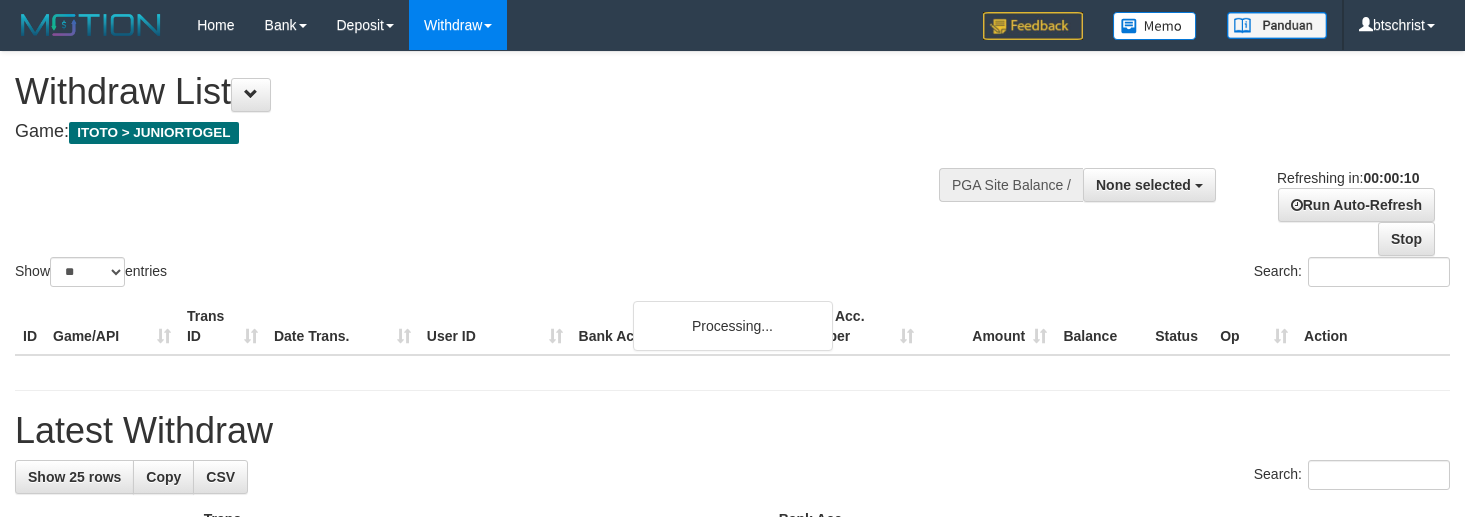 select 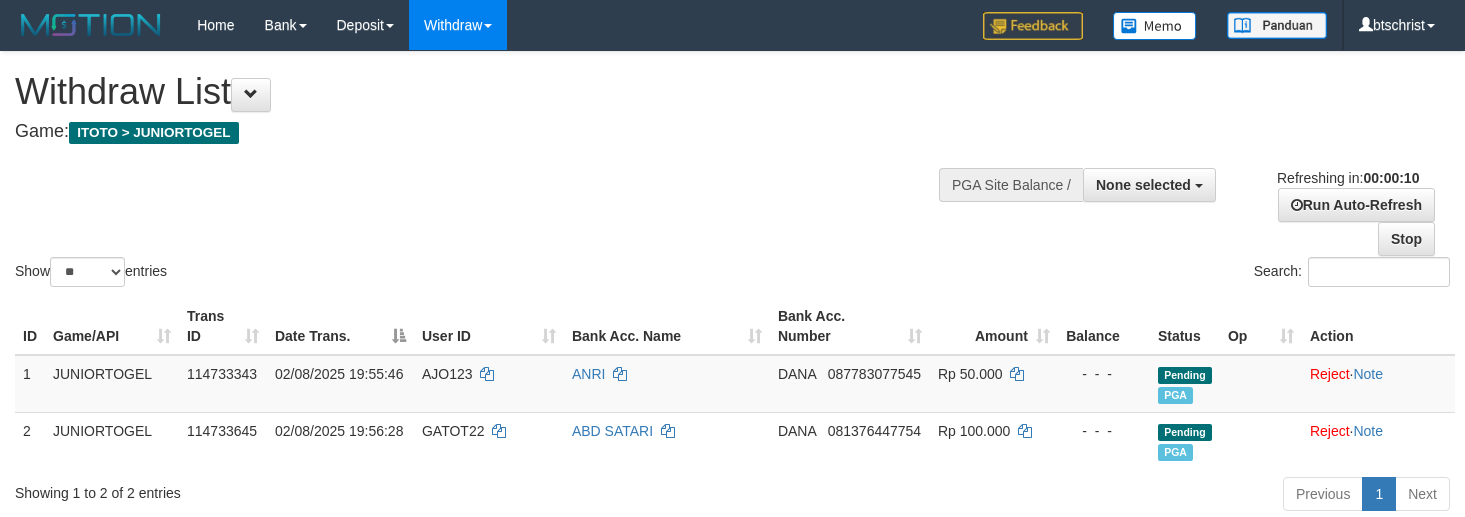 select 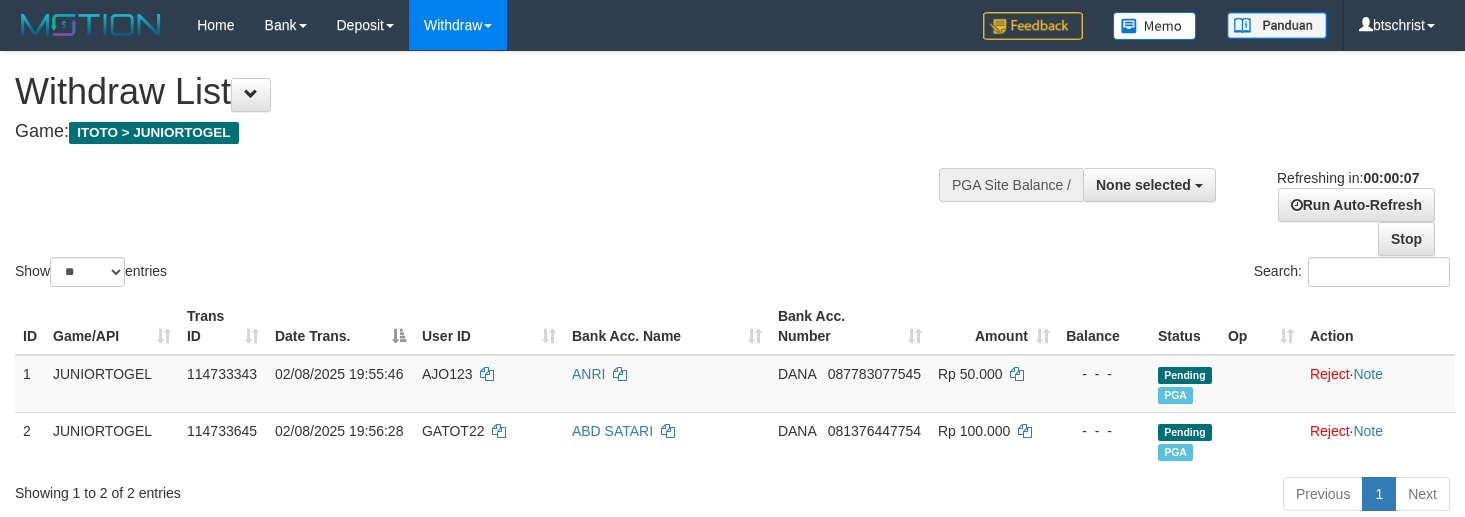 scroll, scrollTop: 0, scrollLeft: 0, axis: both 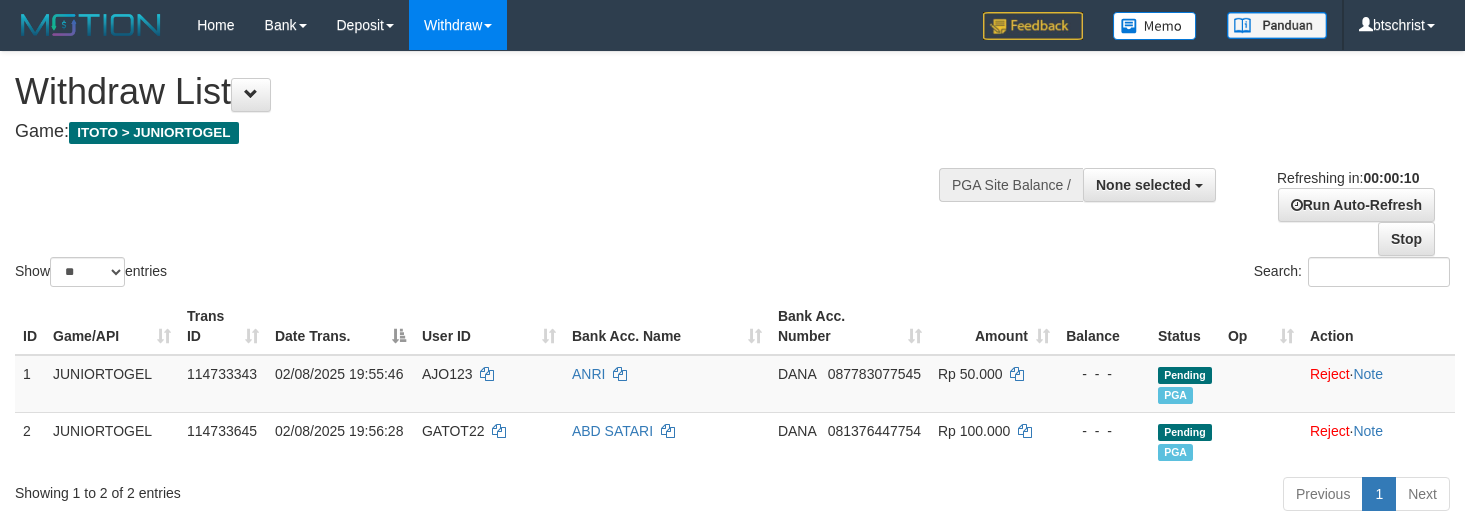 select 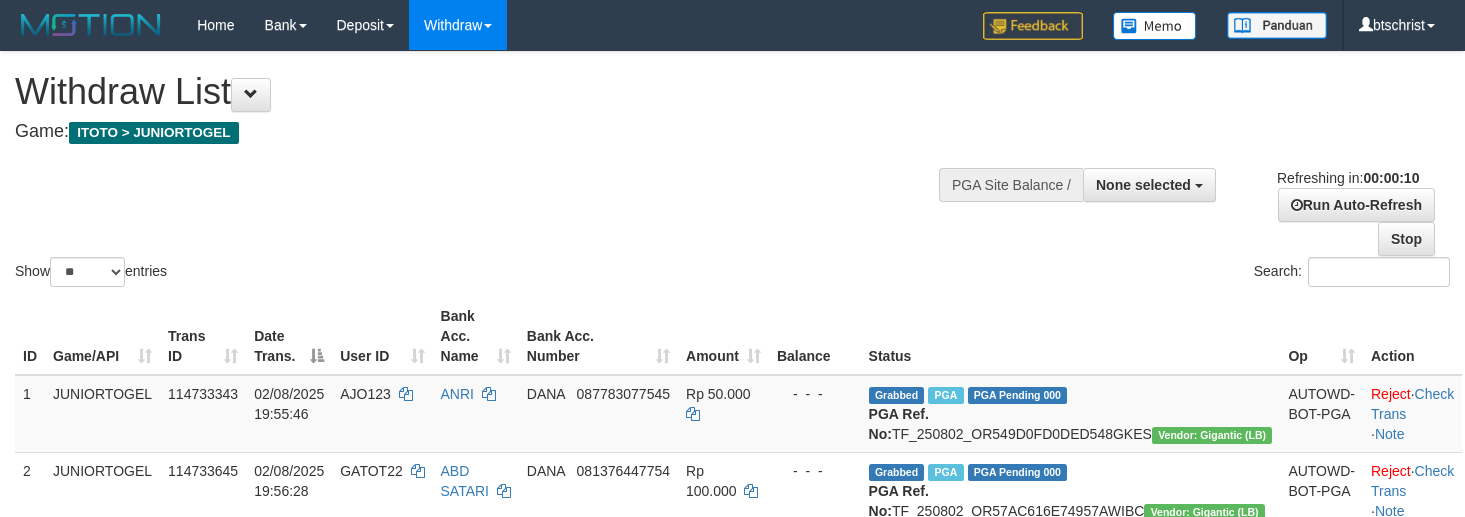 select 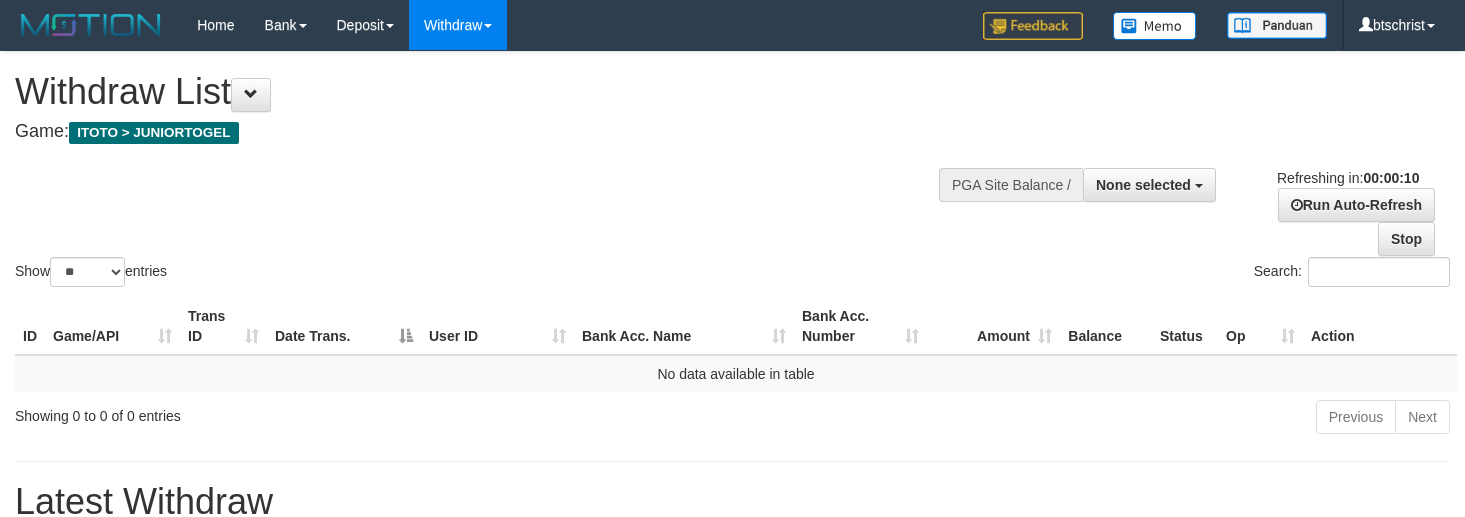 select 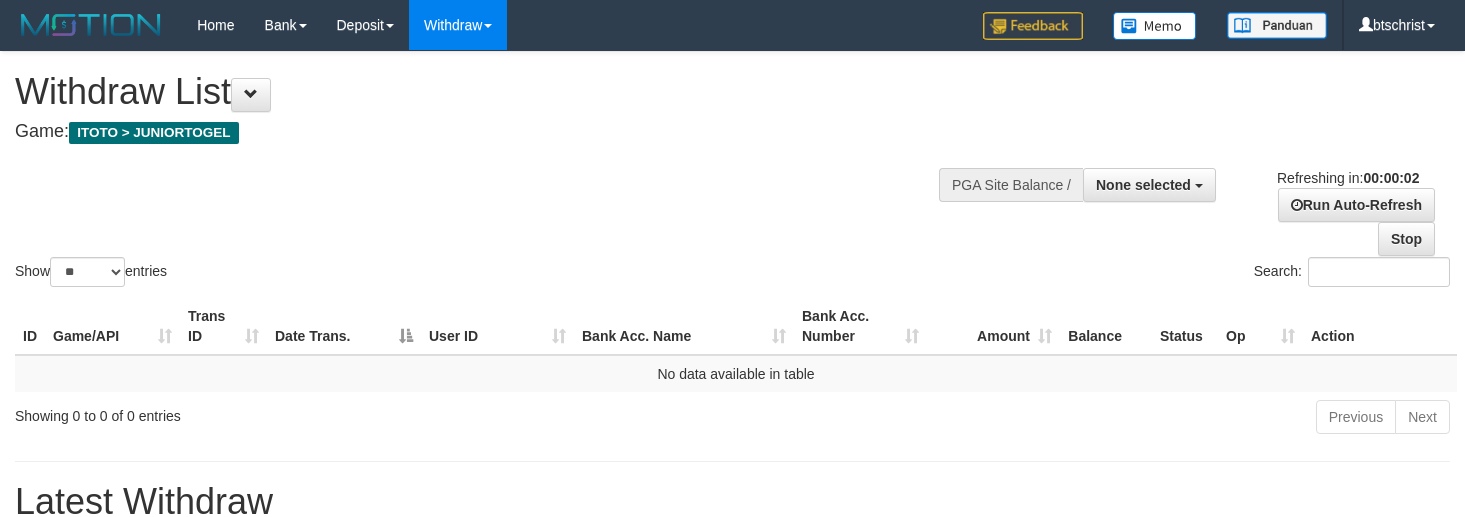scroll, scrollTop: 0, scrollLeft: 0, axis: both 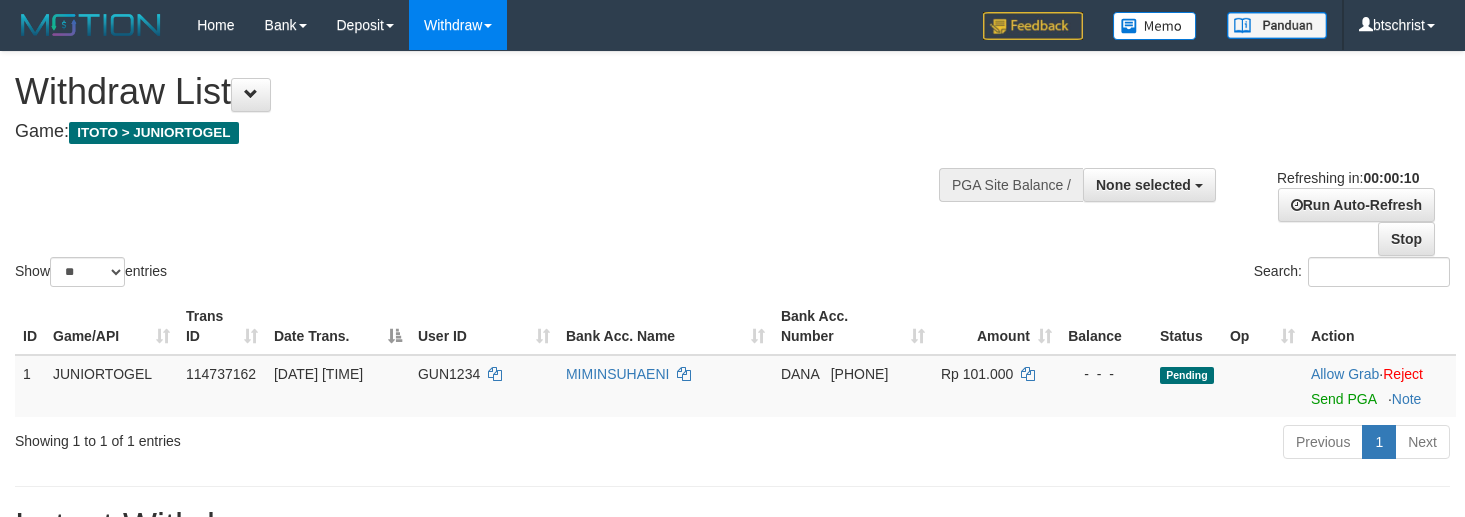 select 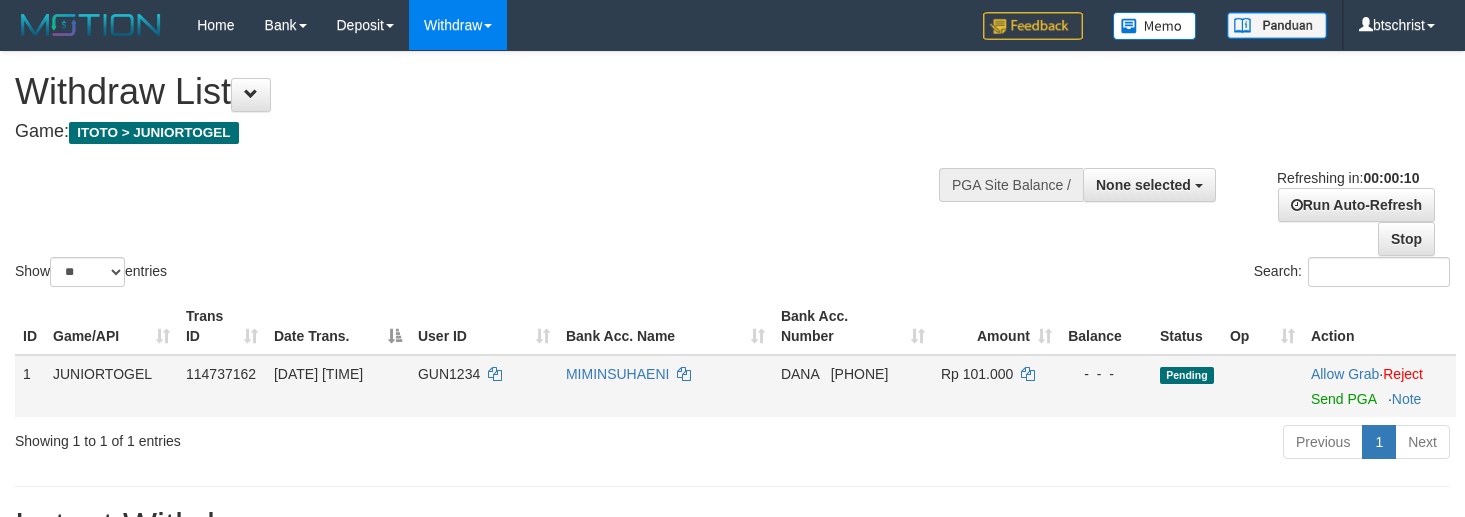 scroll, scrollTop: 0, scrollLeft: 0, axis: both 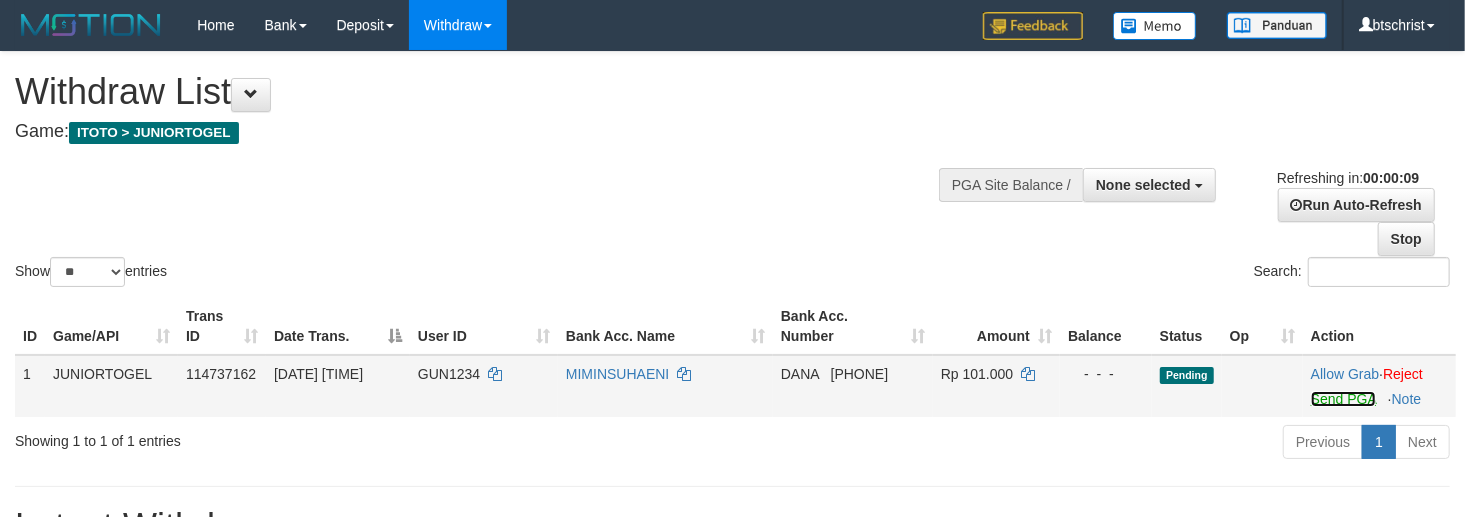 click on "Send PGA" at bounding box center [1343, 399] 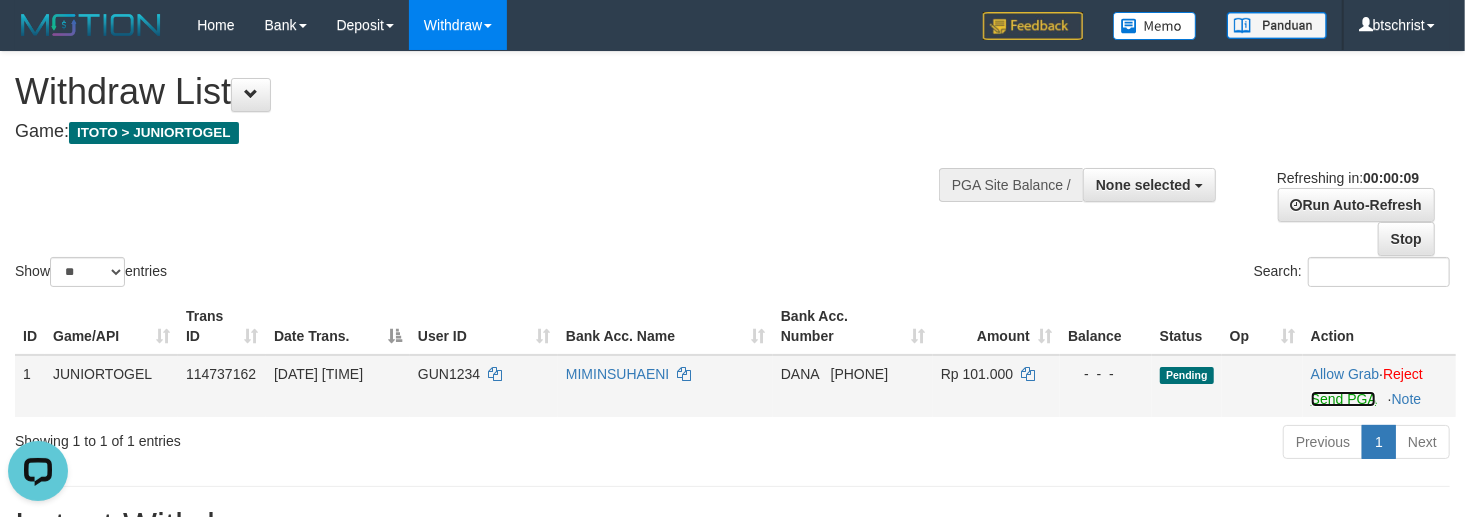 scroll, scrollTop: 0, scrollLeft: 0, axis: both 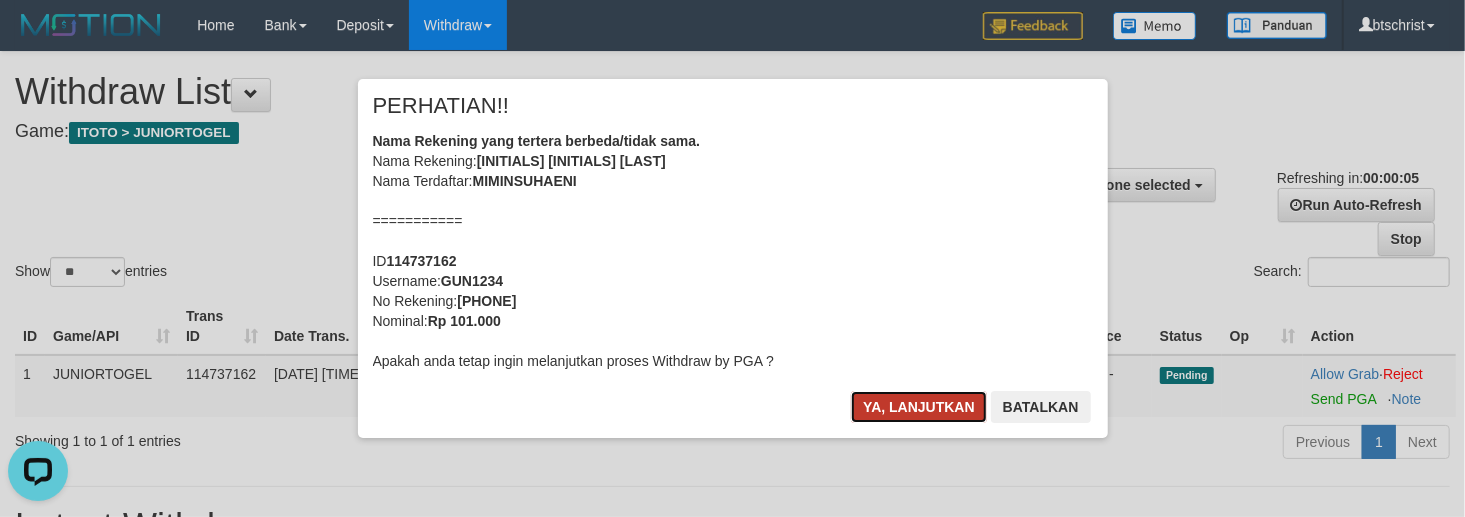 click on "Ya, lanjutkan" at bounding box center (919, 407) 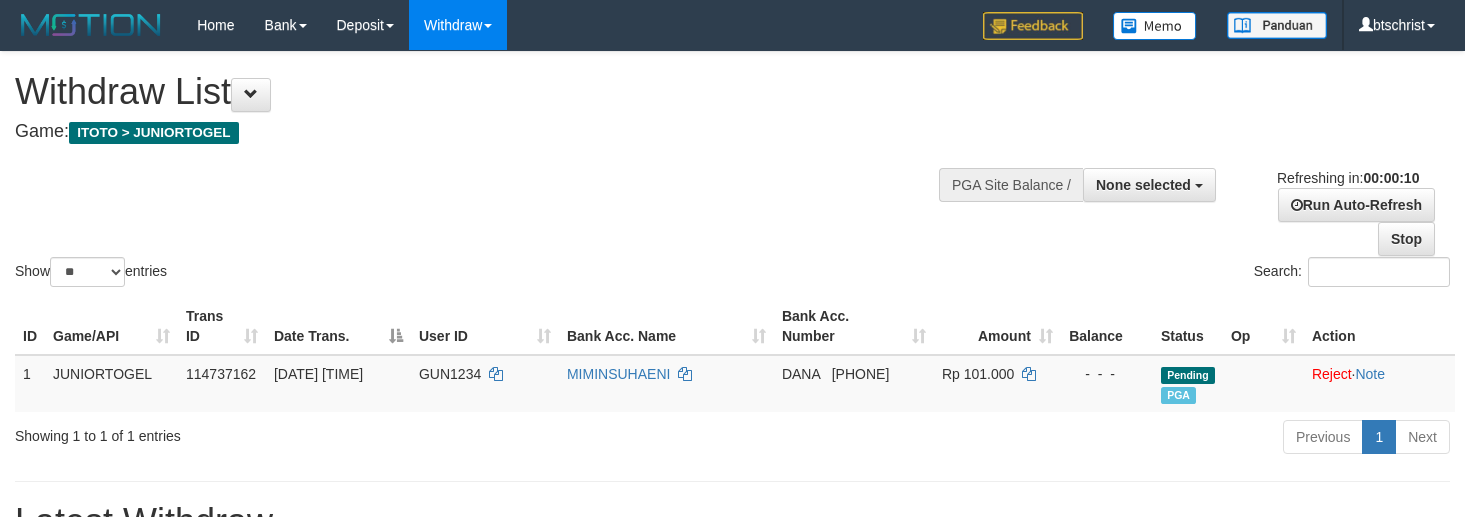 select 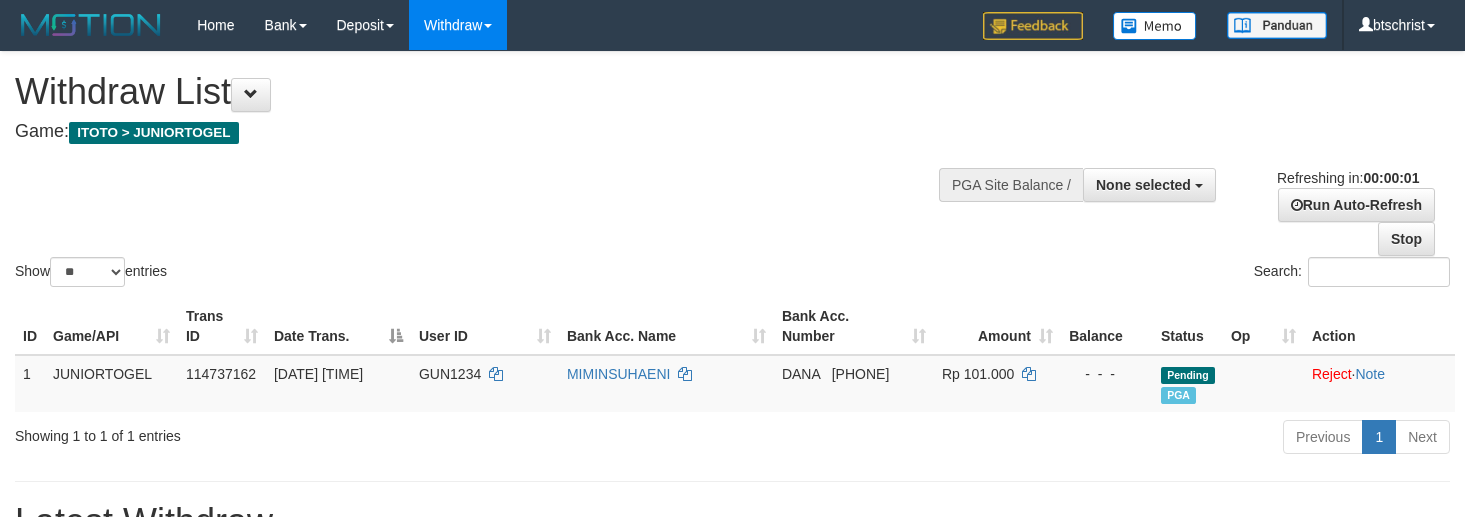 scroll, scrollTop: 0, scrollLeft: 0, axis: both 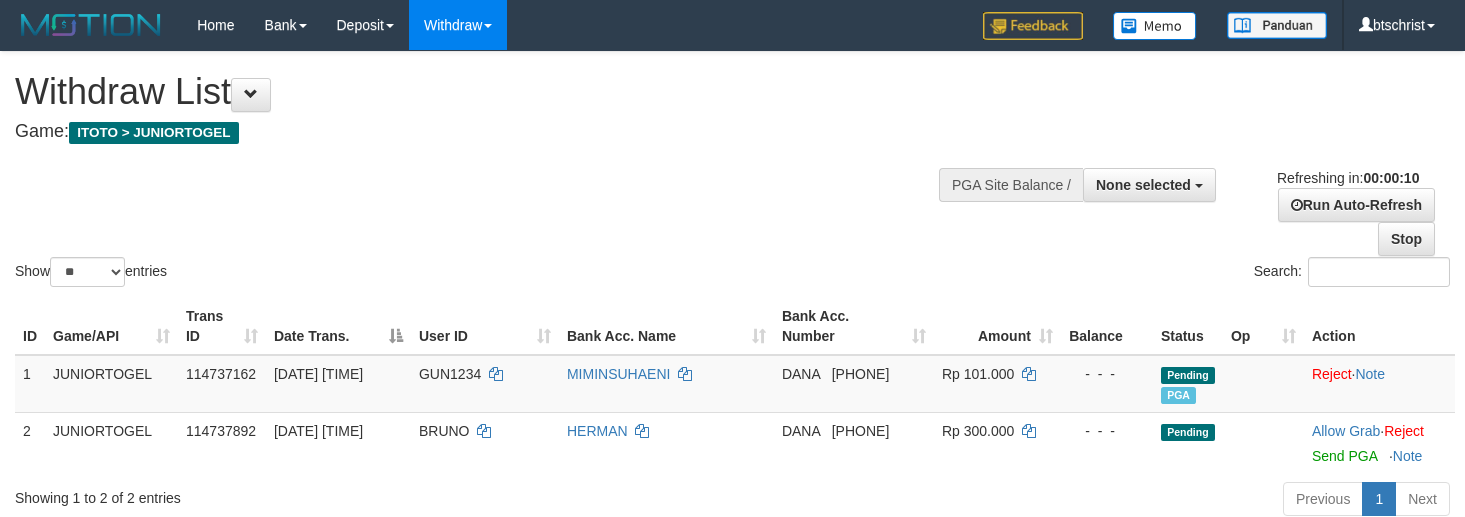 select 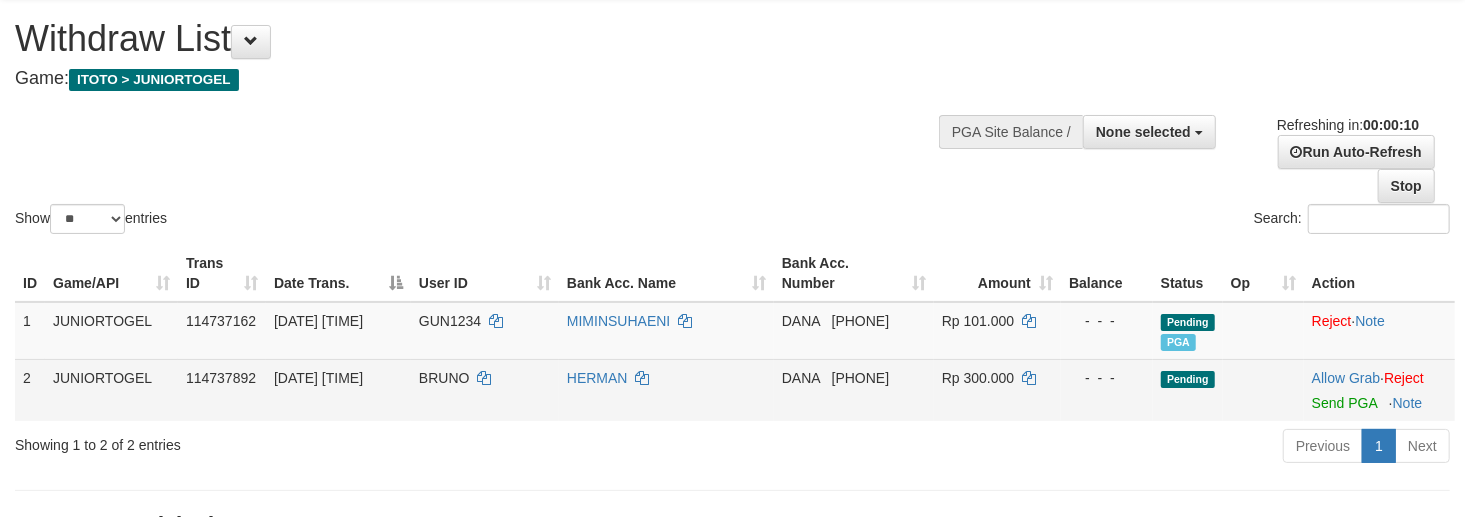 scroll, scrollTop: 133, scrollLeft: 0, axis: vertical 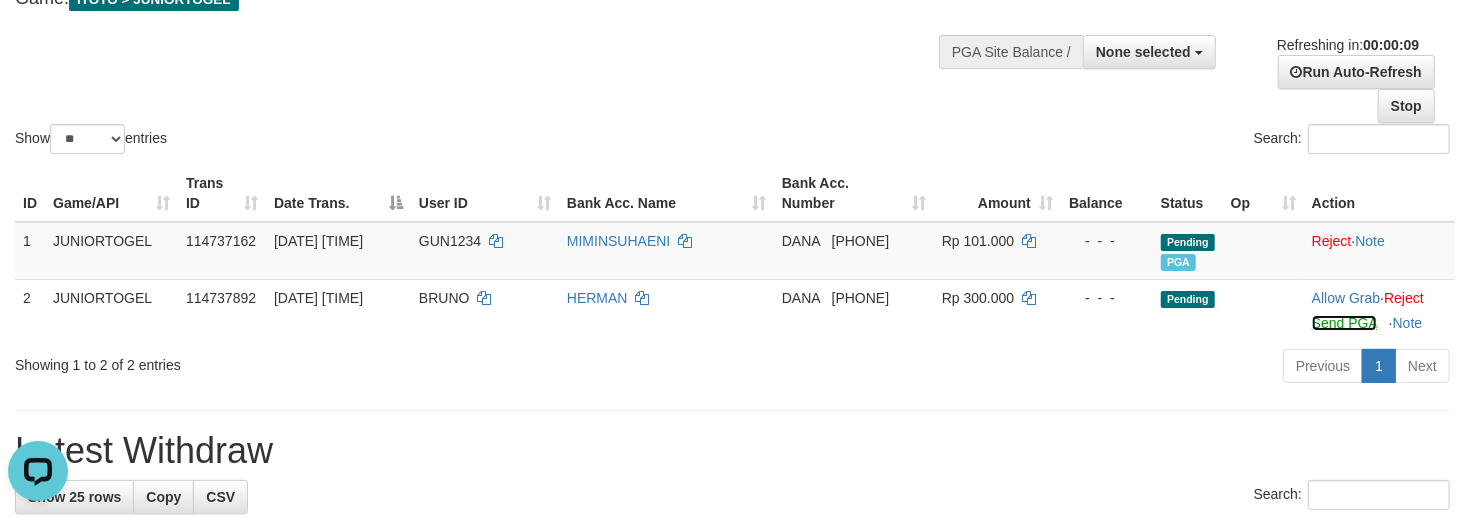 click on "Send PGA" at bounding box center [1344, 323] 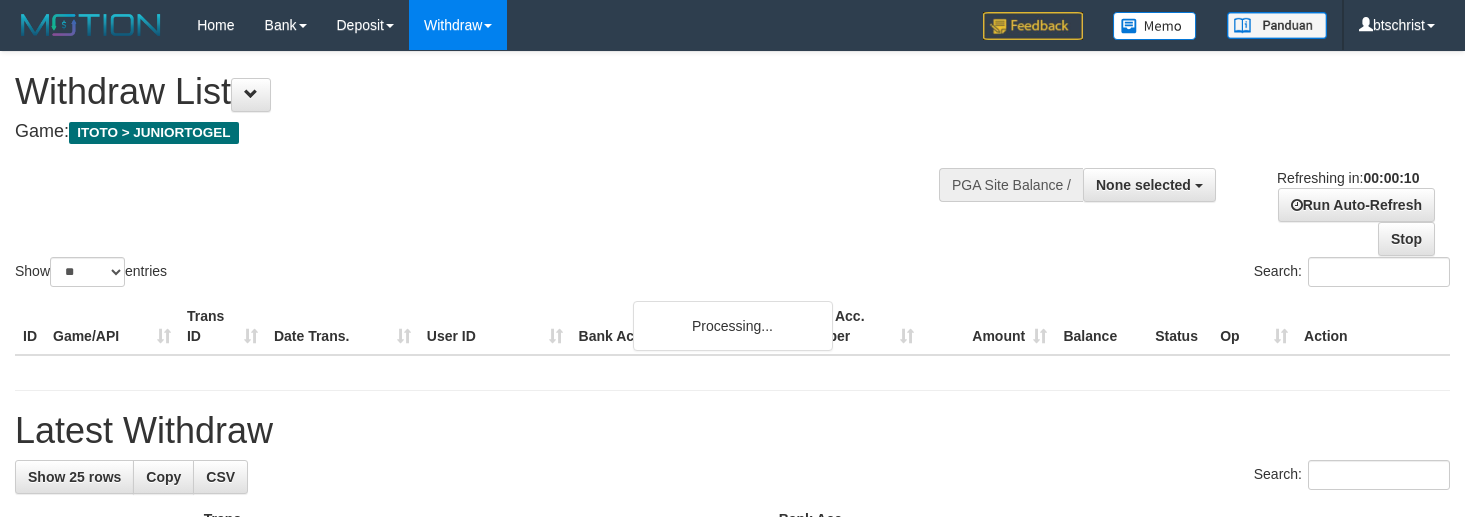 select 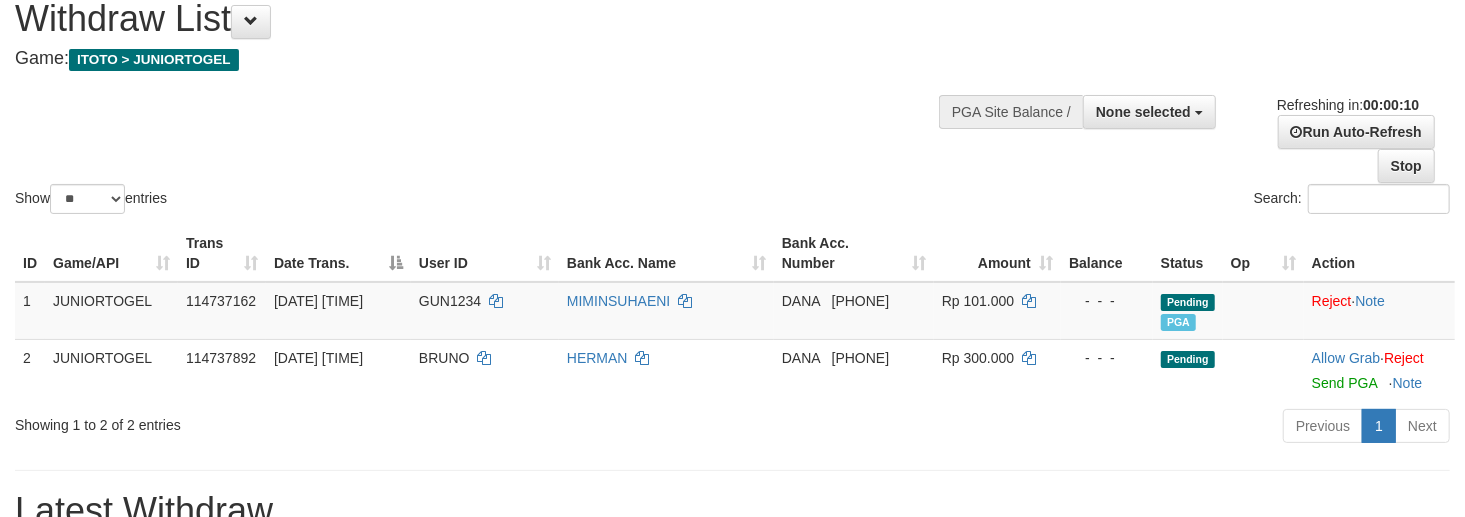 scroll, scrollTop: 133, scrollLeft: 0, axis: vertical 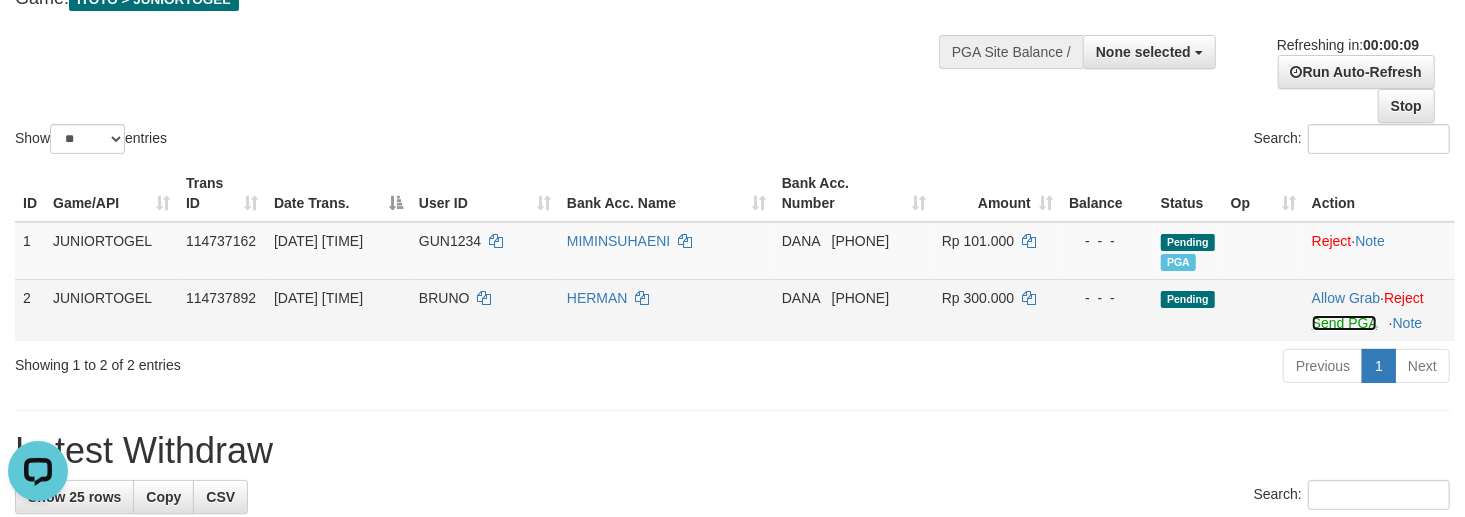 click on "Send PGA" at bounding box center (1344, 323) 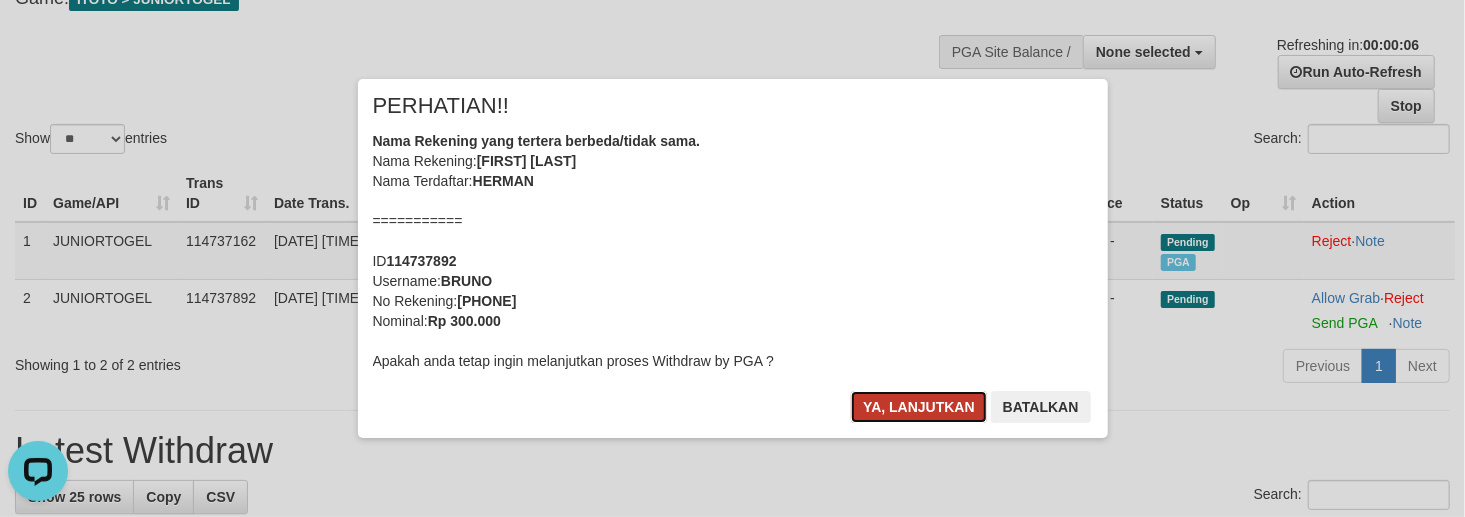 click on "Ya, lanjutkan" at bounding box center [919, 407] 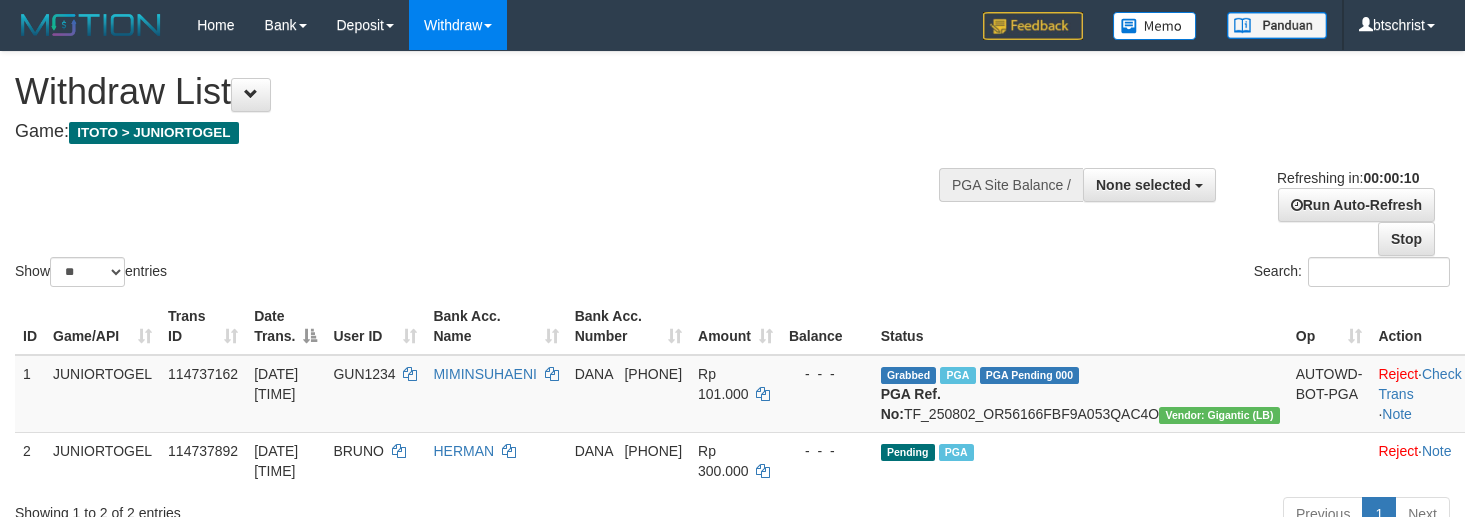 select 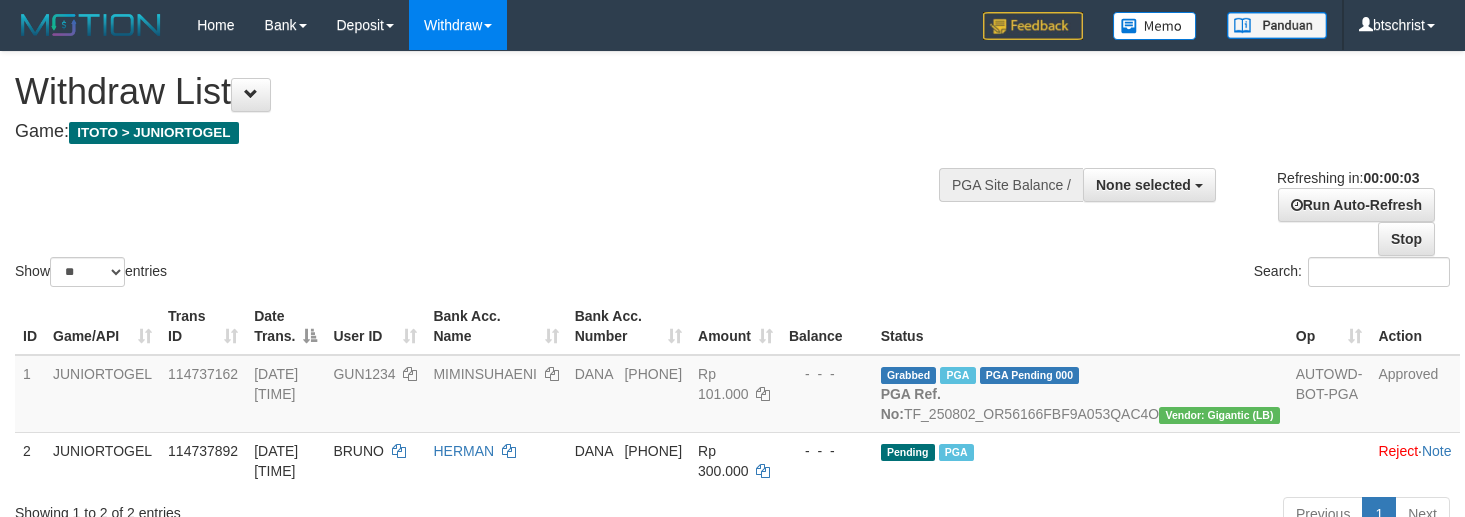 scroll, scrollTop: 0, scrollLeft: 0, axis: both 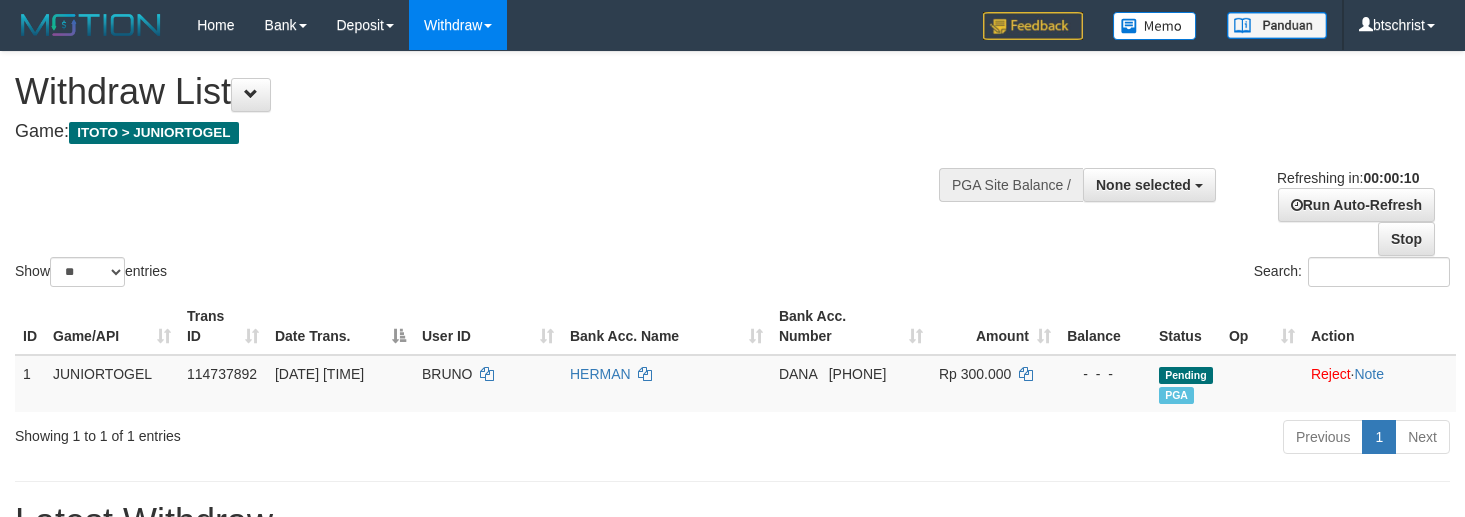 select 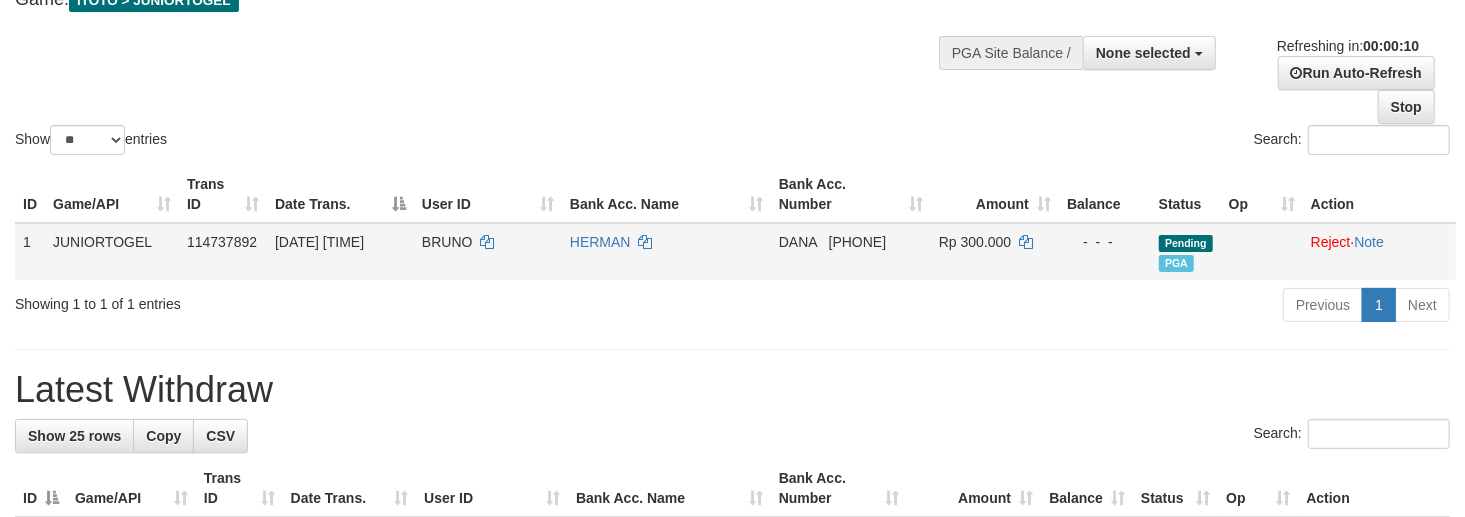 scroll, scrollTop: 133, scrollLeft: 0, axis: vertical 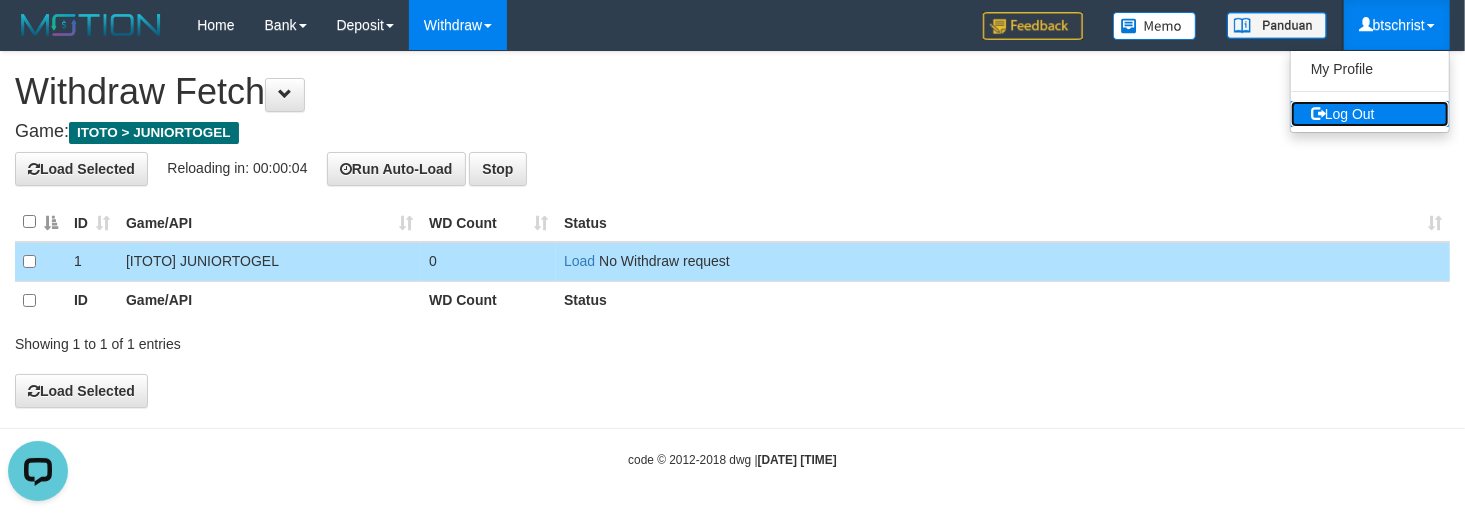 click on "Log Out" at bounding box center [1370, 114] 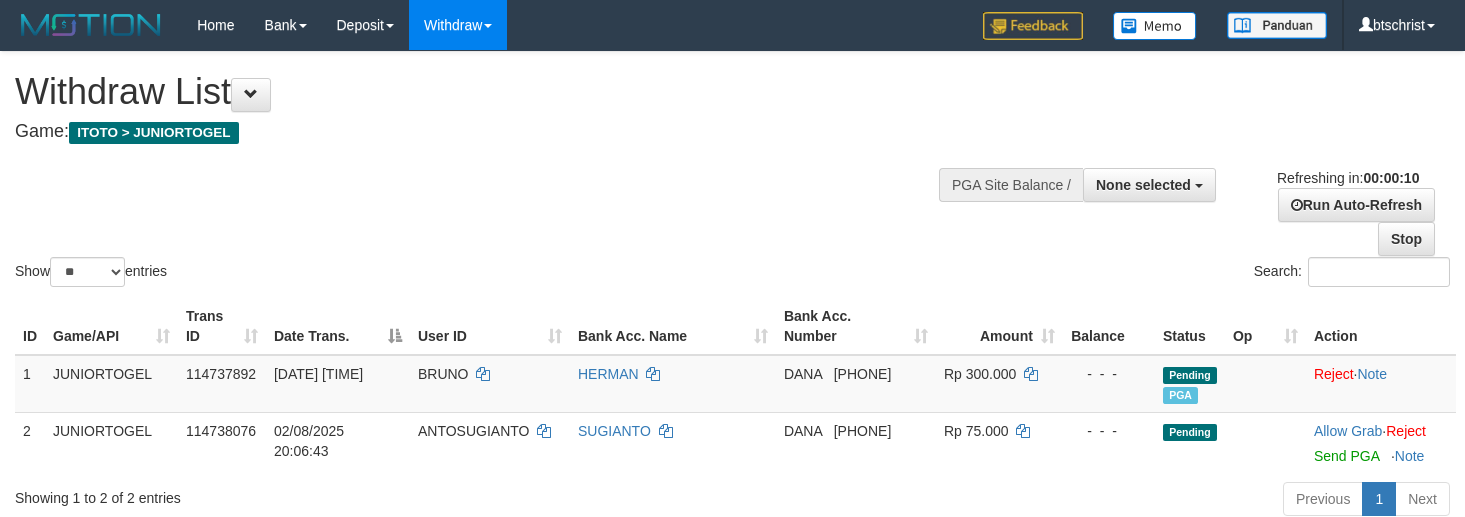 select 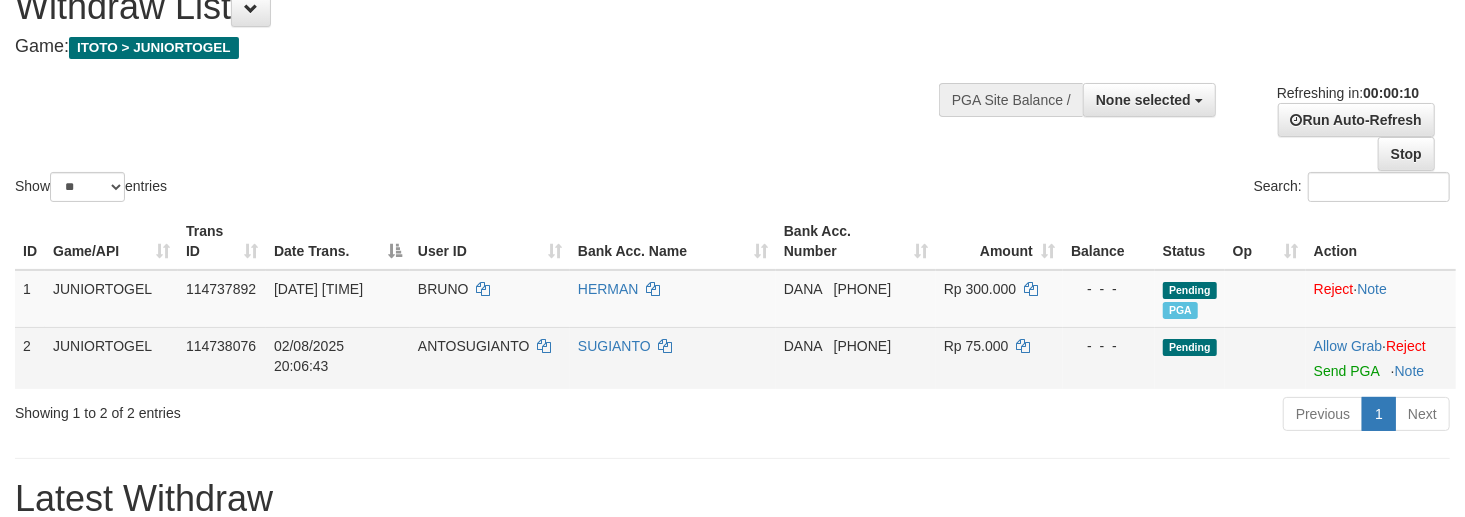 scroll, scrollTop: 133, scrollLeft: 0, axis: vertical 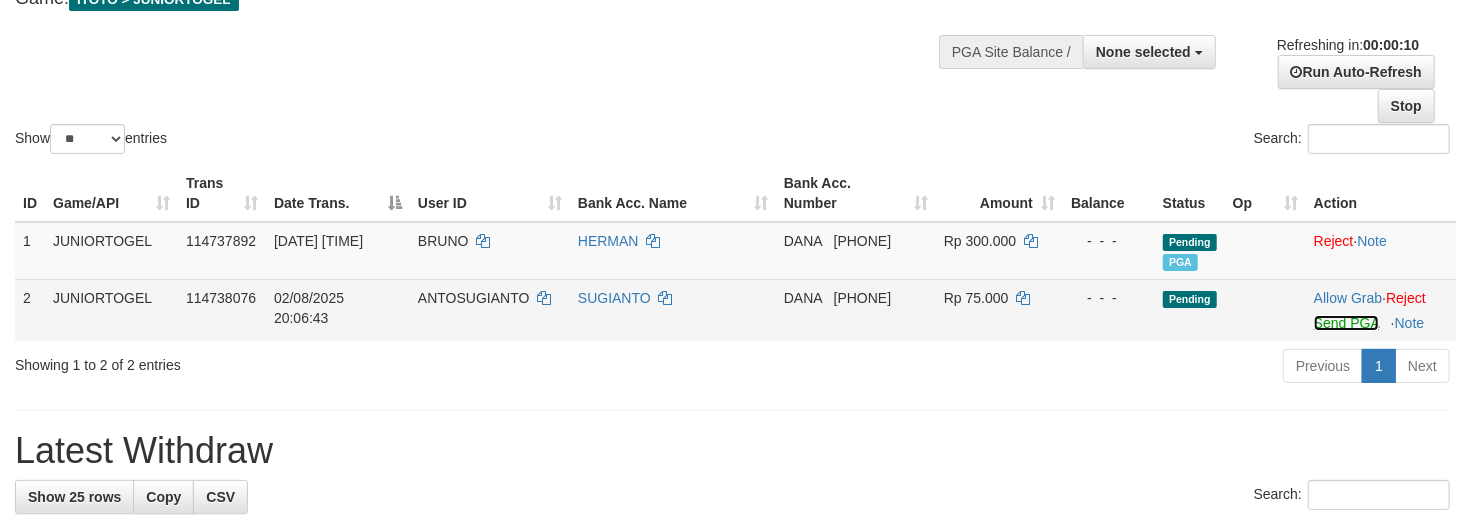 click on "Send PGA" at bounding box center [1346, 323] 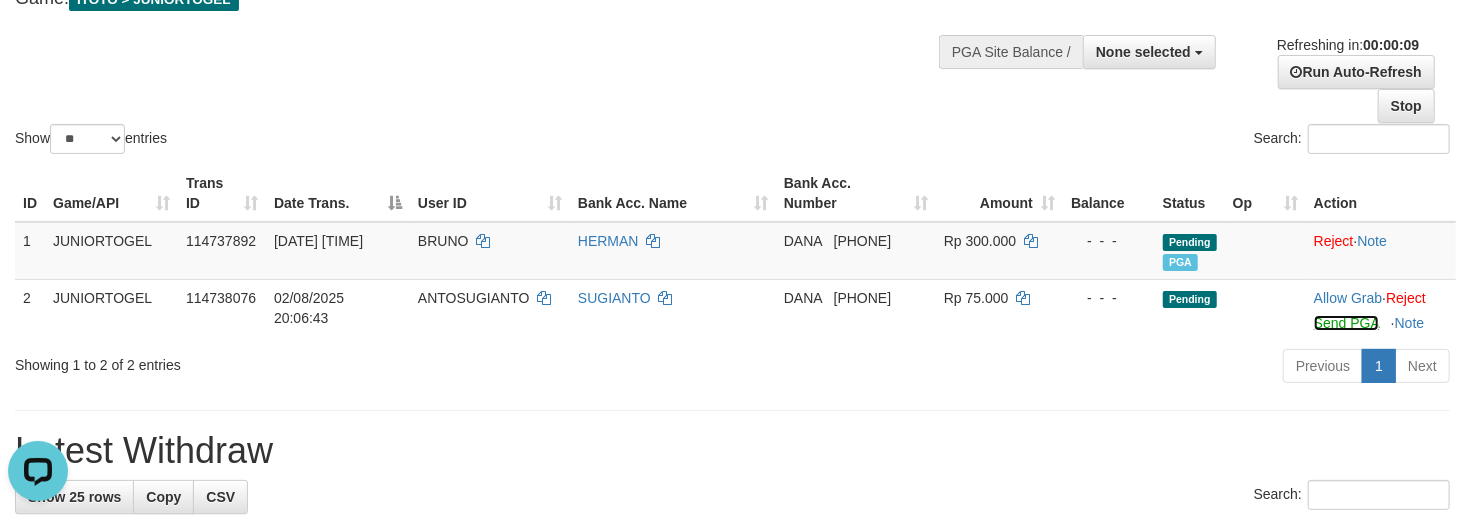 scroll, scrollTop: 0, scrollLeft: 0, axis: both 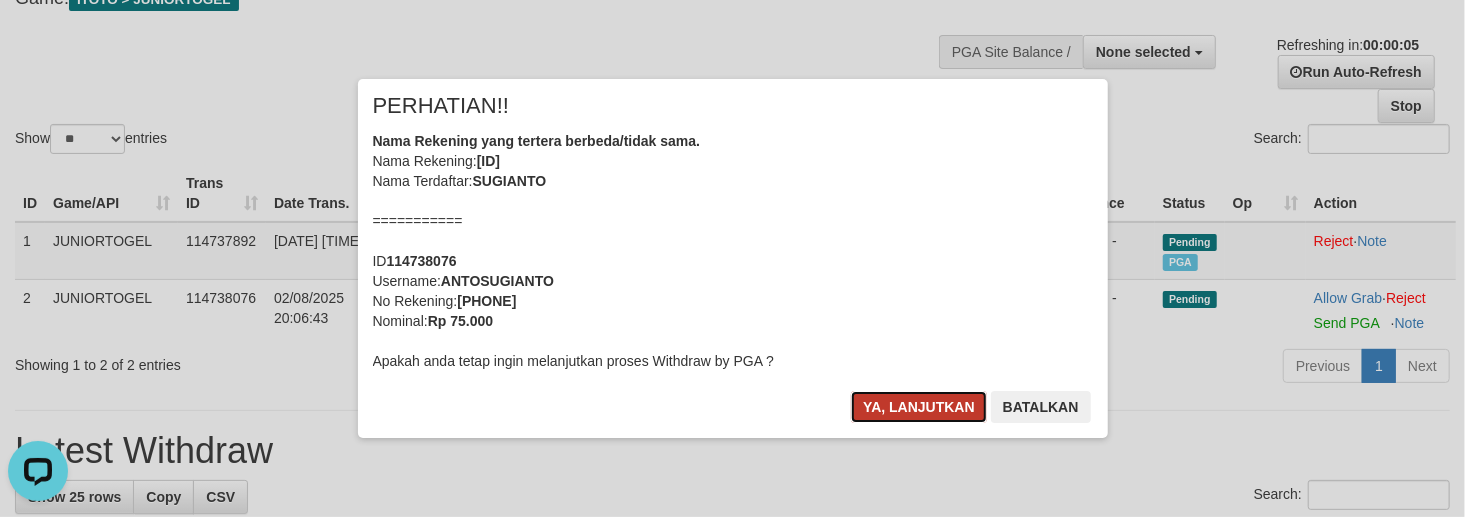 click on "Ya, lanjutkan" at bounding box center (919, 407) 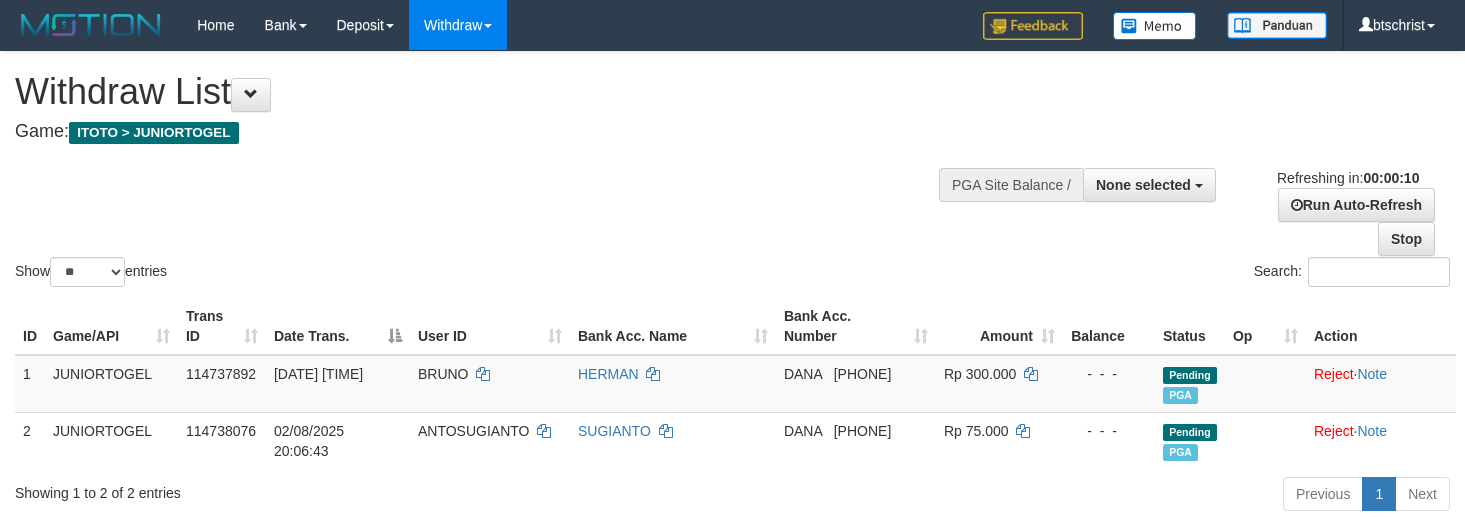 select 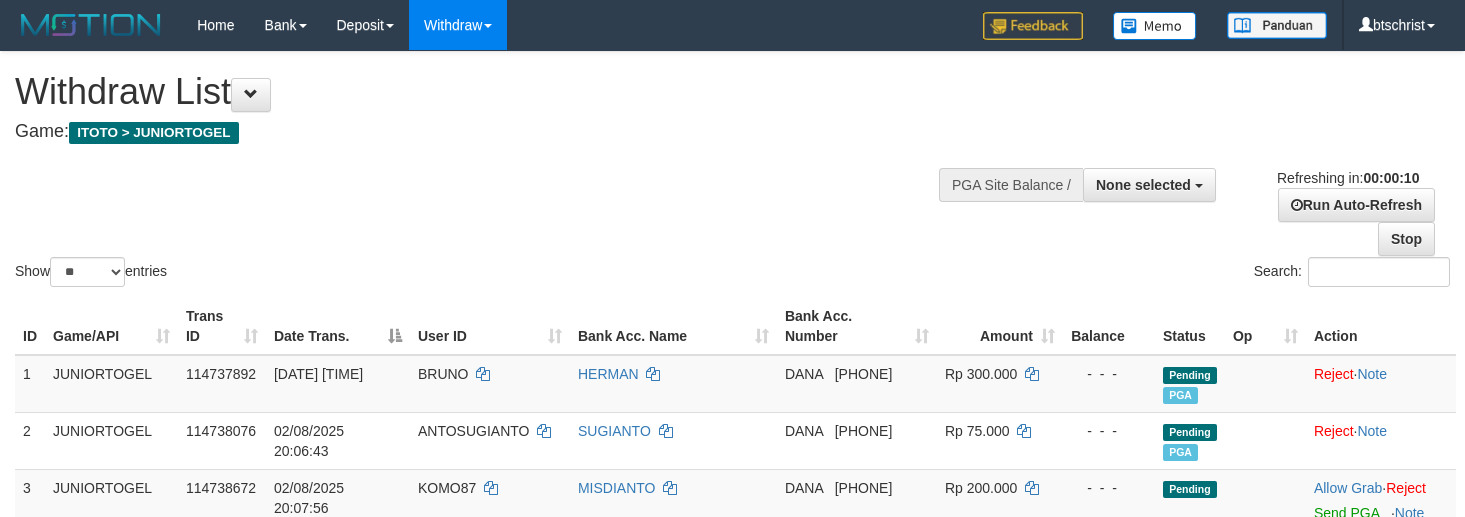 select 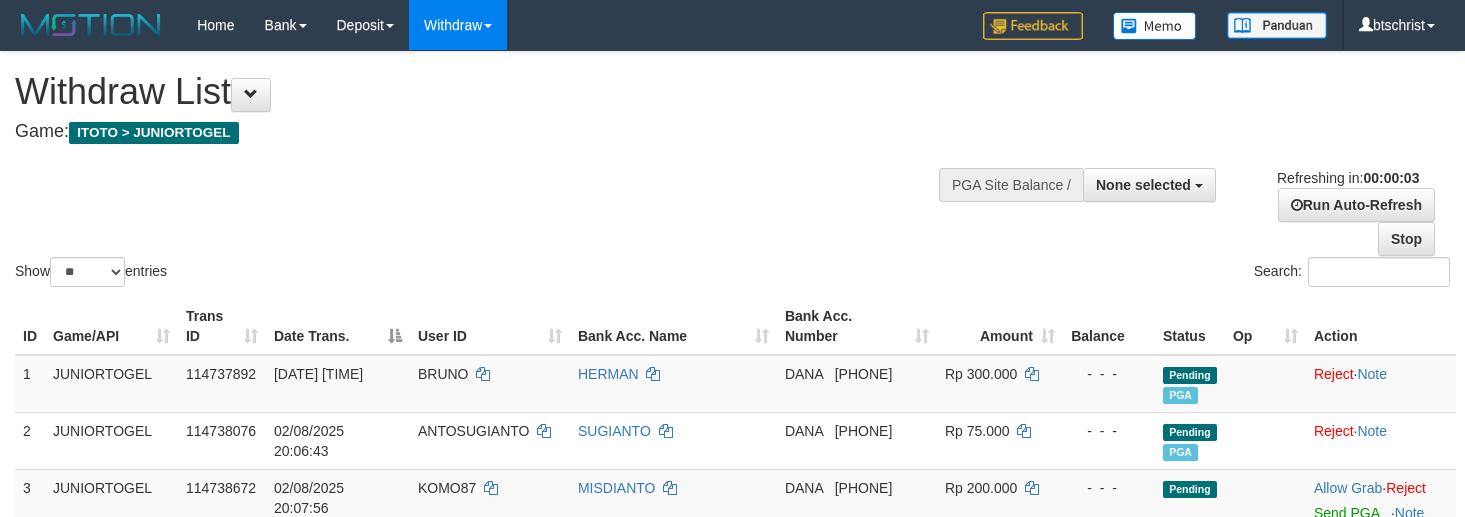 scroll, scrollTop: 0, scrollLeft: 0, axis: both 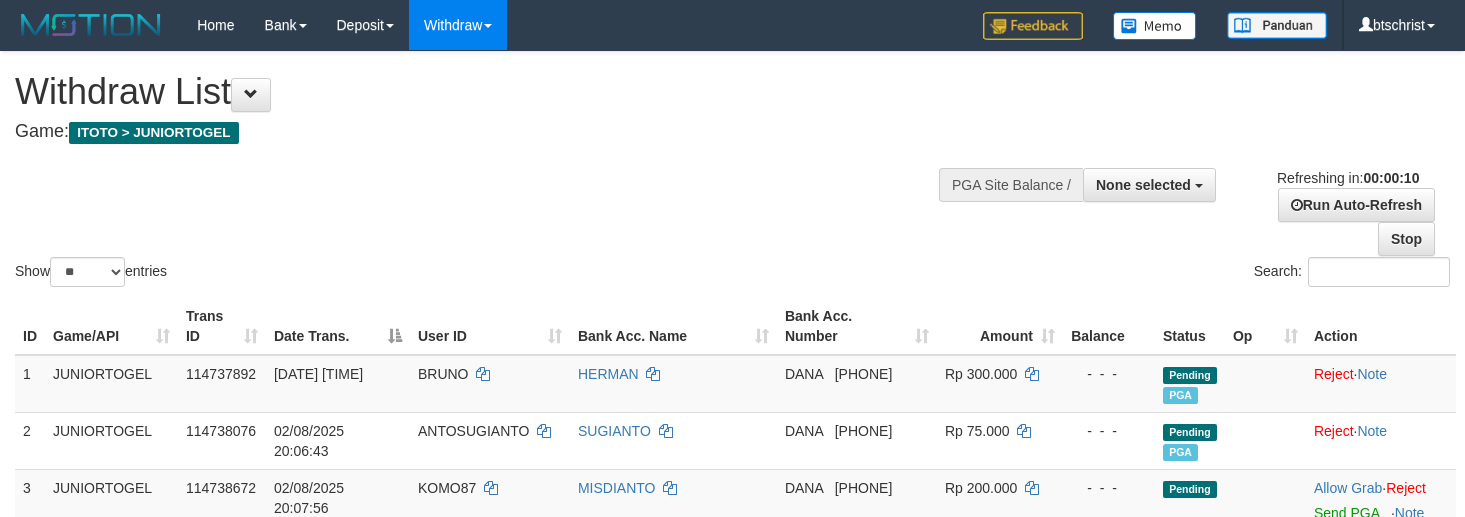 select 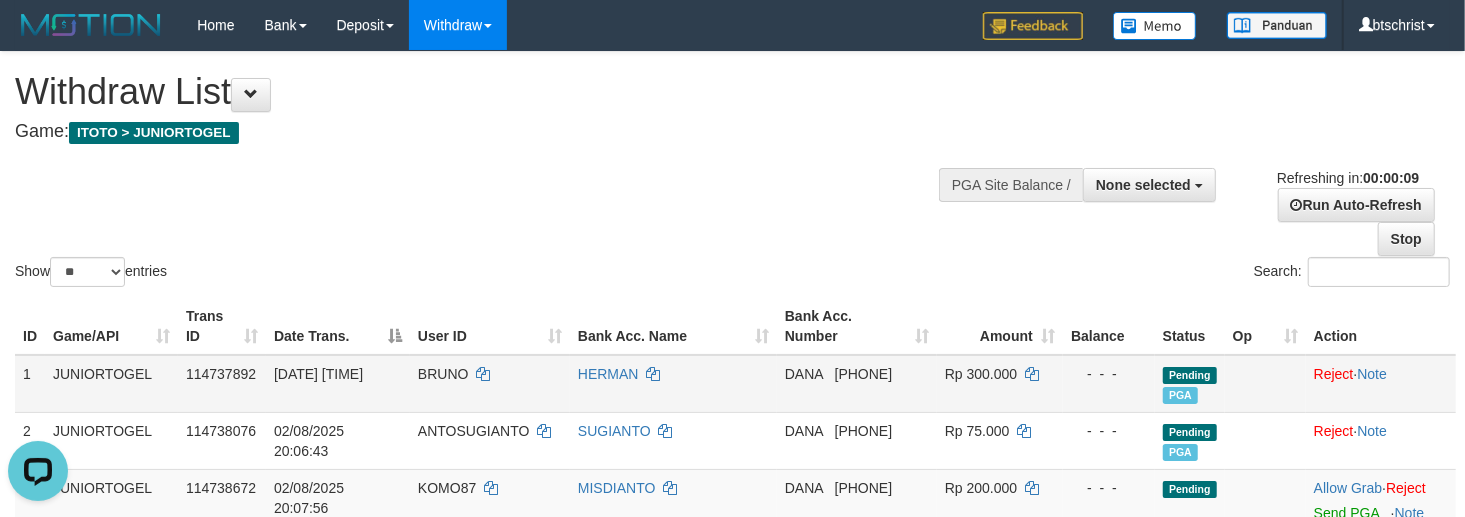 scroll, scrollTop: 0, scrollLeft: 0, axis: both 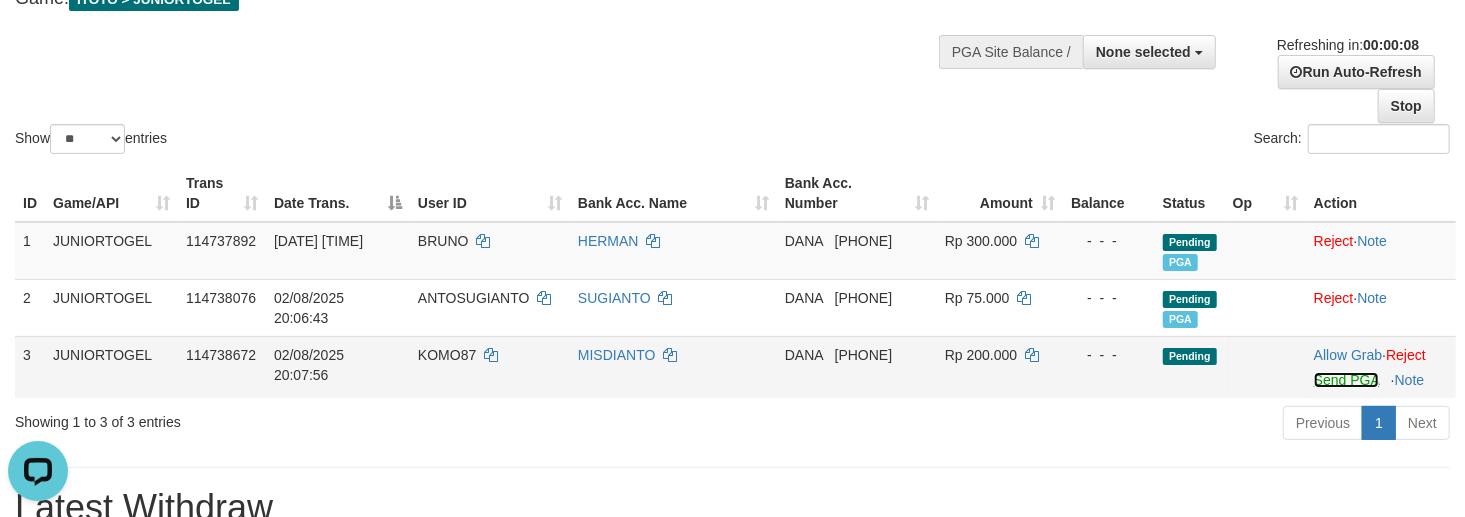 click on "Send PGA" at bounding box center (1346, 380) 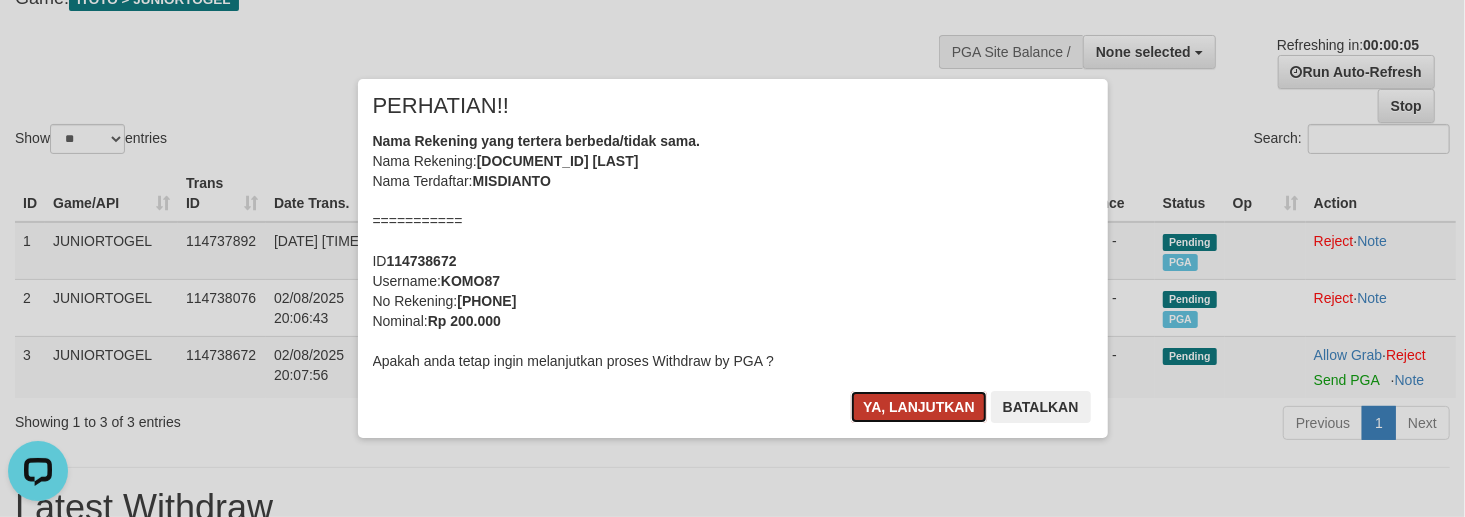 click on "Ya, lanjutkan" at bounding box center [919, 407] 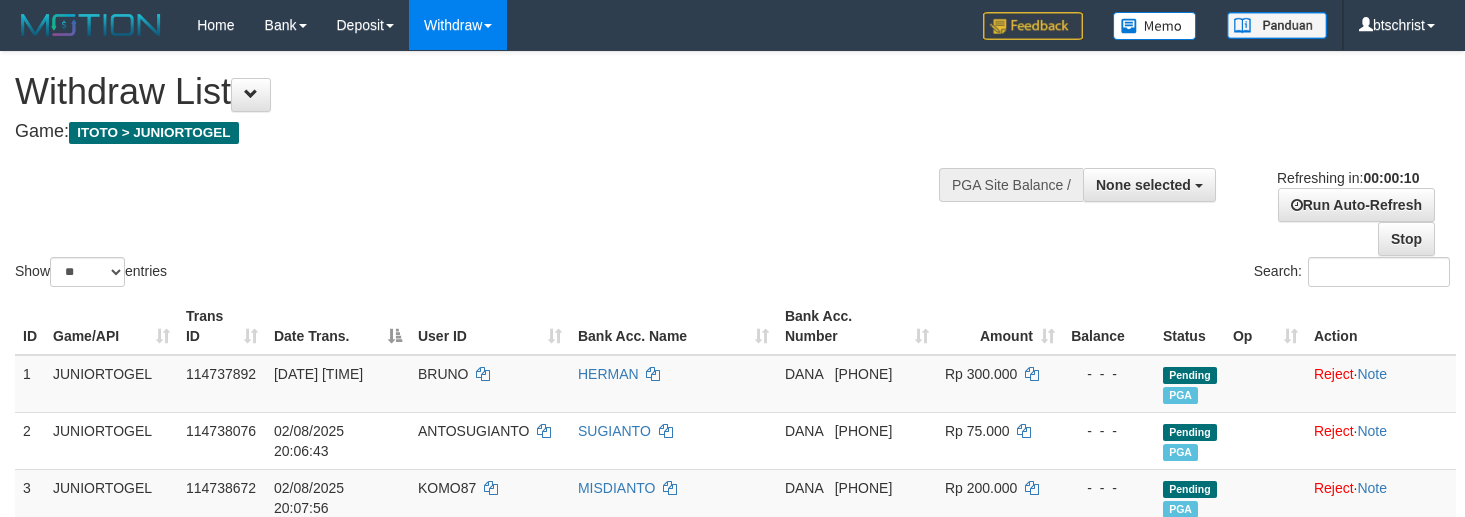 select 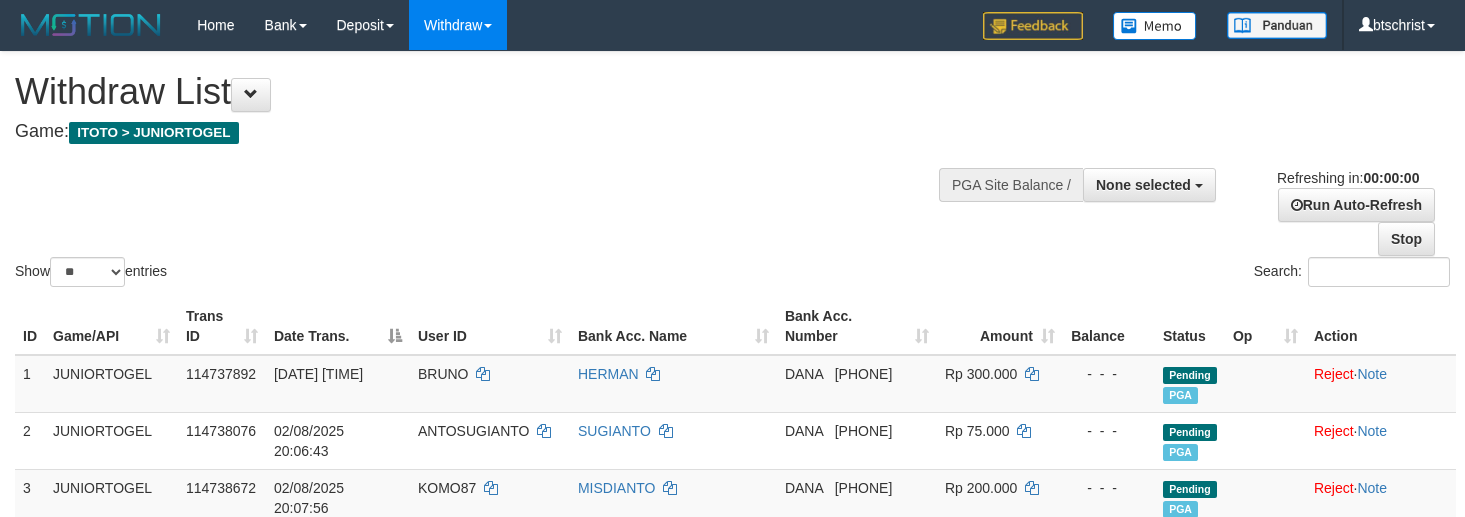 scroll, scrollTop: 0, scrollLeft: 0, axis: both 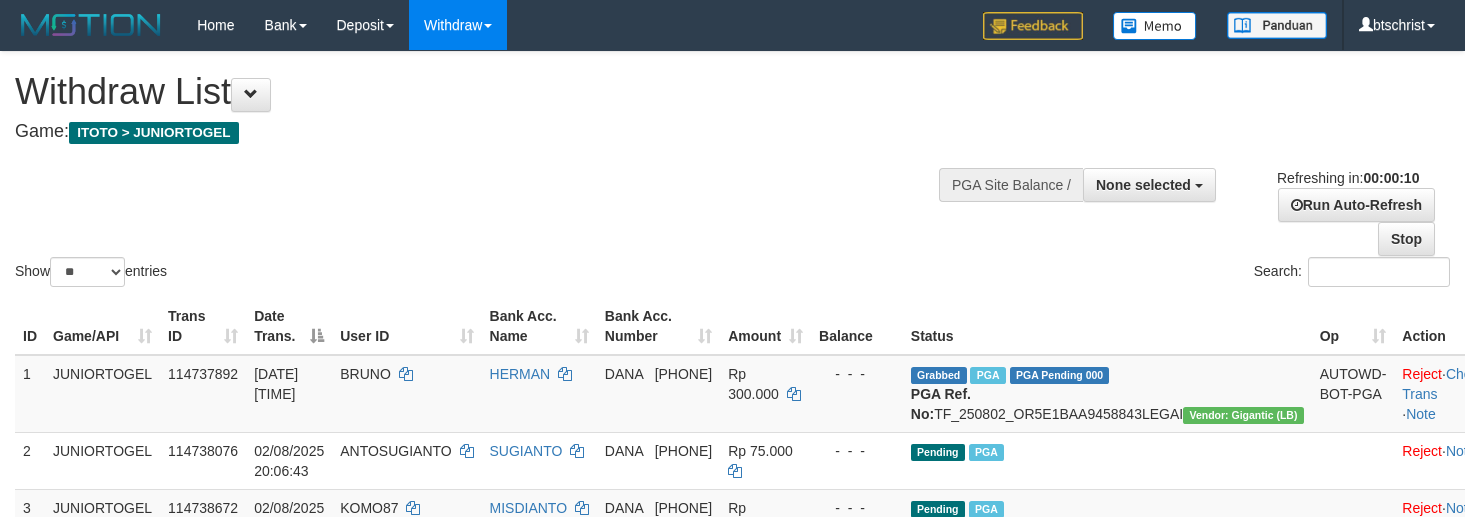 select 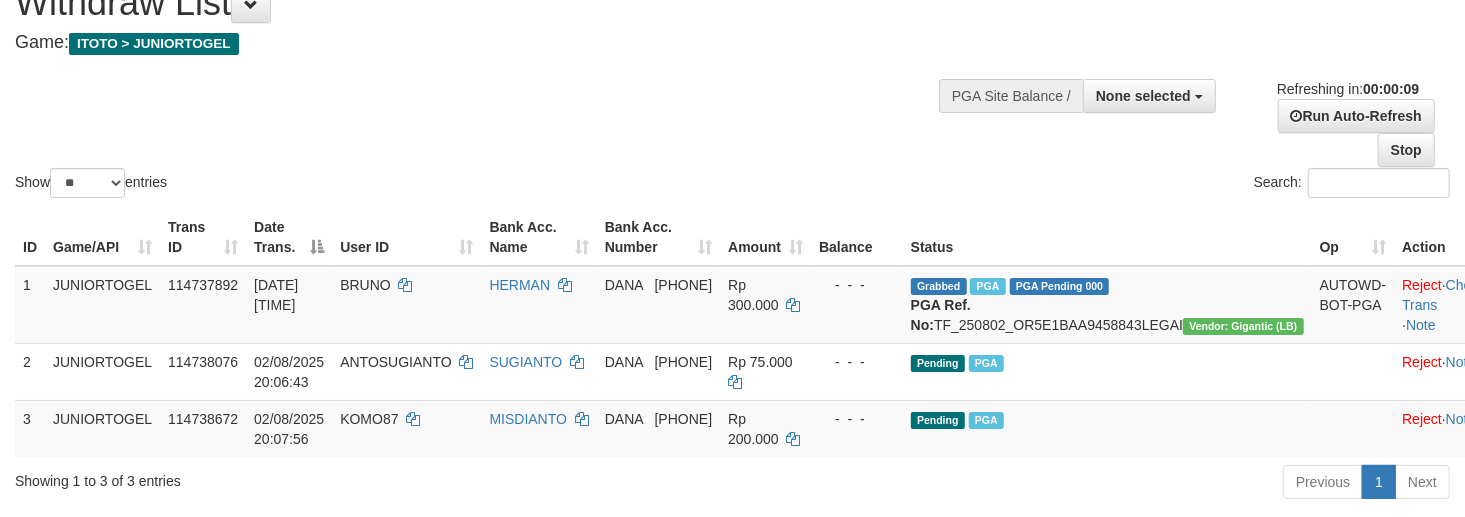 scroll, scrollTop: 133, scrollLeft: 0, axis: vertical 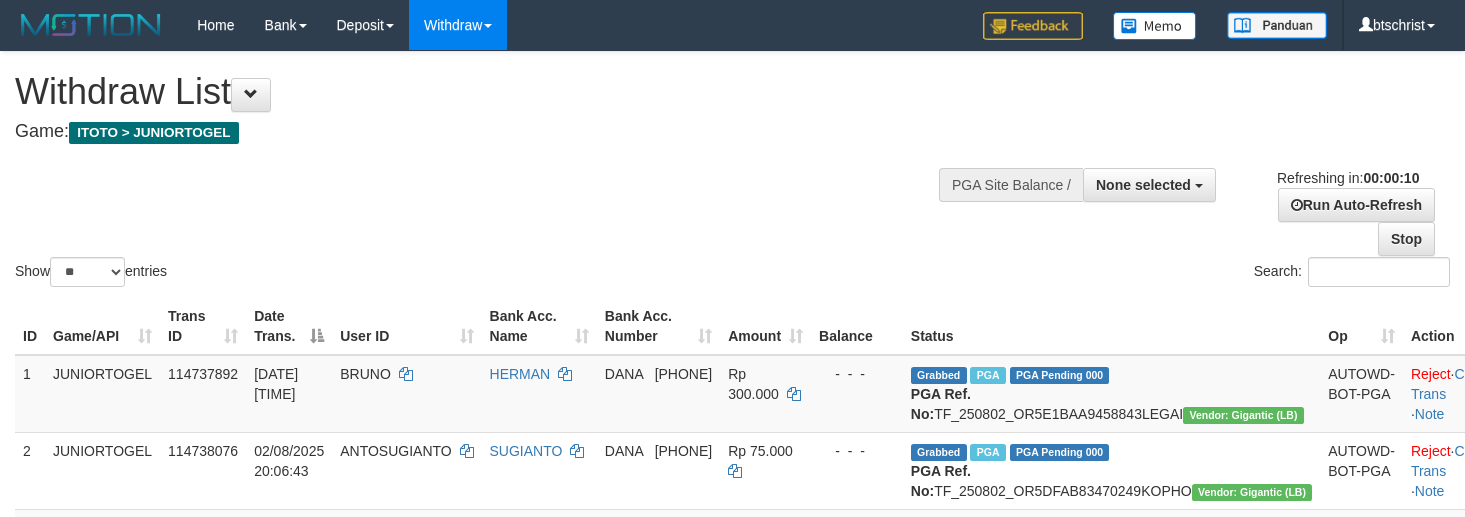 select 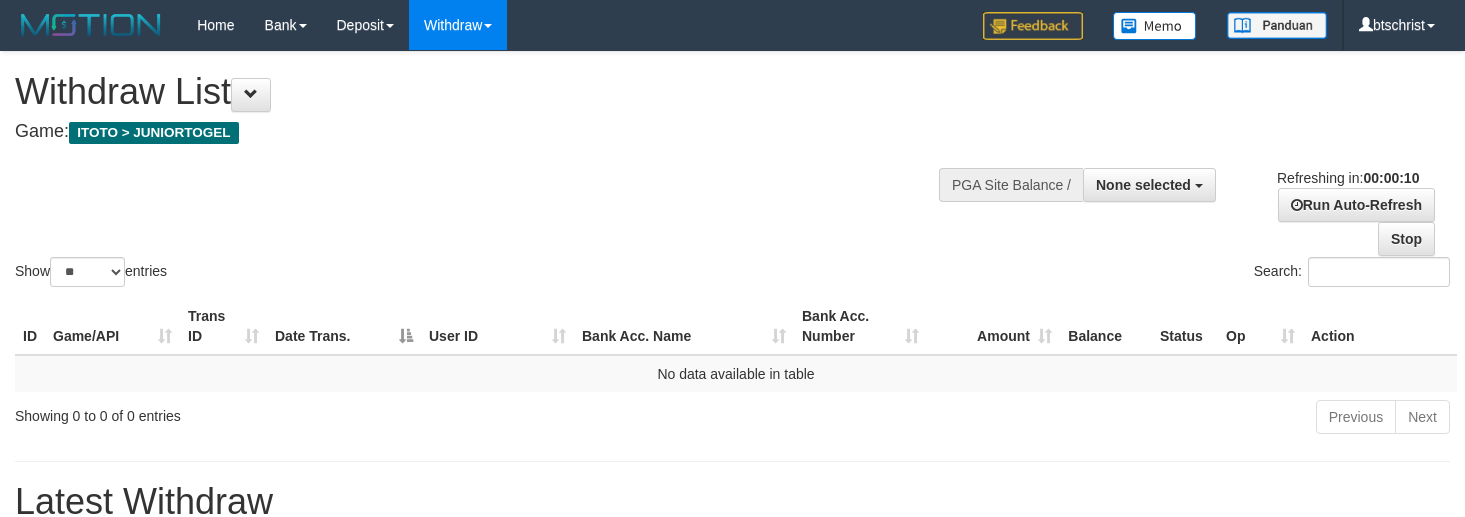 select 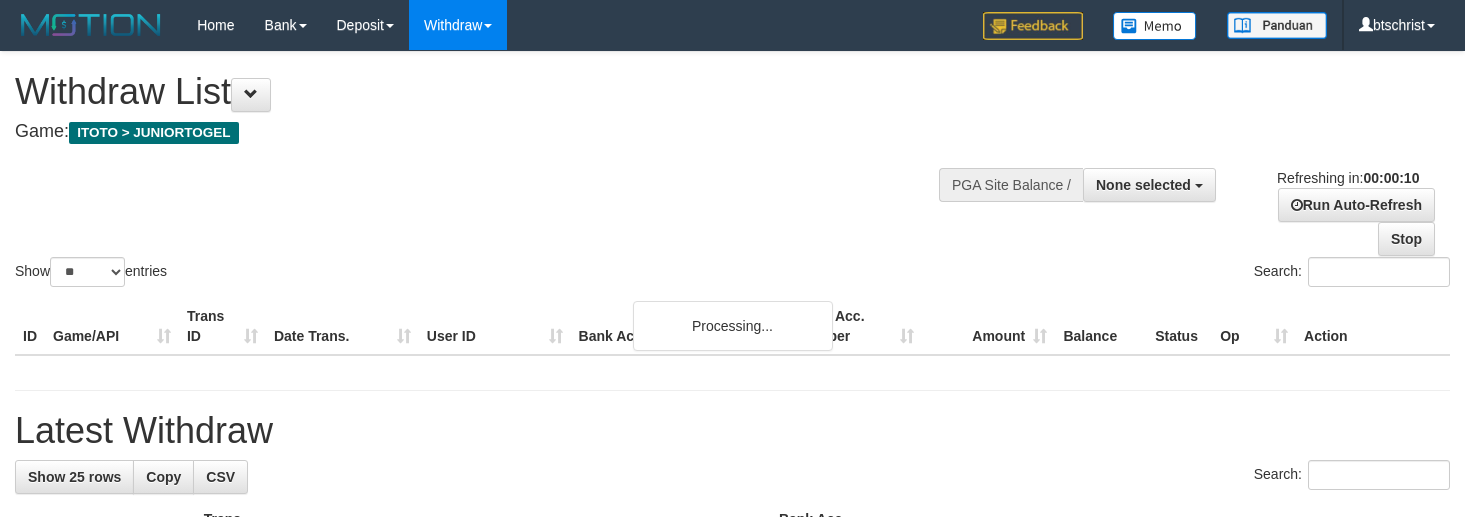 select 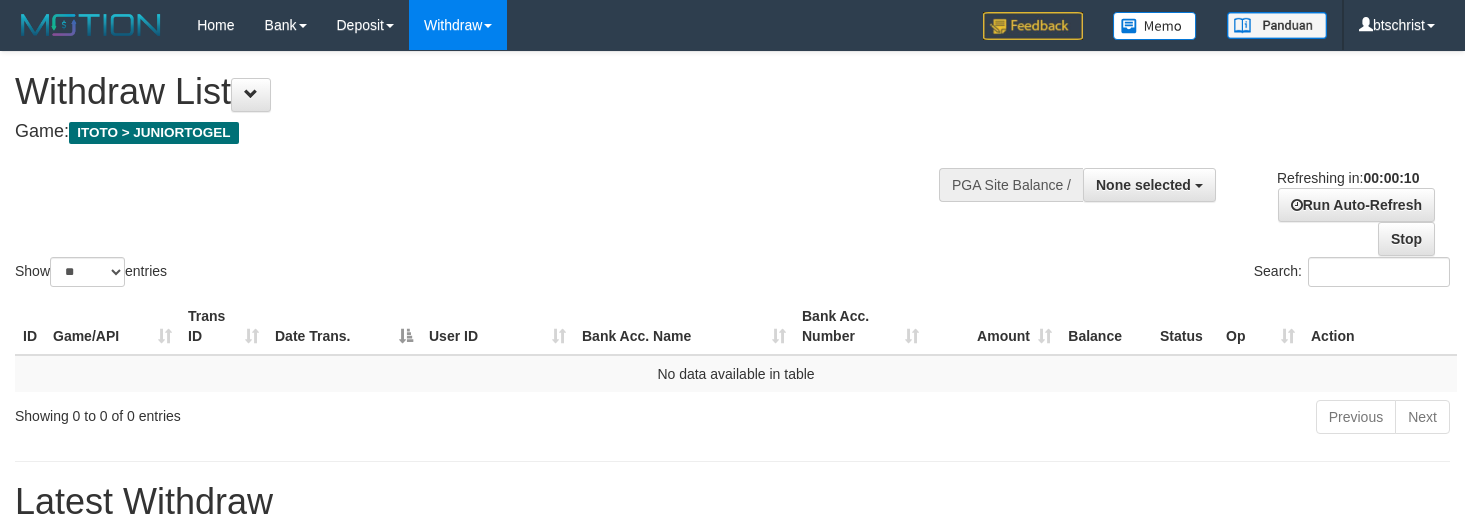 select 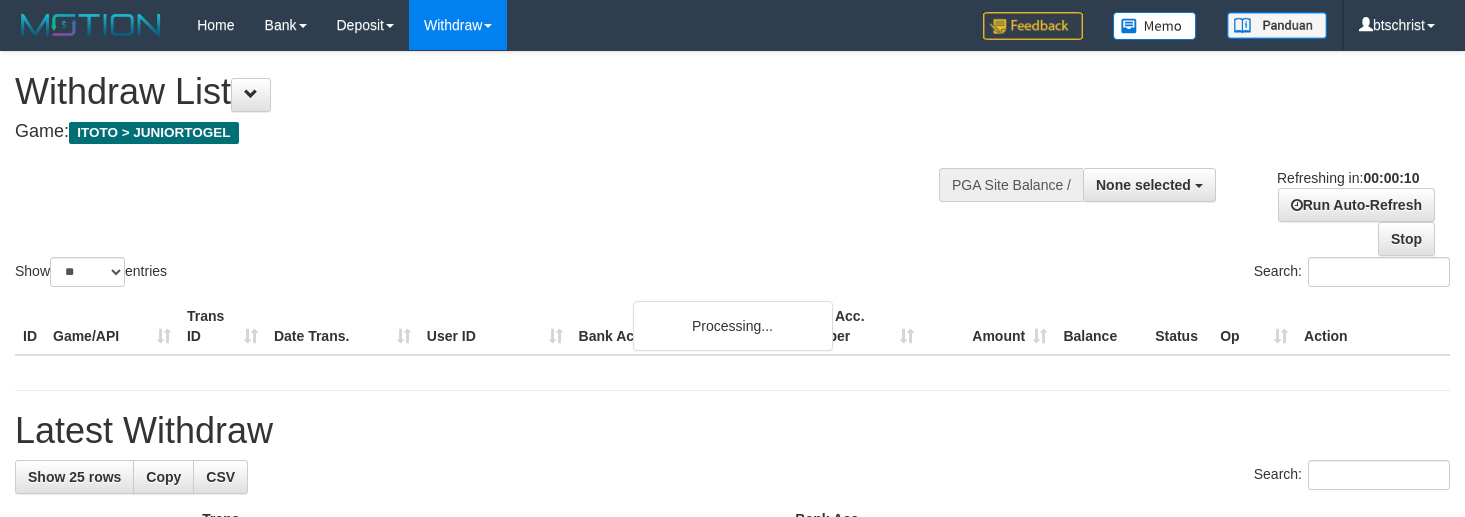 select 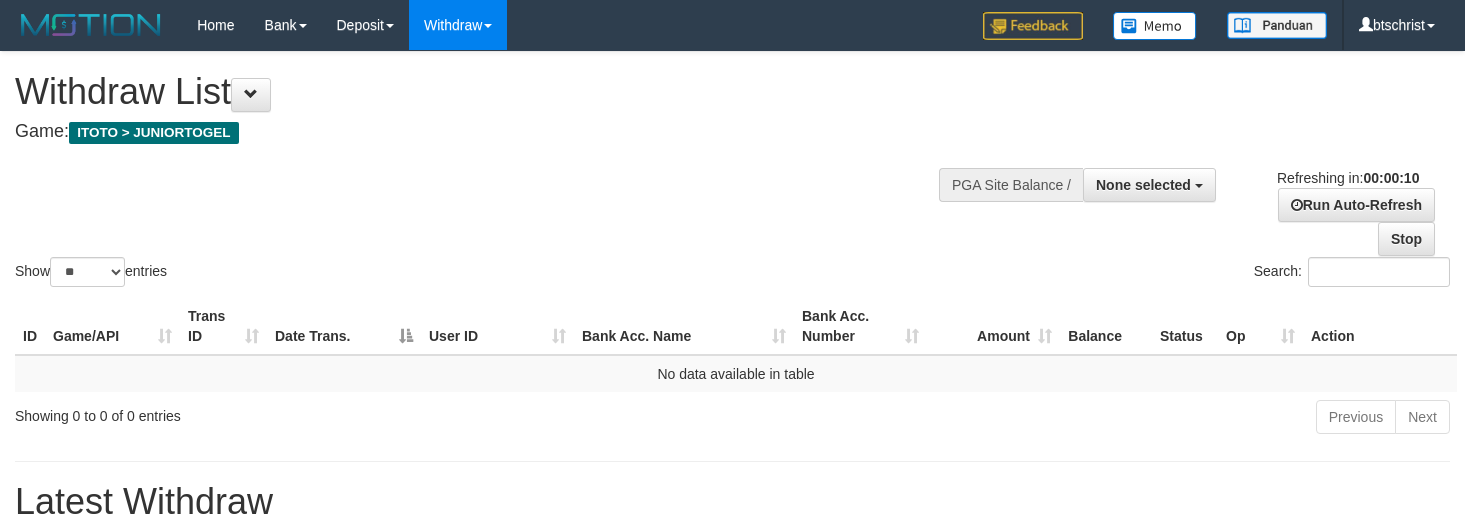 select 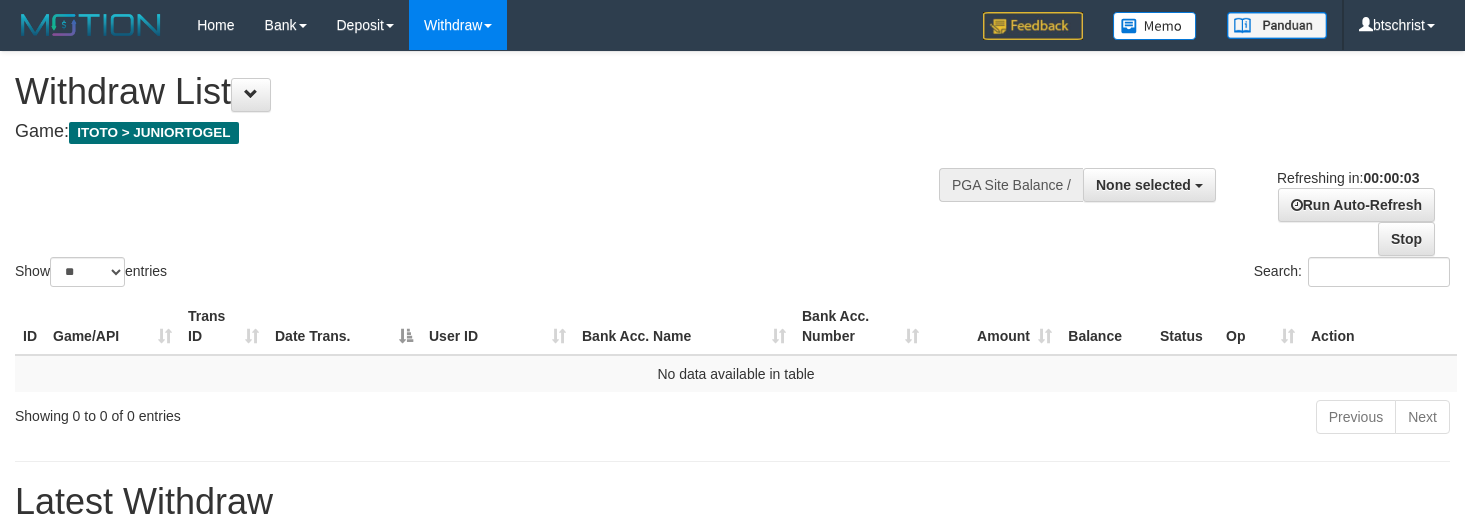 scroll, scrollTop: 0, scrollLeft: 0, axis: both 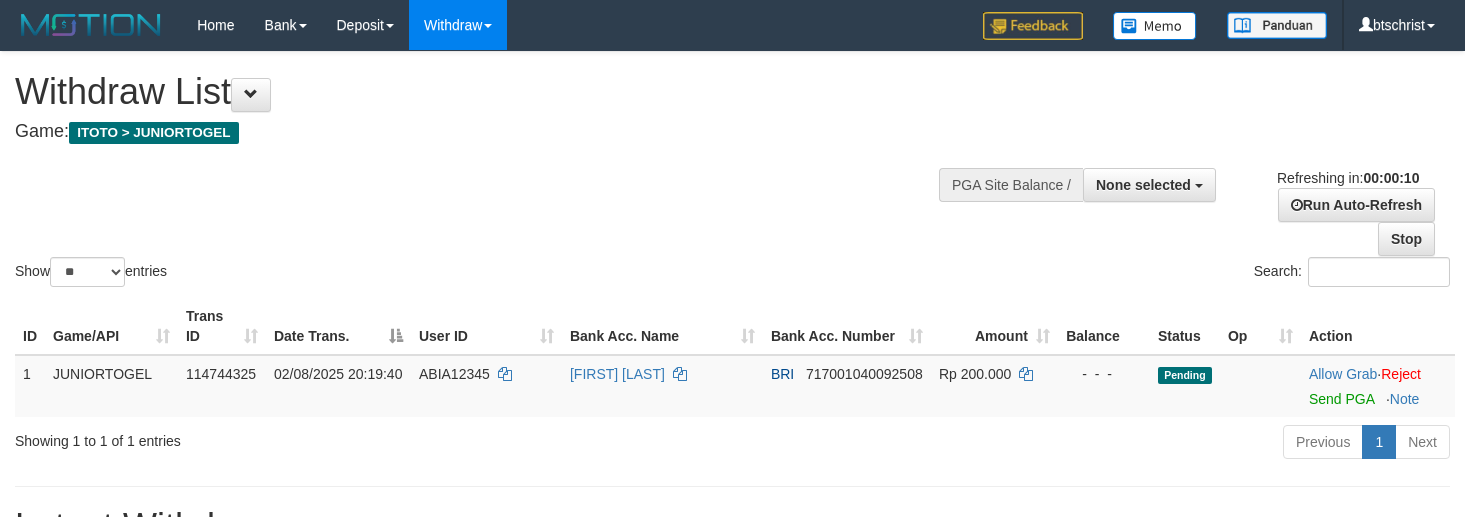 select 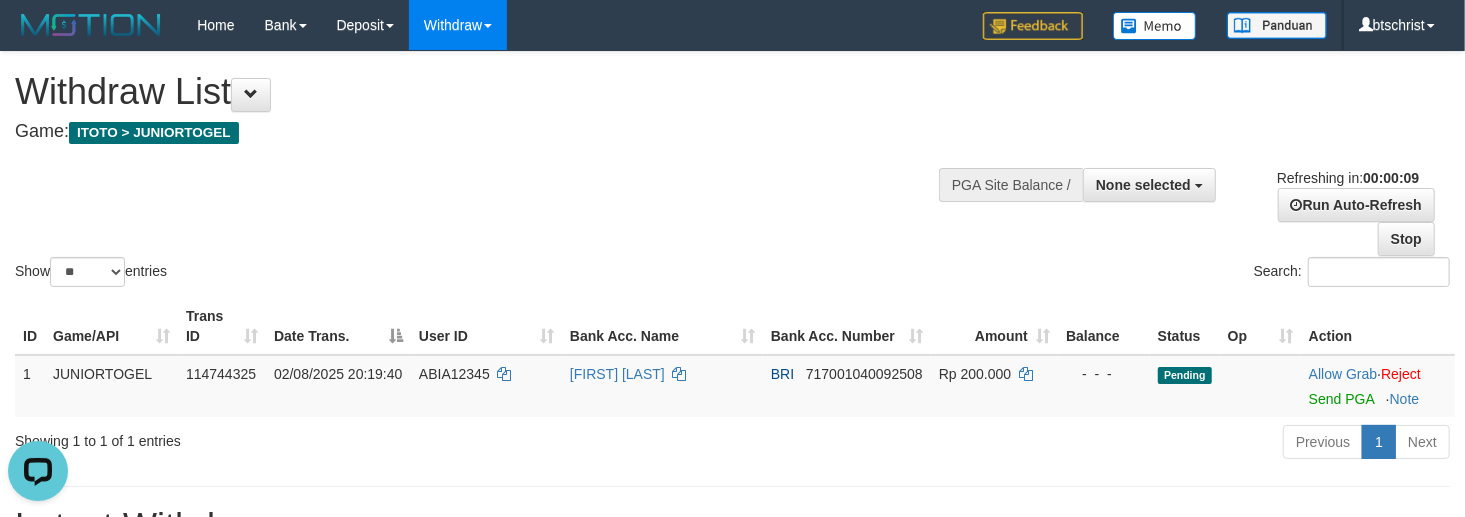 scroll, scrollTop: 0, scrollLeft: 0, axis: both 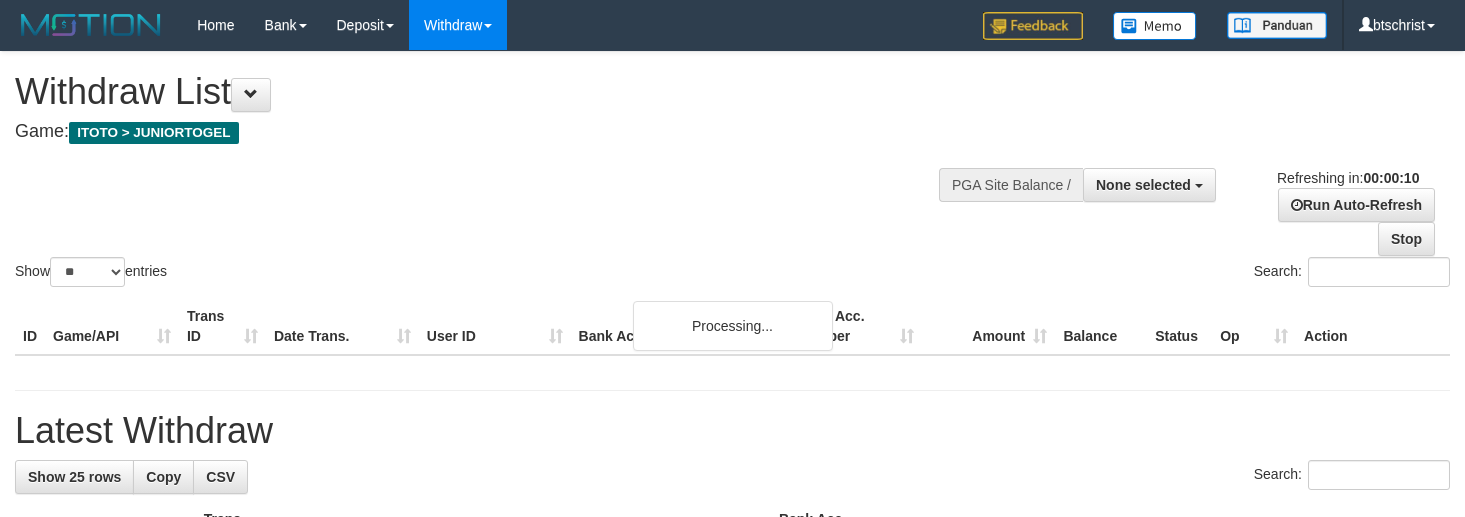 select 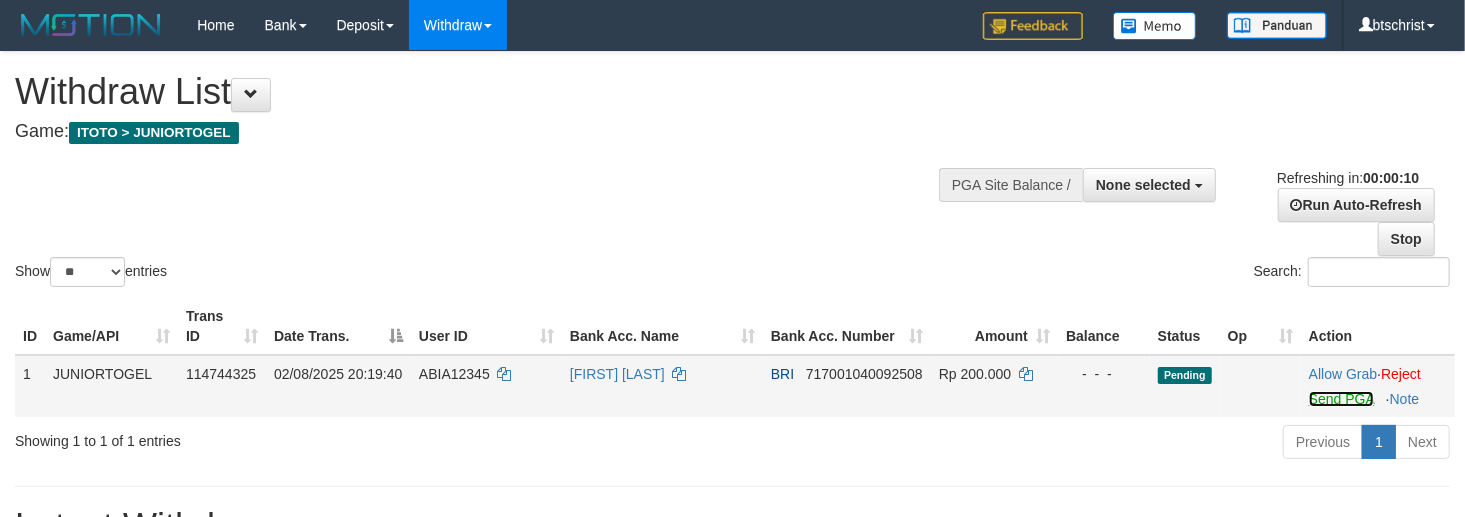 click on "Send PGA" at bounding box center (1341, 399) 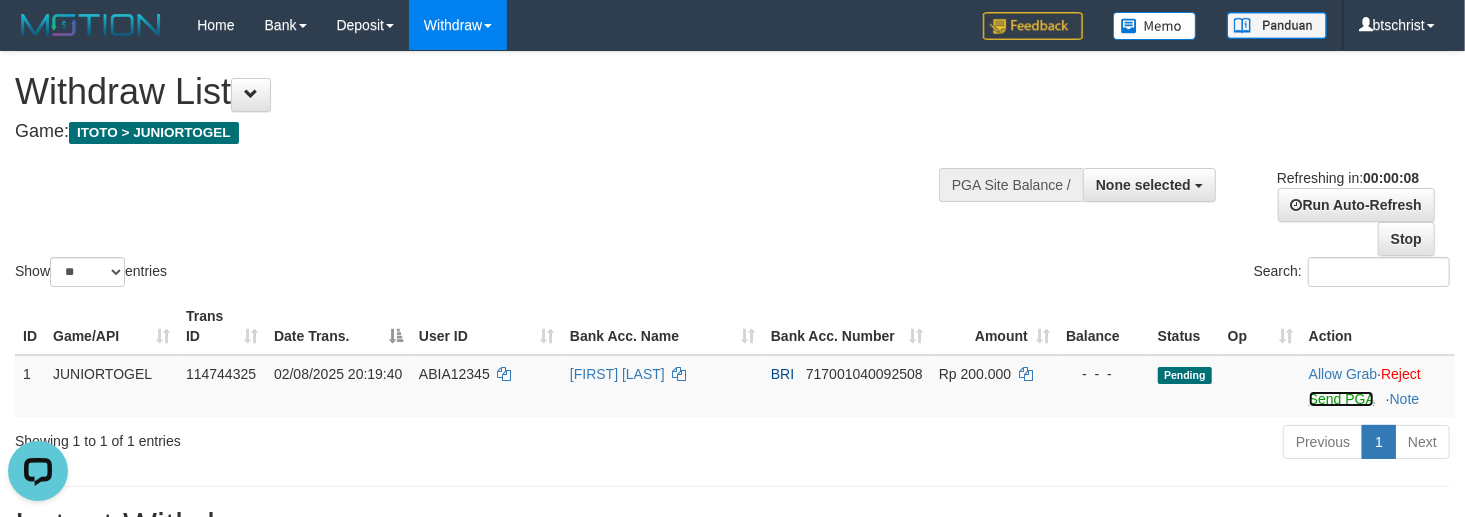 scroll, scrollTop: 0, scrollLeft: 0, axis: both 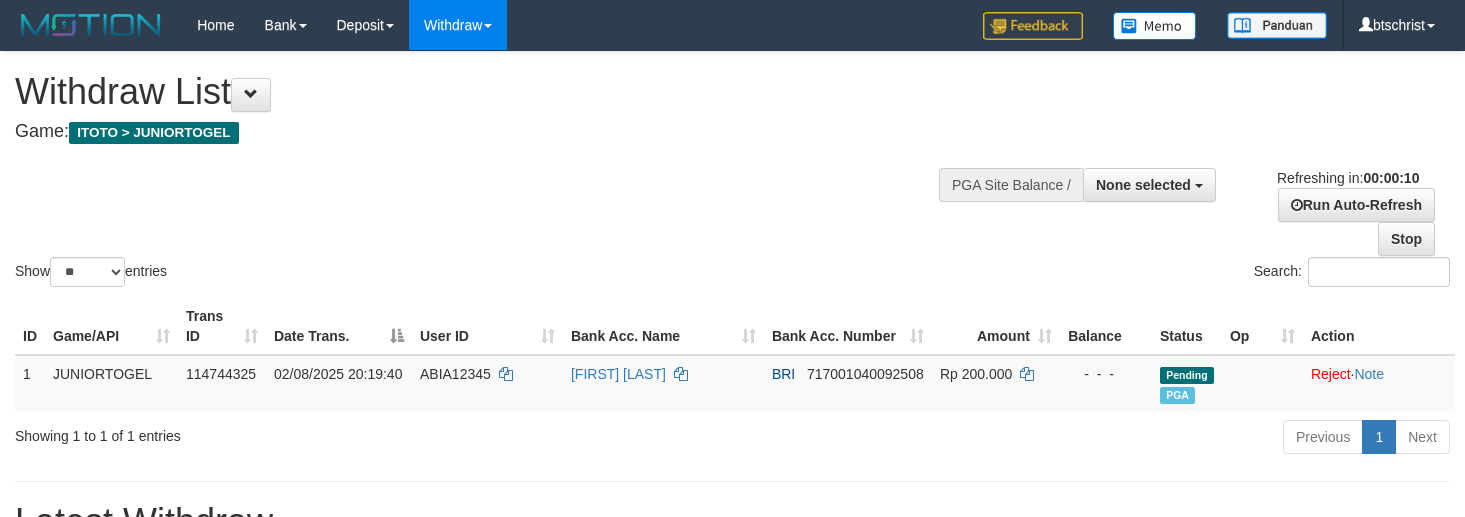 select 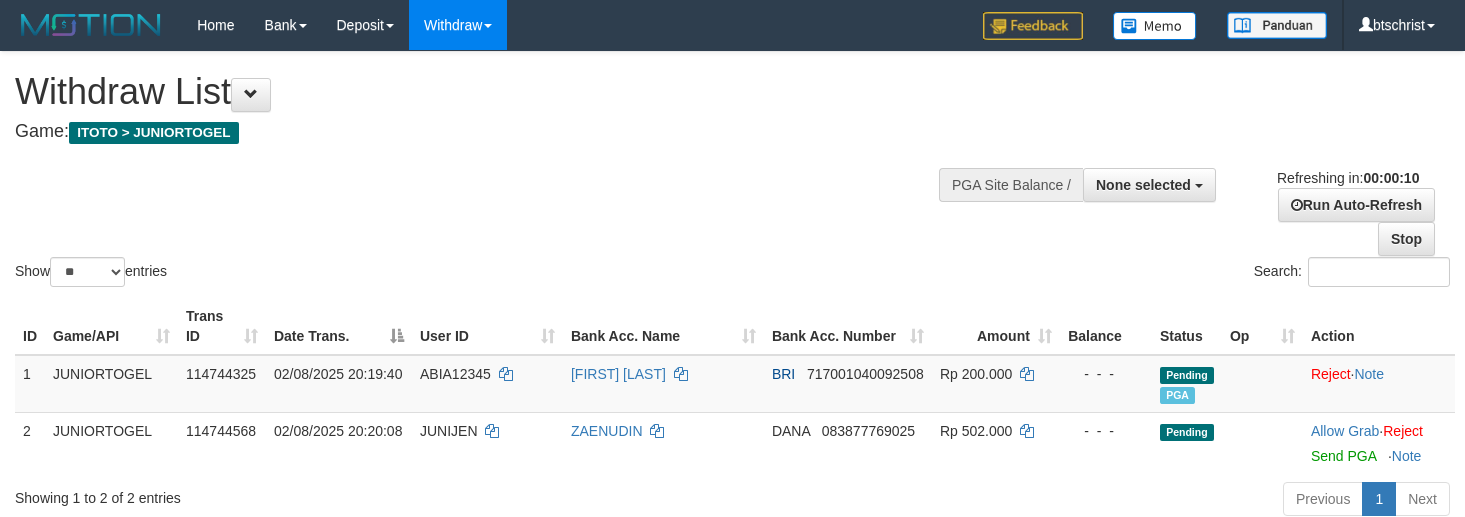 select 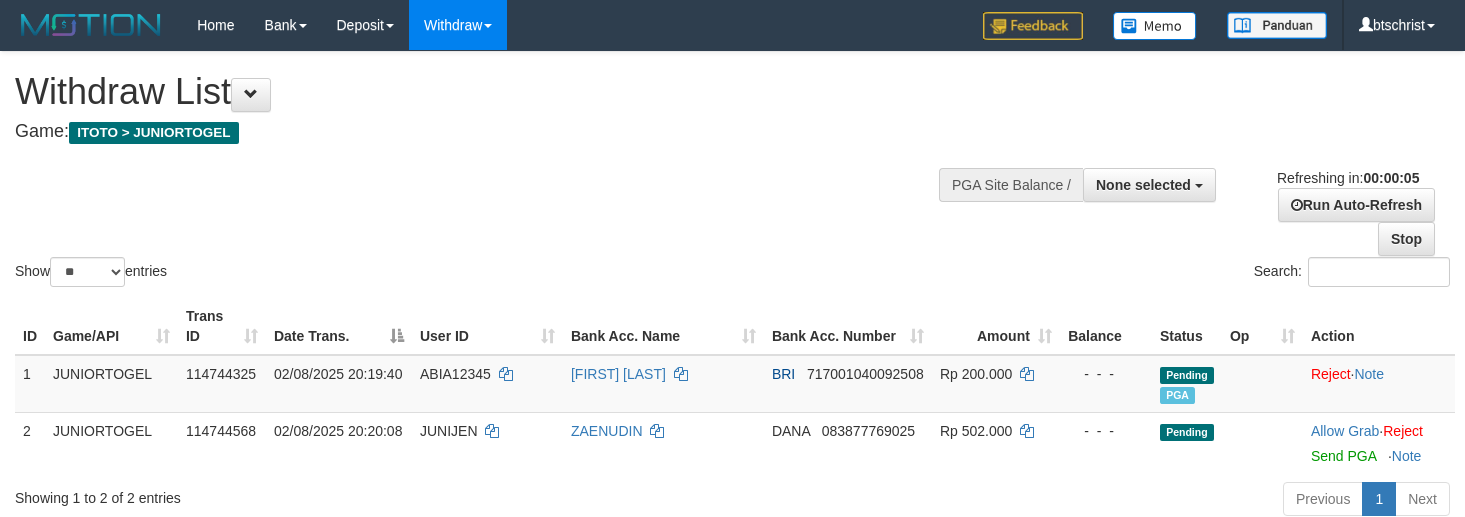 scroll, scrollTop: 0, scrollLeft: 0, axis: both 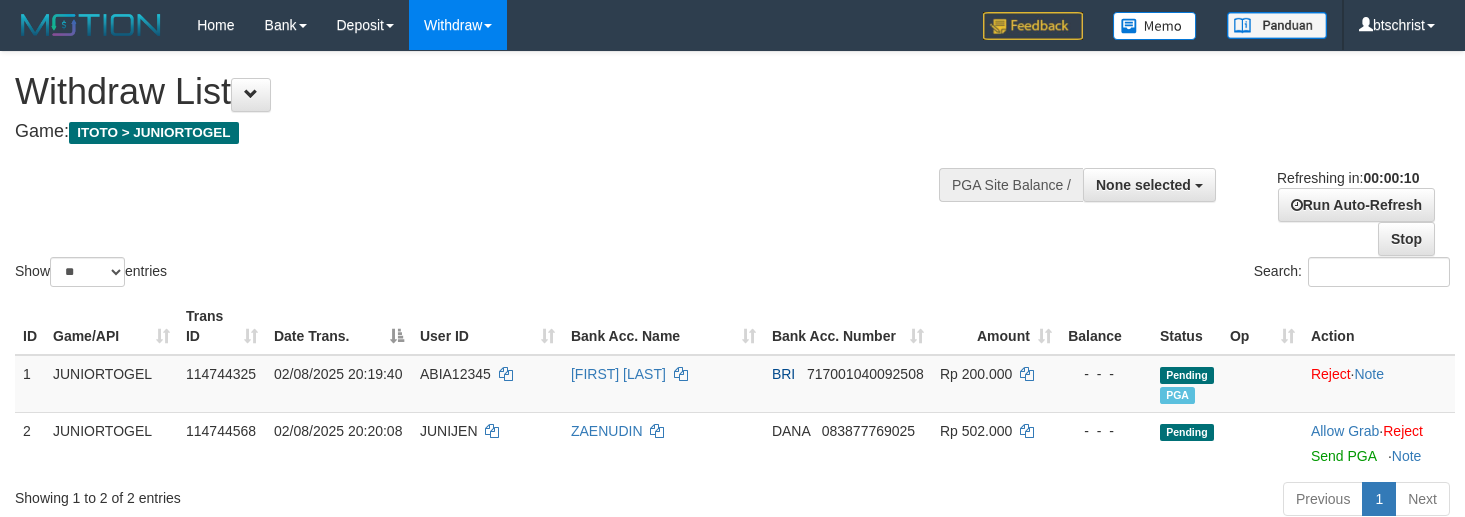 select 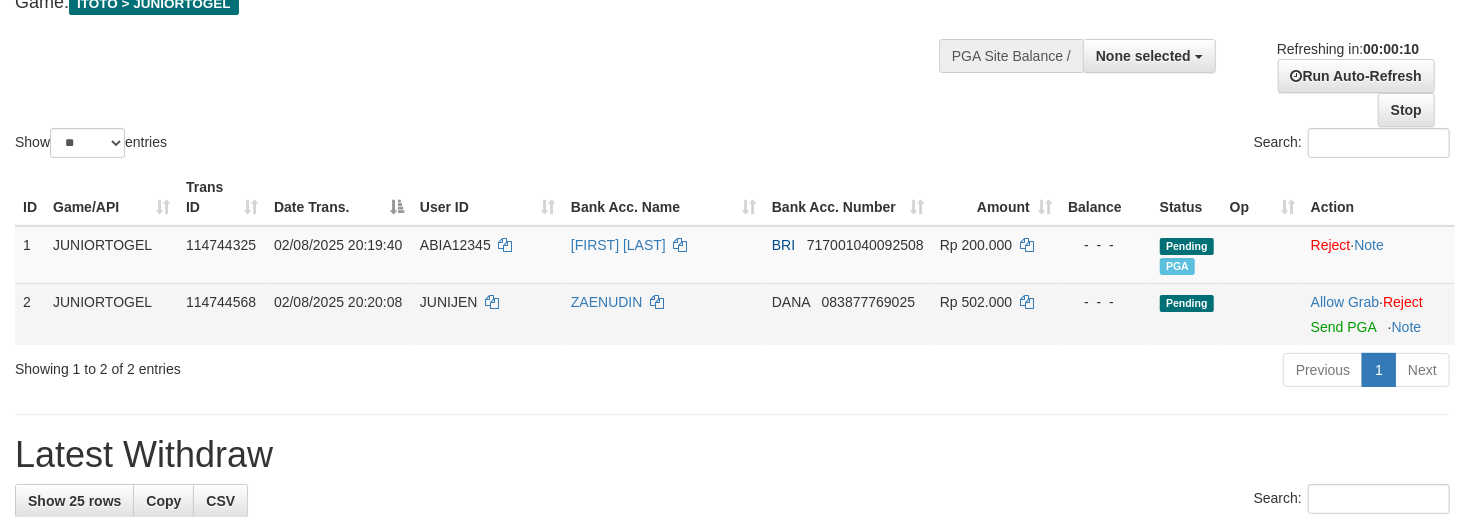 scroll, scrollTop: 133, scrollLeft: 0, axis: vertical 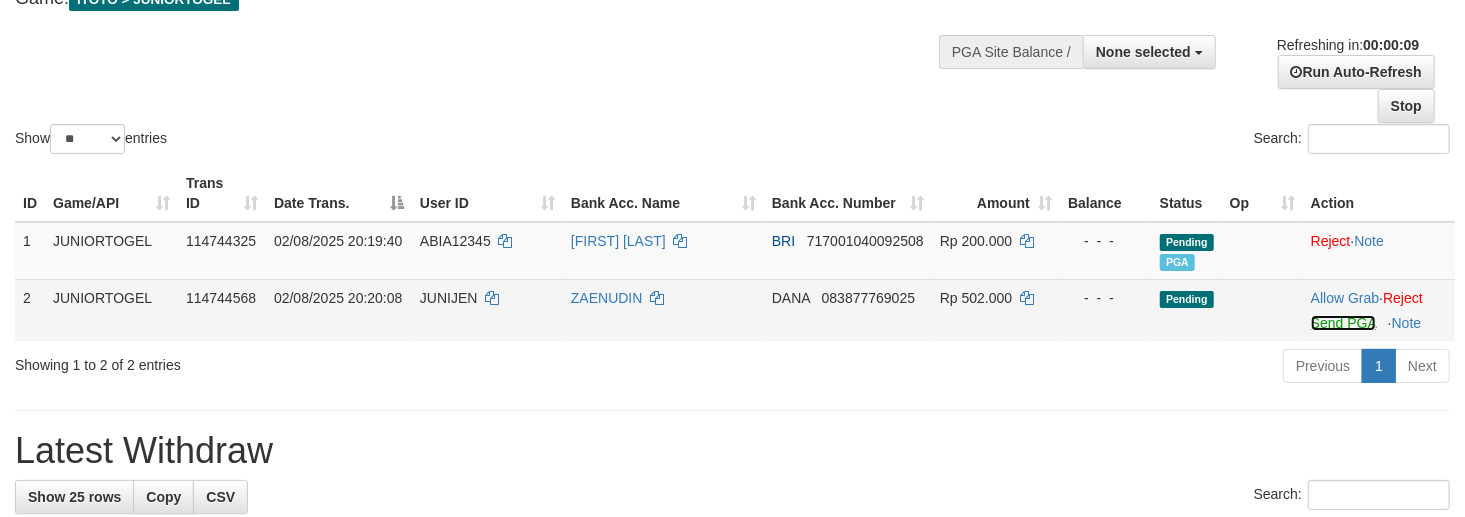 click on "Send PGA" at bounding box center (1343, 323) 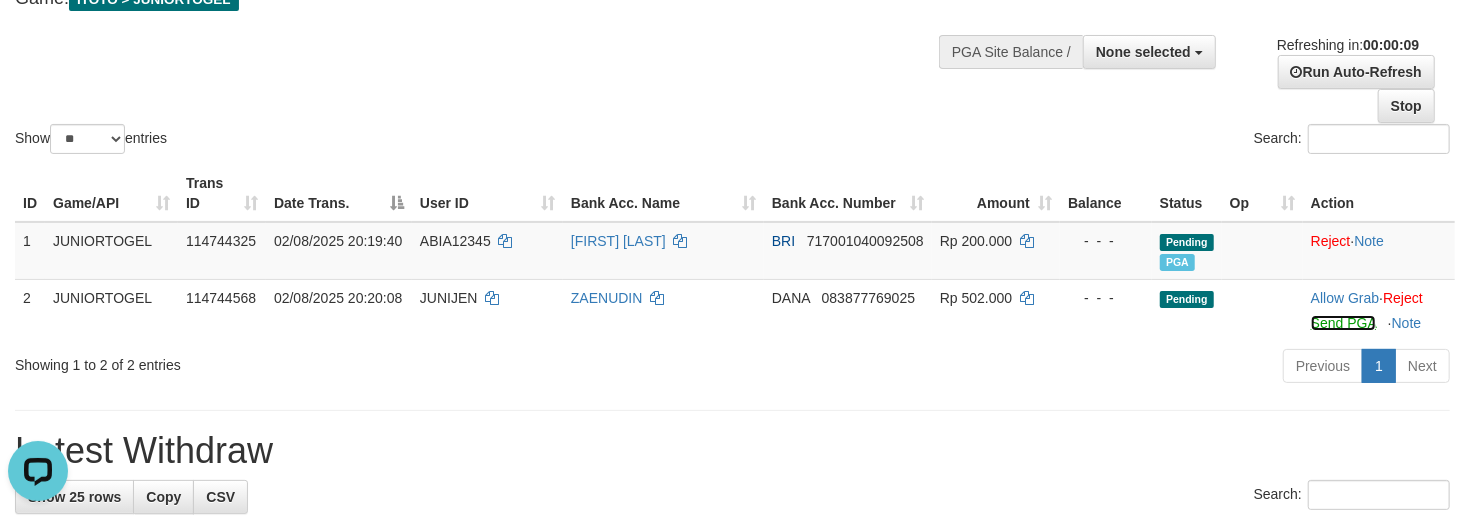 scroll, scrollTop: 0, scrollLeft: 0, axis: both 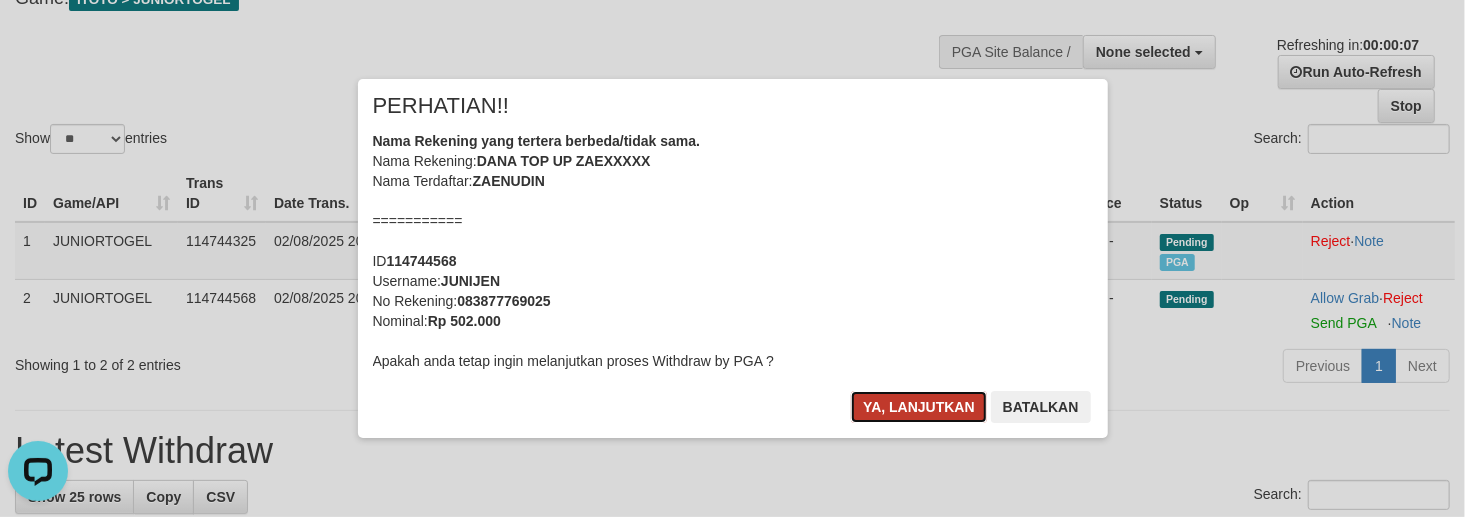 click on "Ya, lanjutkan" at bounding box center (919, 407) 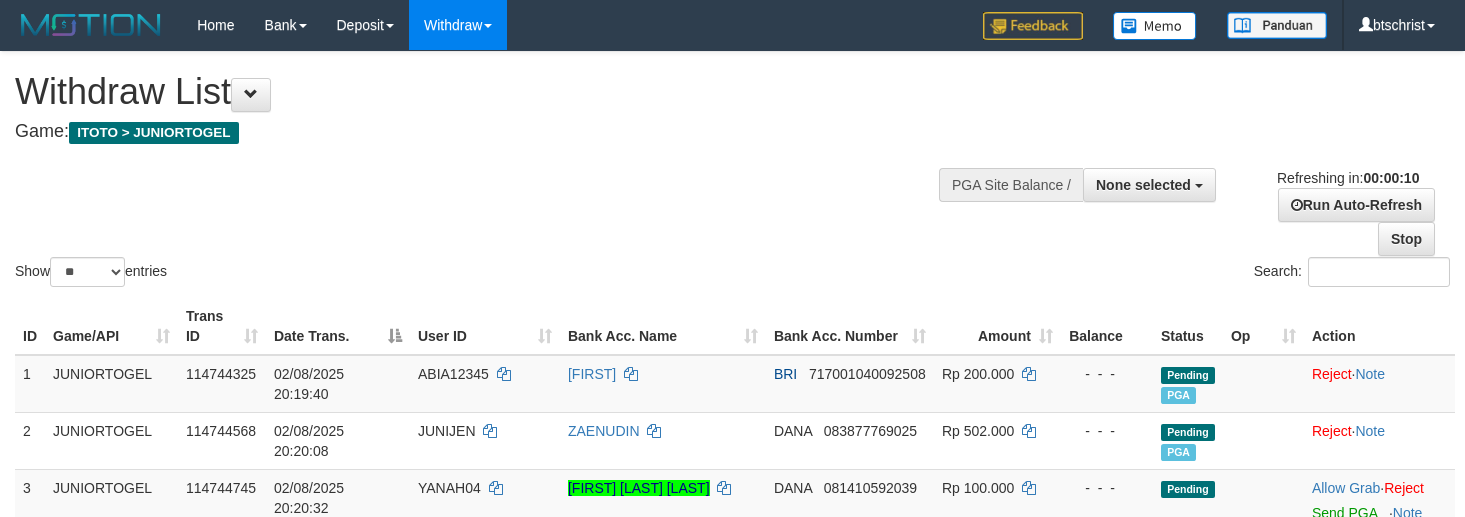select 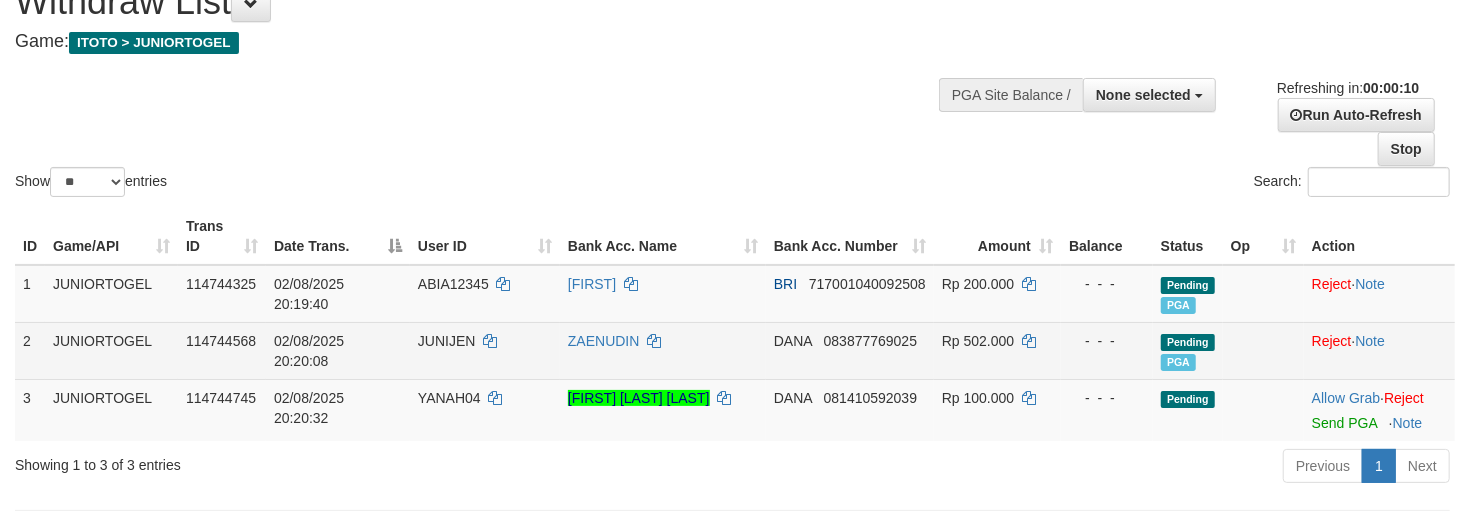 scroll, scrollTop: 133, scrollLeft: 0, axis: vertical 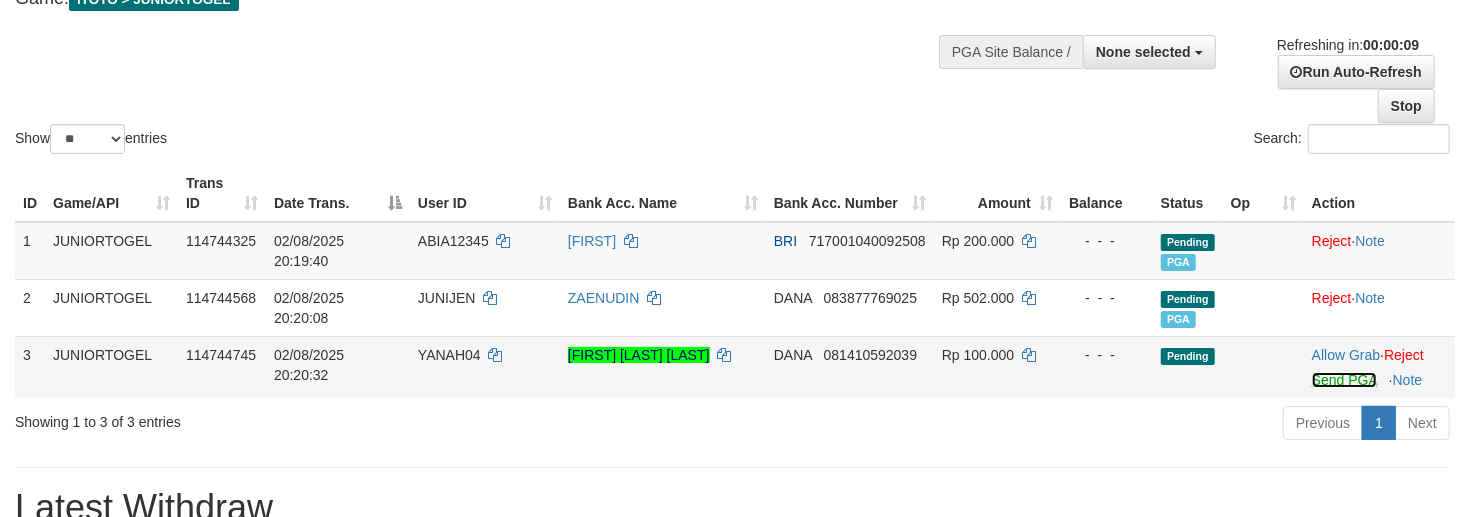 click on "Send PGA" at bounding box center (1344, 380) 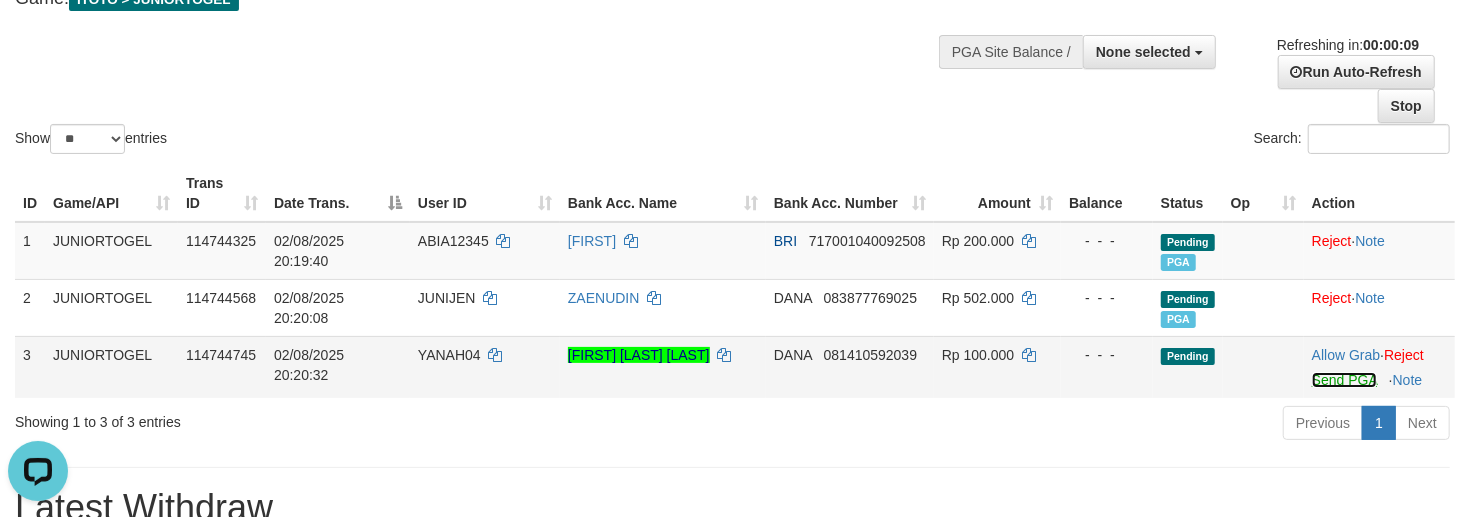 scroll, scrollTop: 0, scrollLeft: 0, axis: both 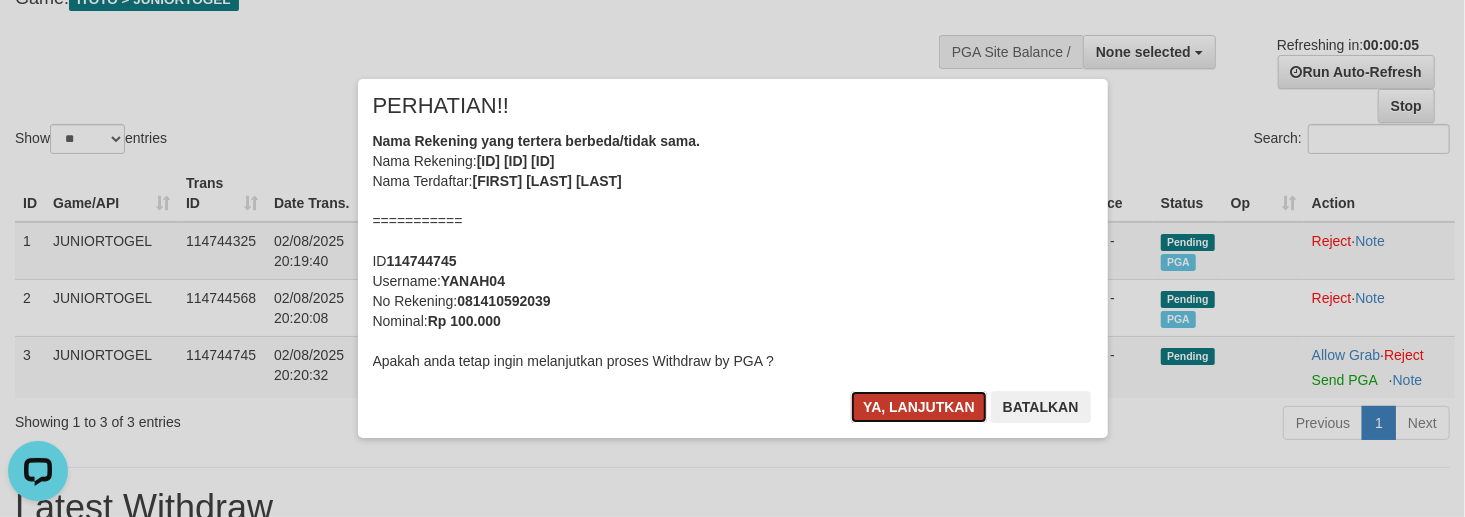 click on "Ya, lanjutkan" at bounding box center [919, 407] 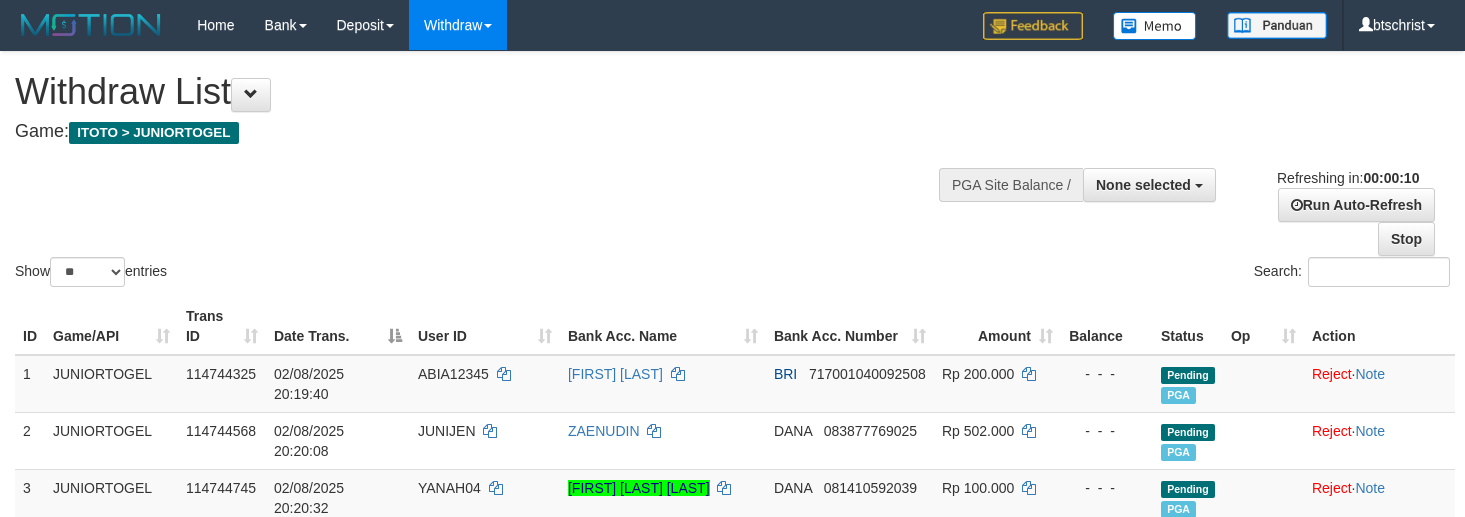 select 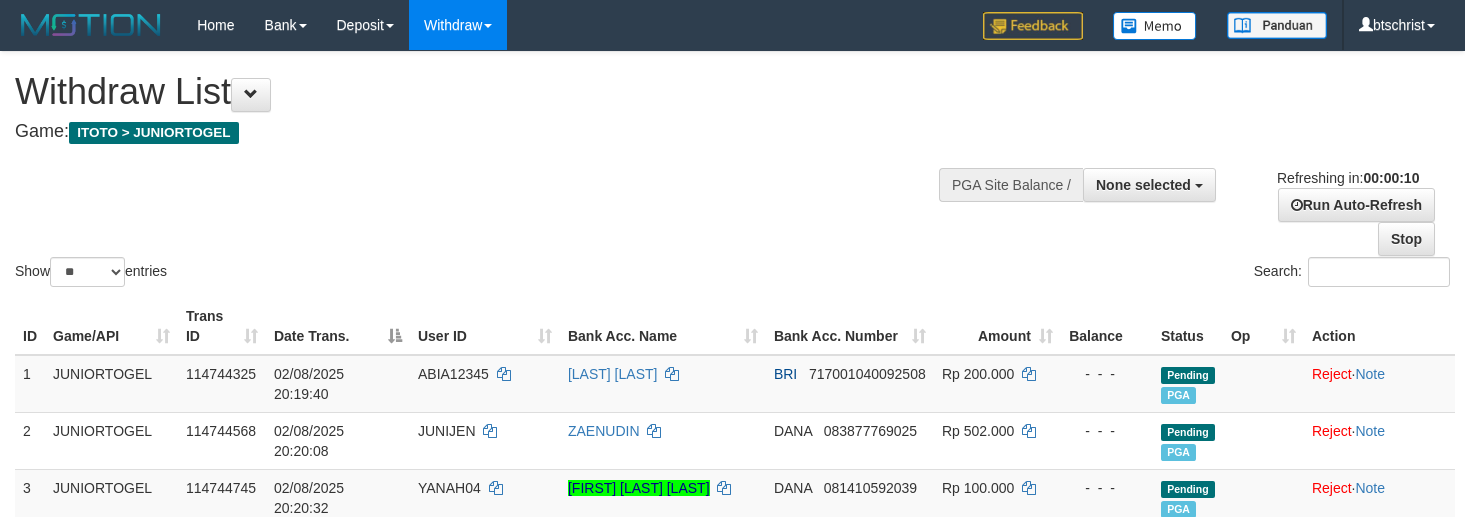 select 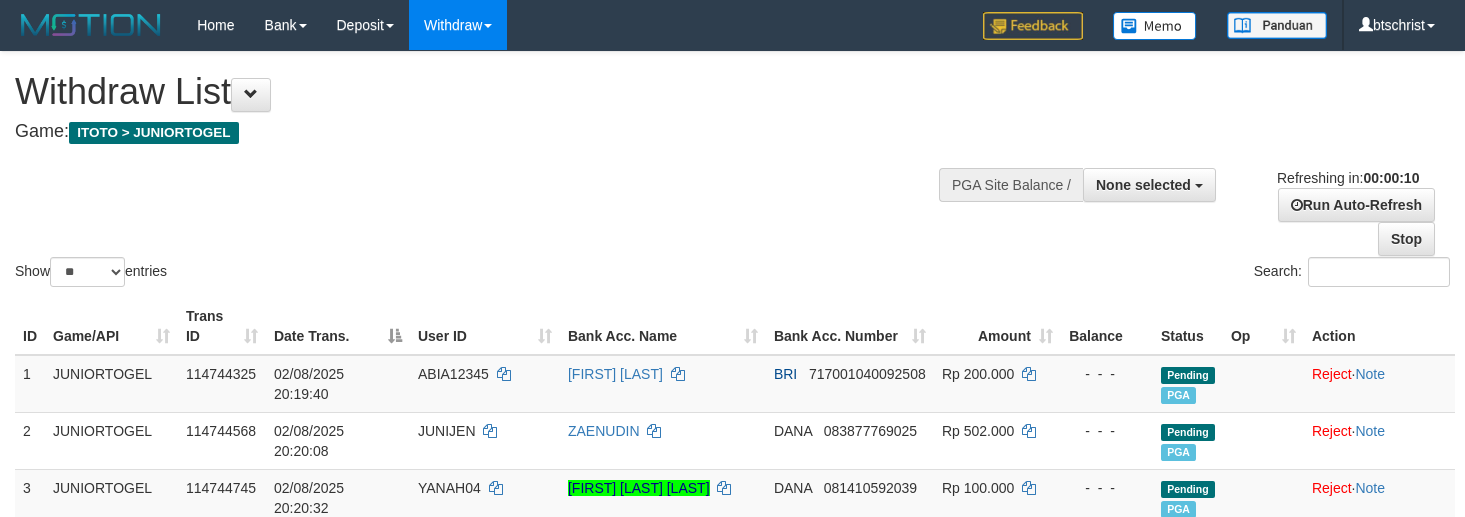 select 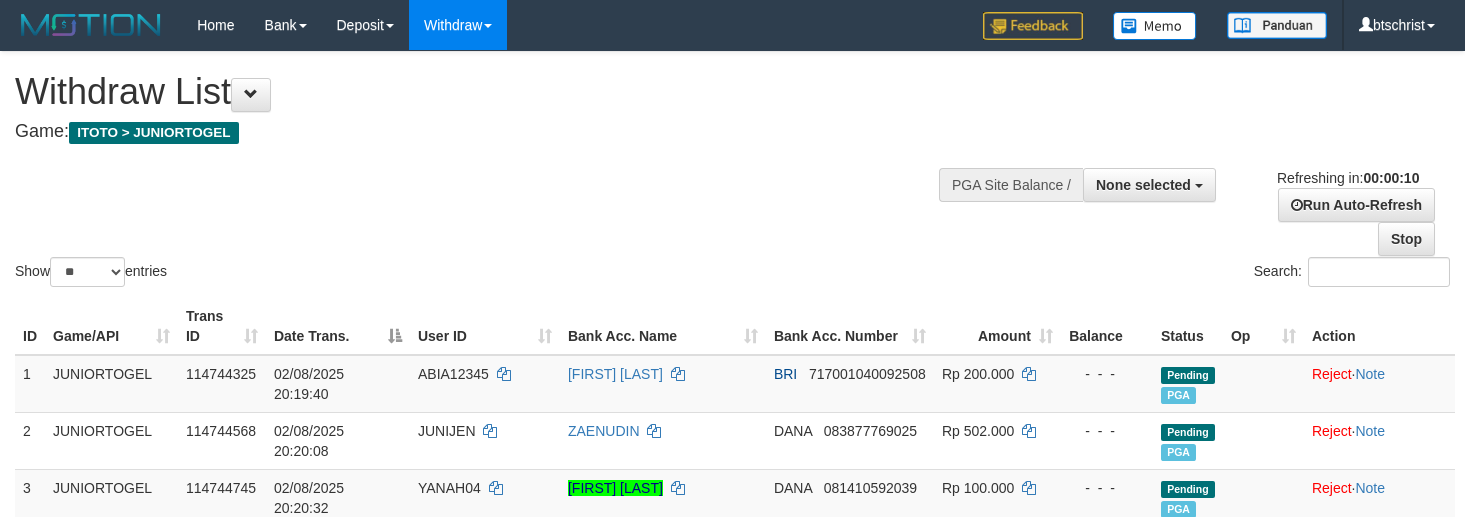 select 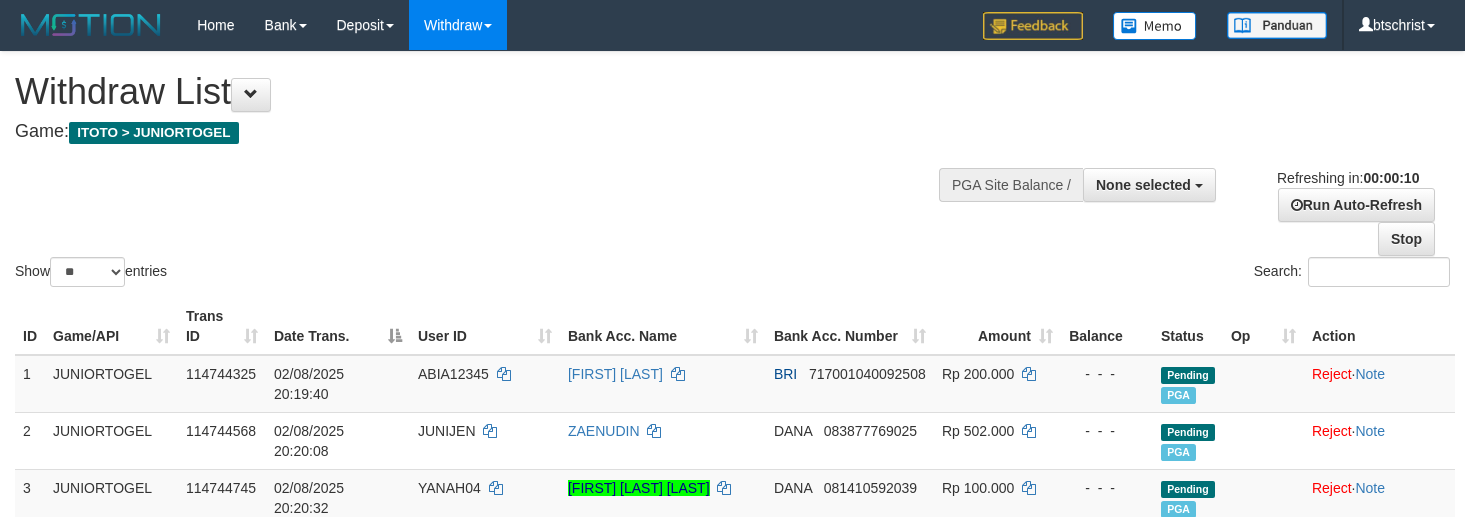 select 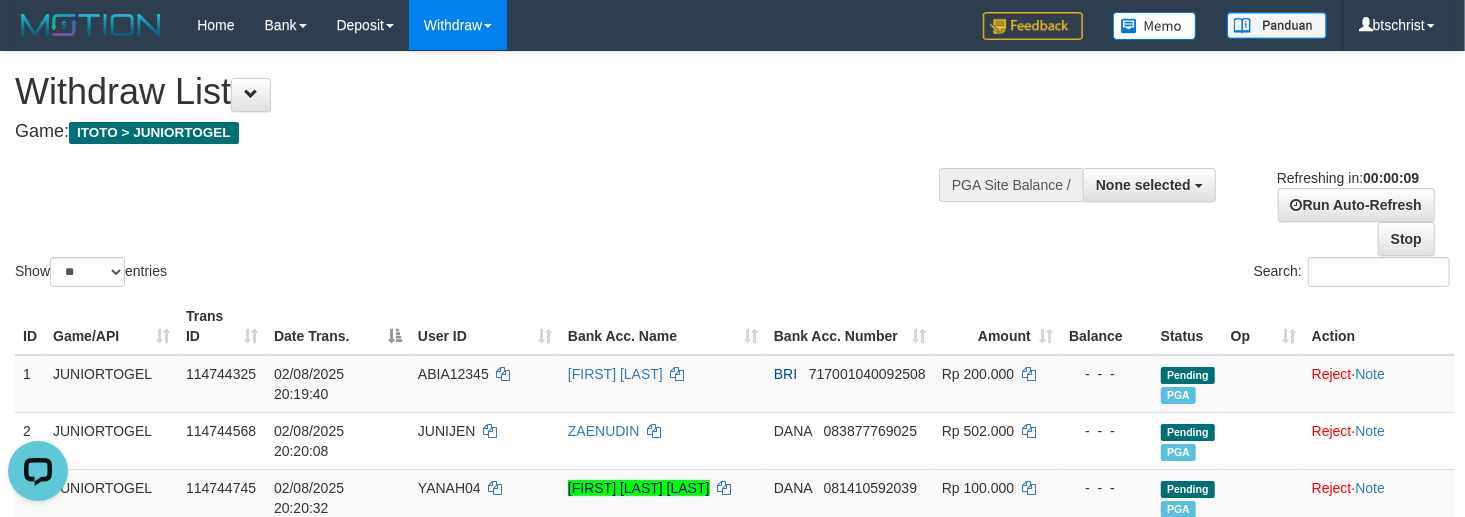 scroll, scrollTop: 0, scrollLeft: 0, axis: both 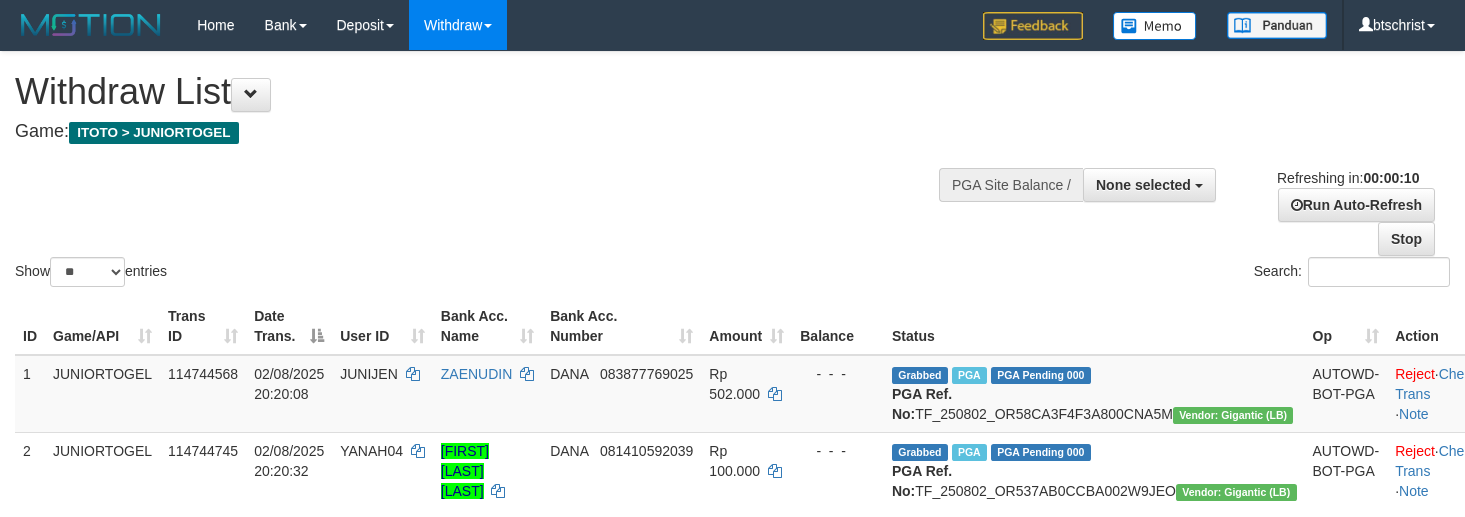 select 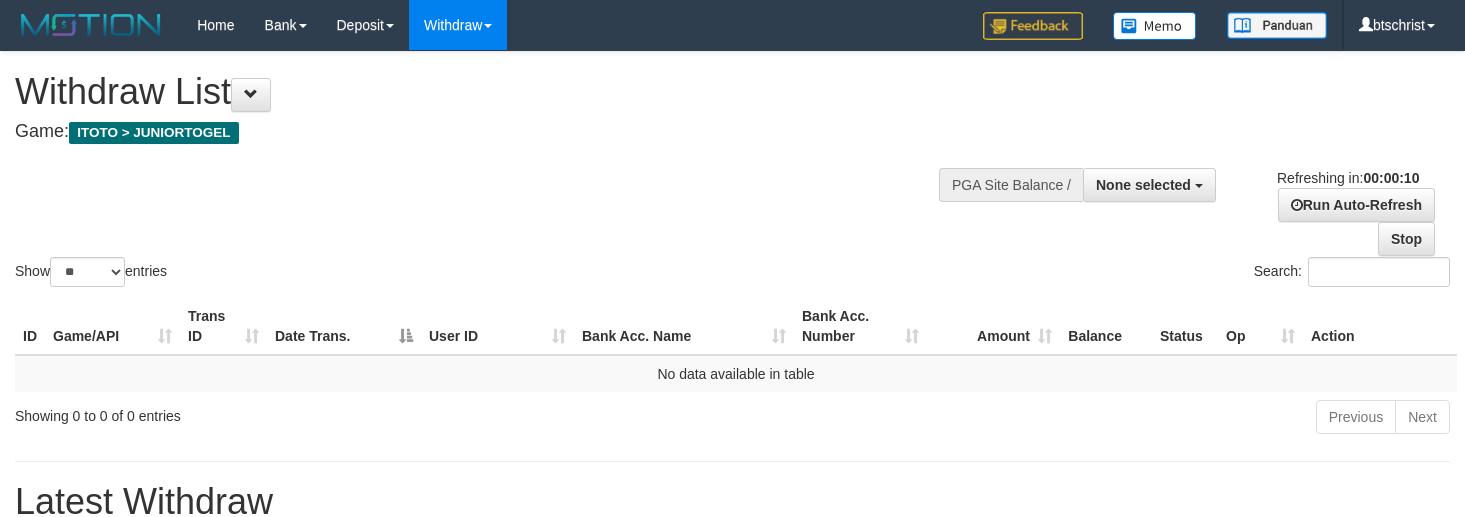select 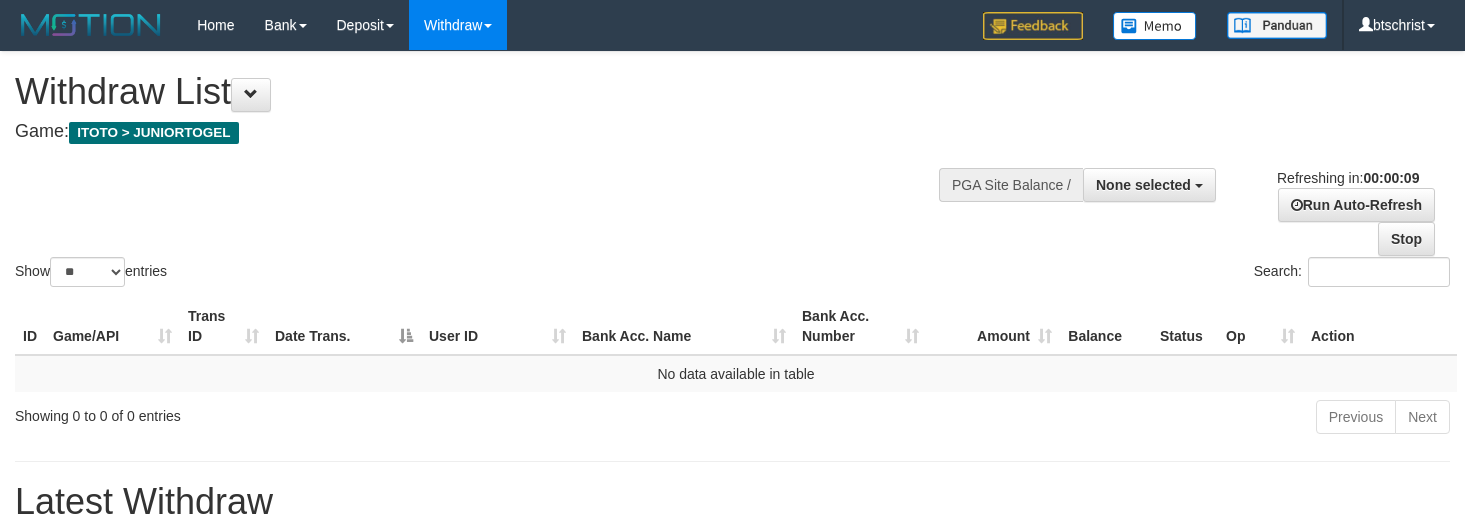 scroll, scrollTop: 0, scrollLeft: 0, axis: both 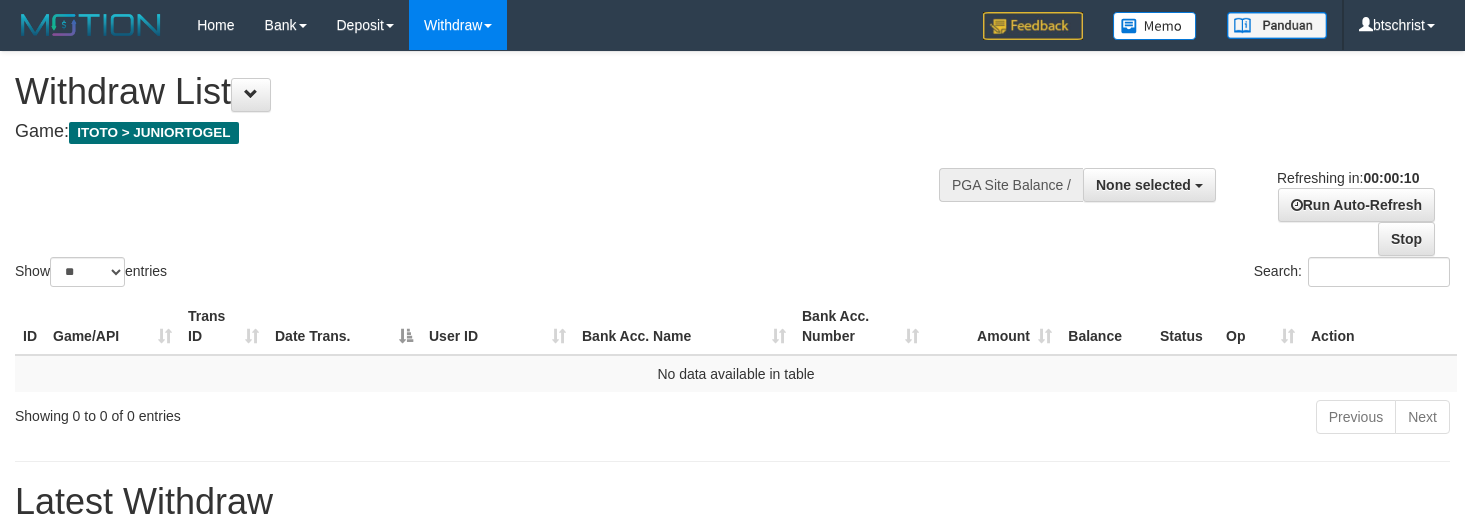 select 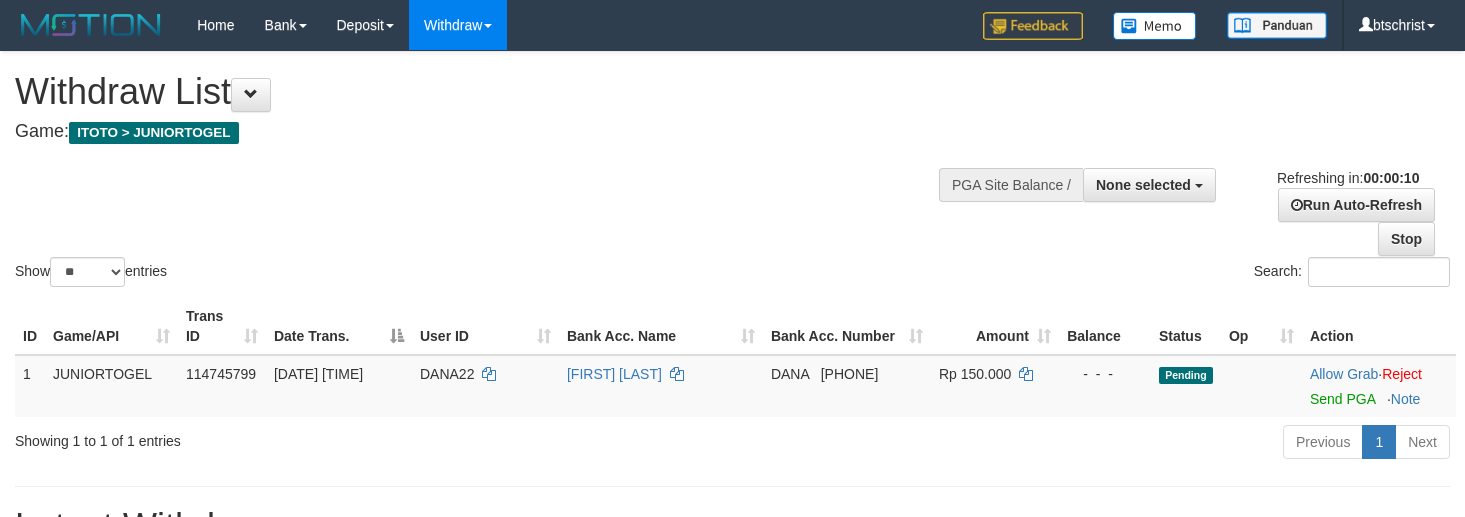 select 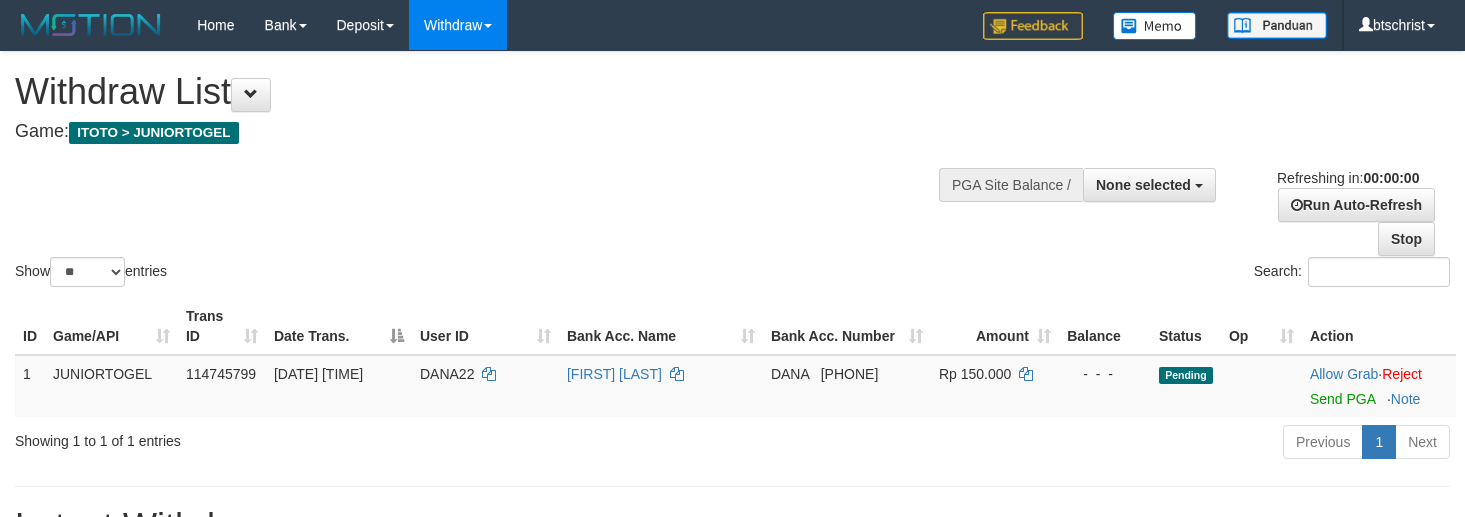 scroll, scrollTop: 0, scrollLeft: 0, axis: both 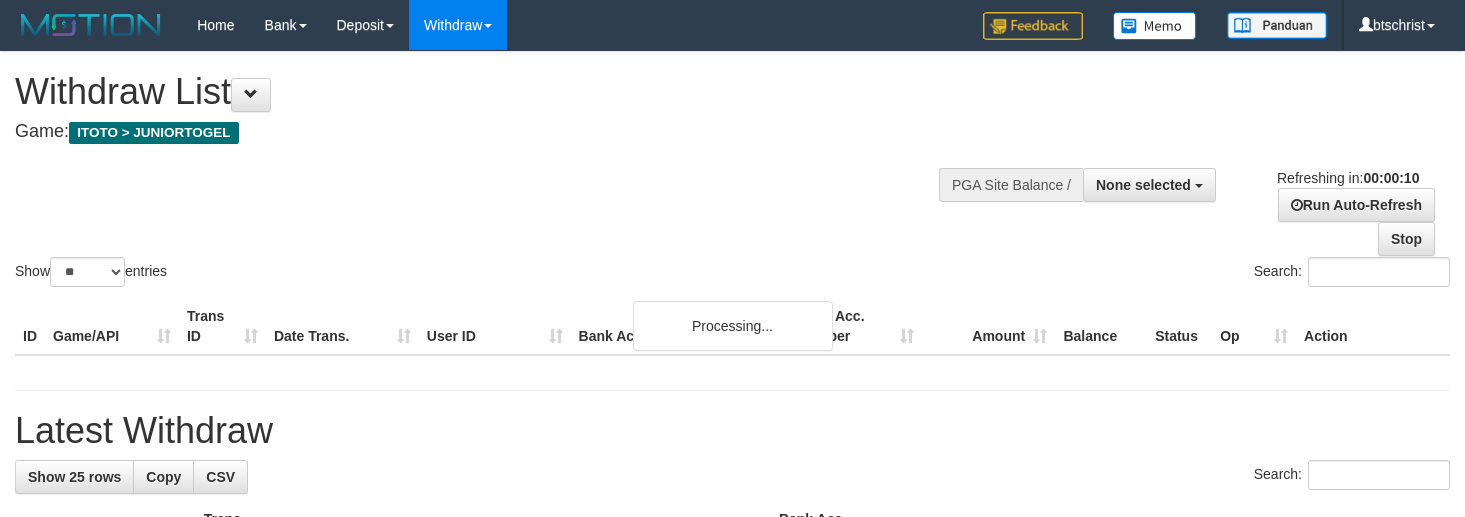 select 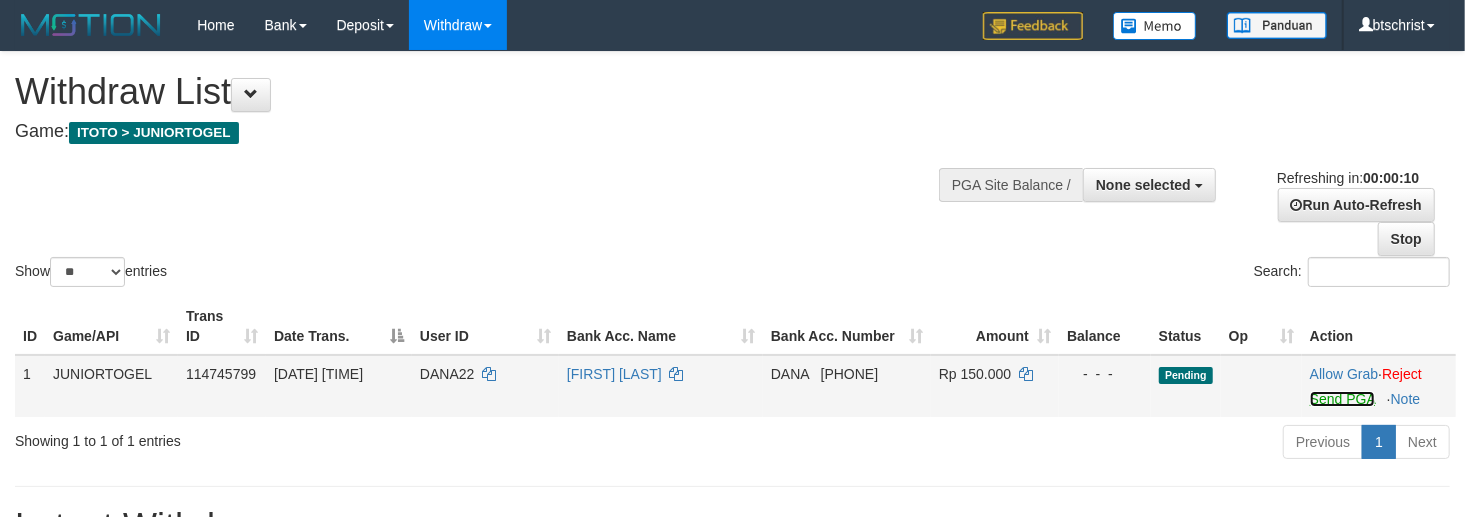 click on "Send PGA" at bounding box center [1342, 399] 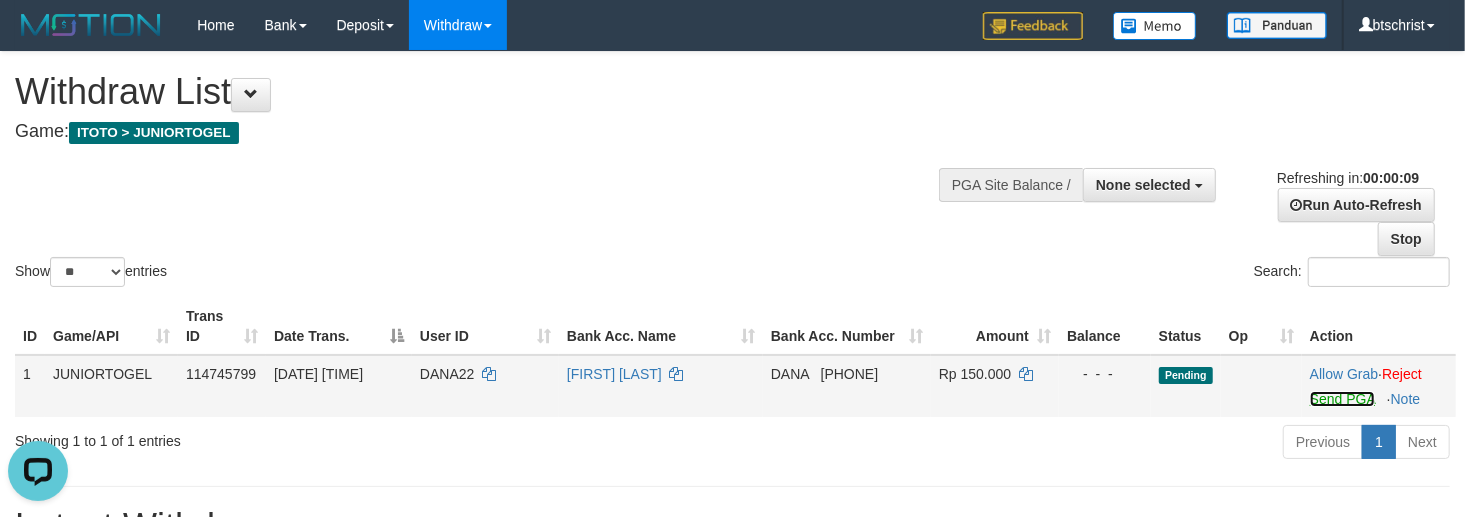 scroll, scrollTop: 0, scrollLeft: 0, axis: both 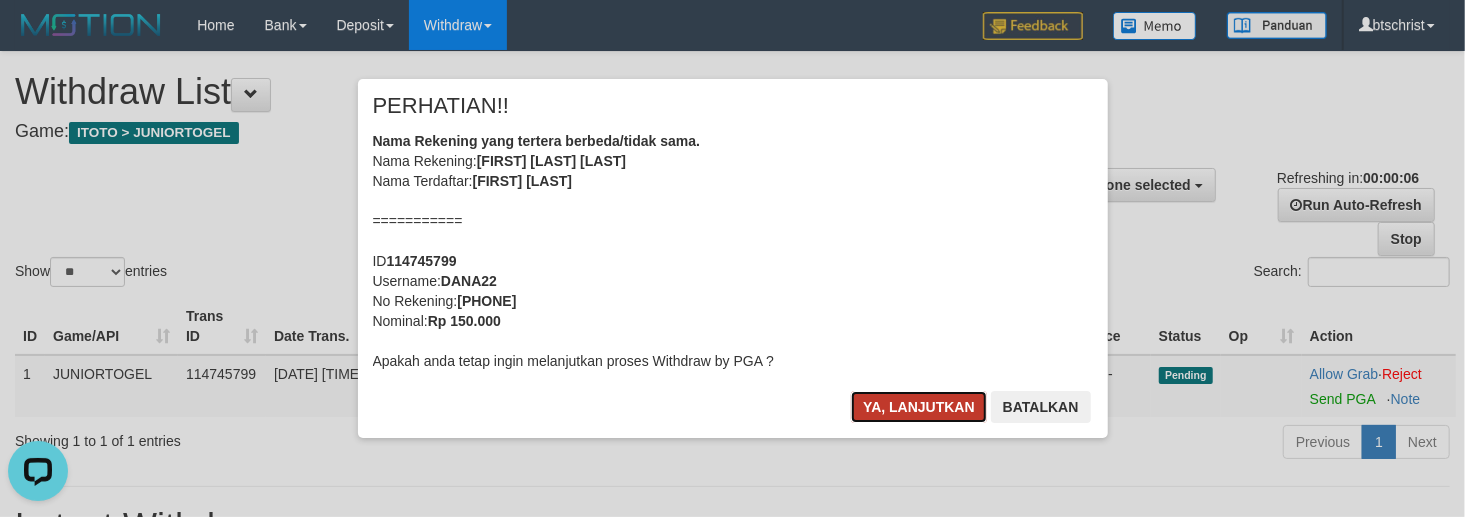click on "Ya, lanjutkan" at bounding box center [919, 407] 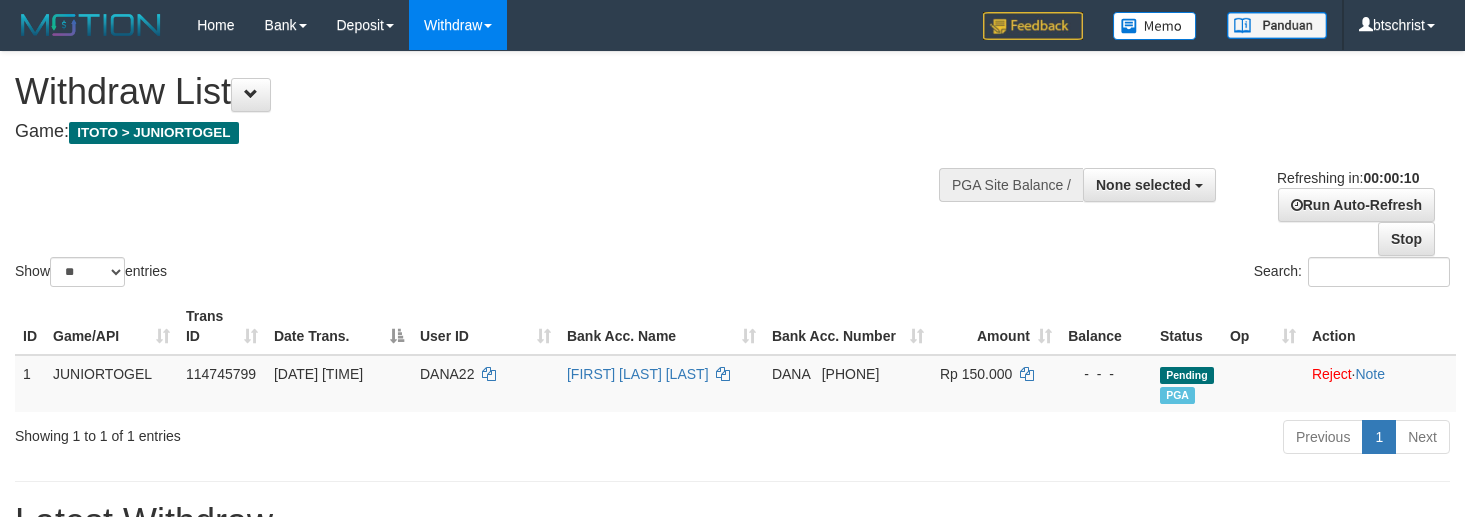 select 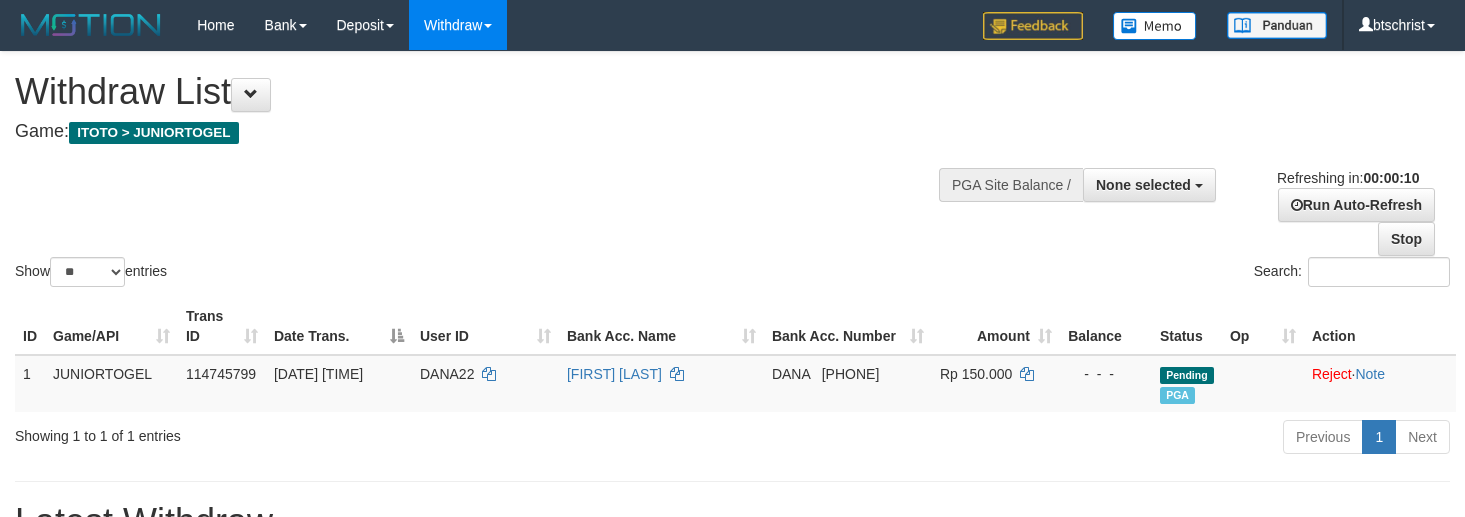 select 